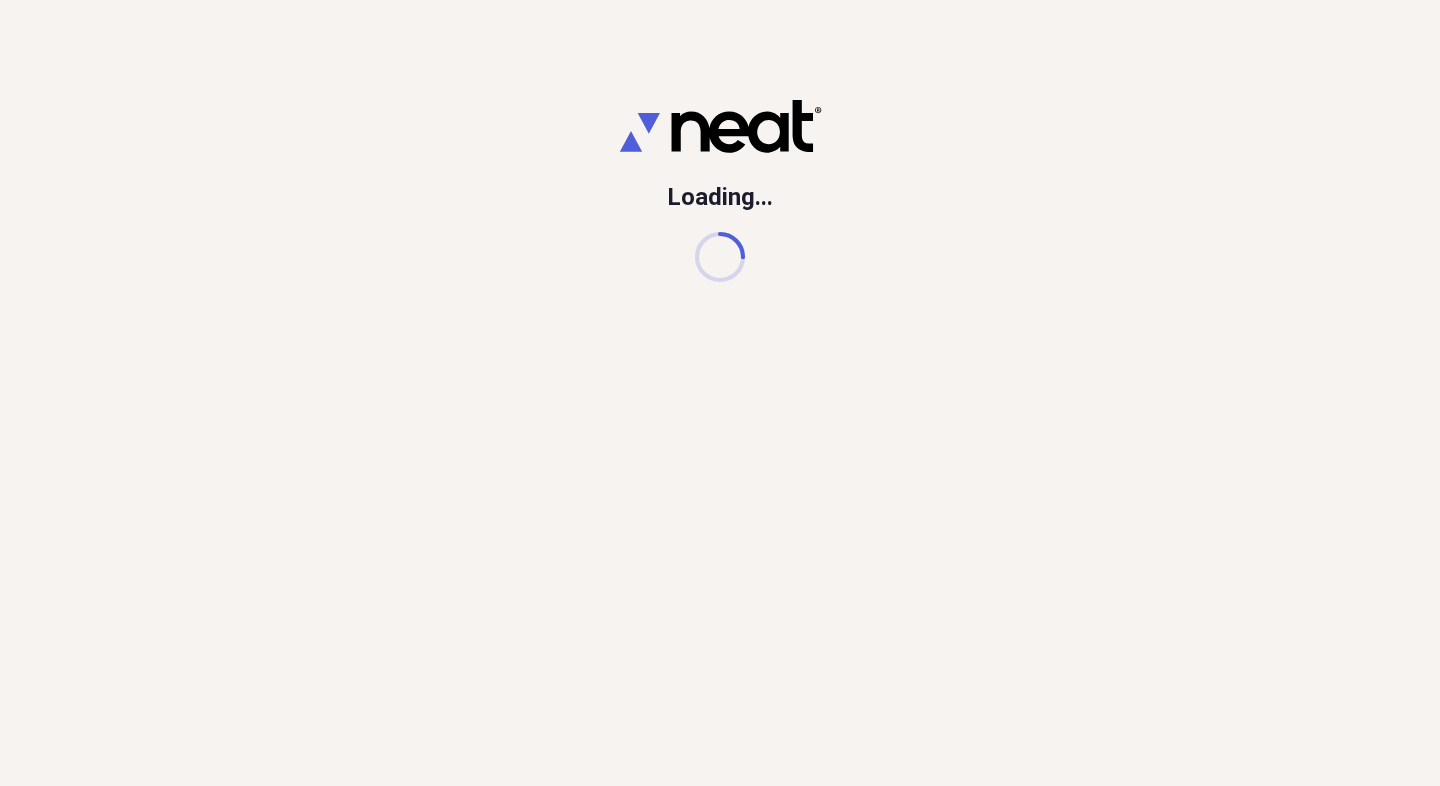 scroll, scrollTop: 0, scrollLeft: 0, axis: both 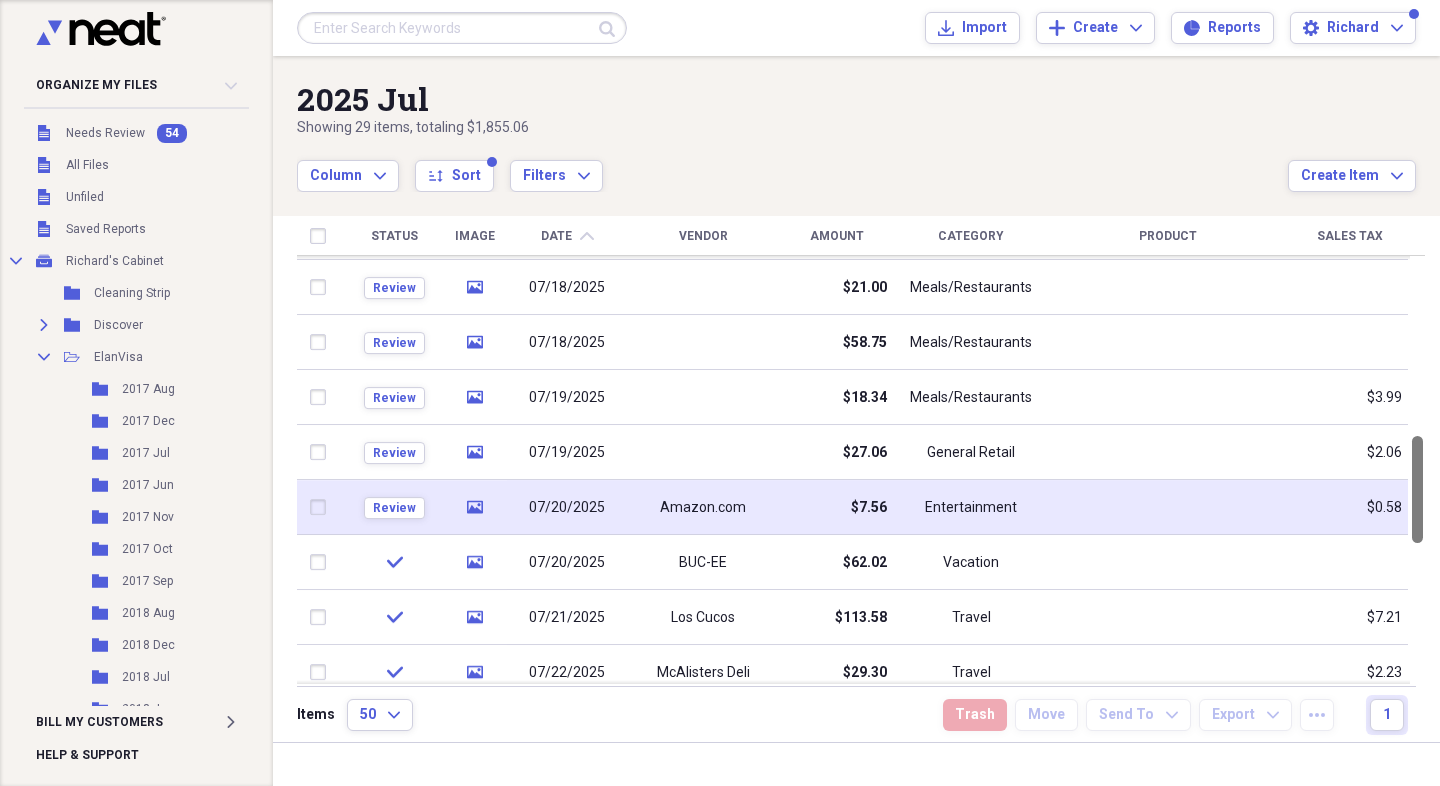 drag, startPoint x: 1430, startPoint y: 312, endPoint x: 1420, endPoint y: 488, distance: 176.28386 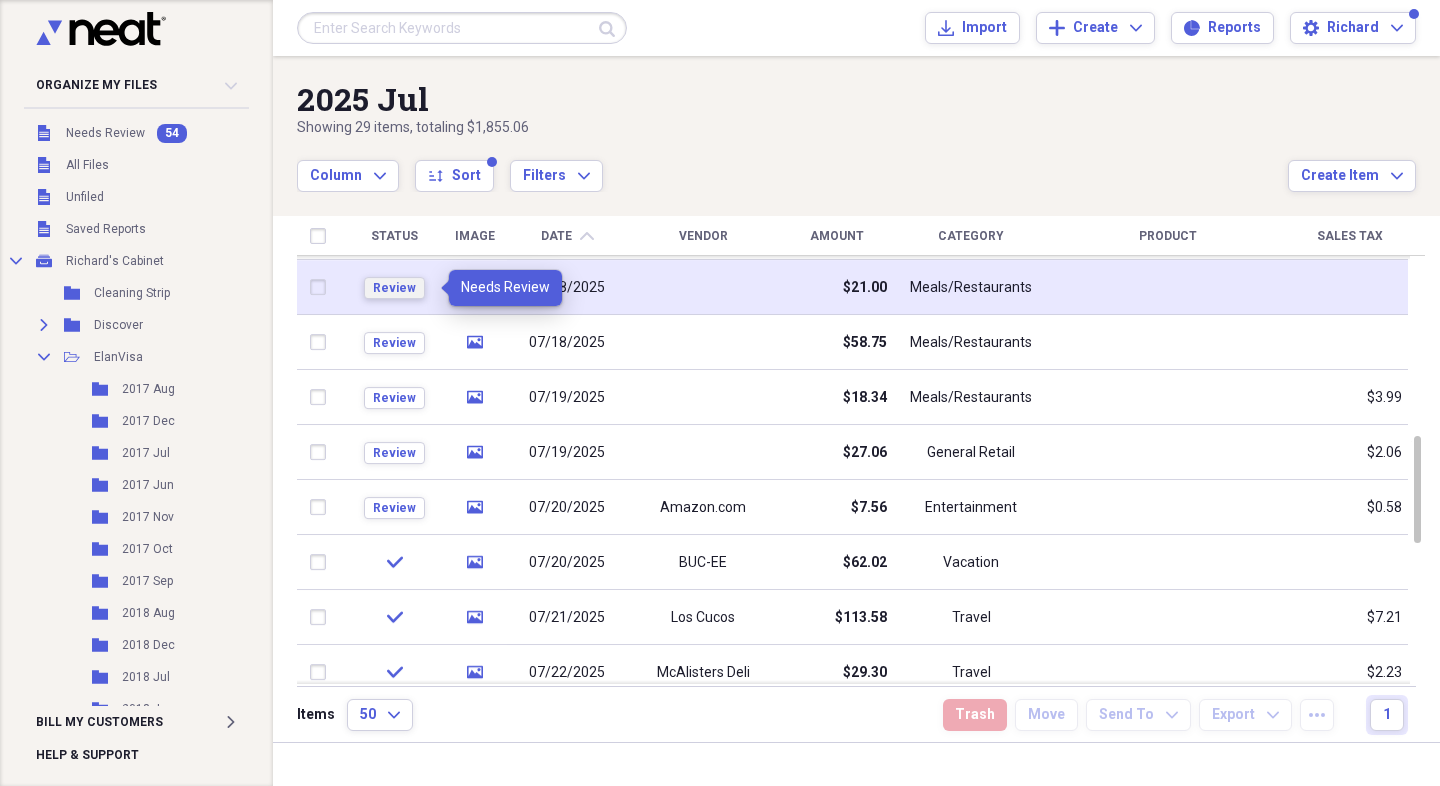 click on "Review" at bounding box center (394, 288) 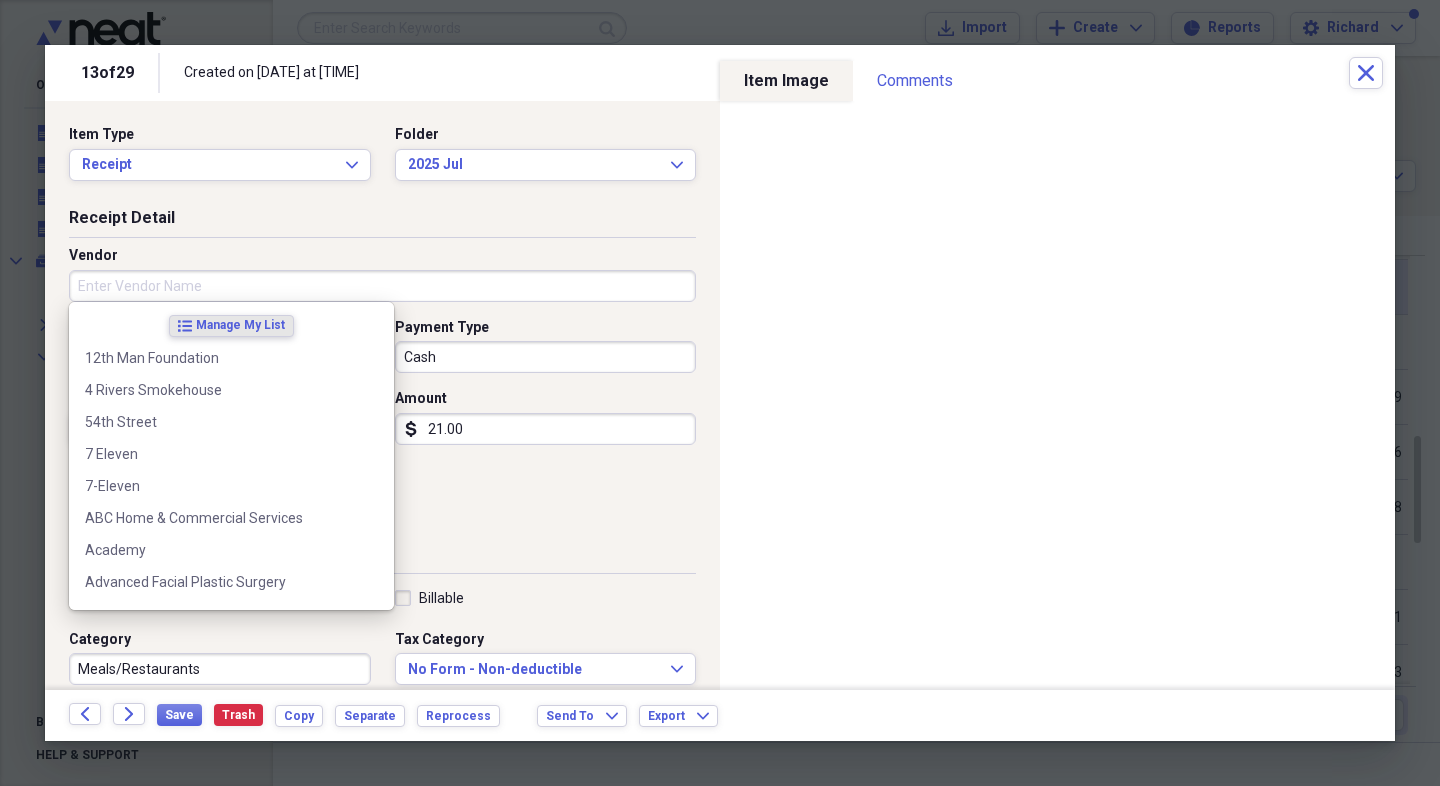 click on "Vendor" at bounding box center [382, 286] 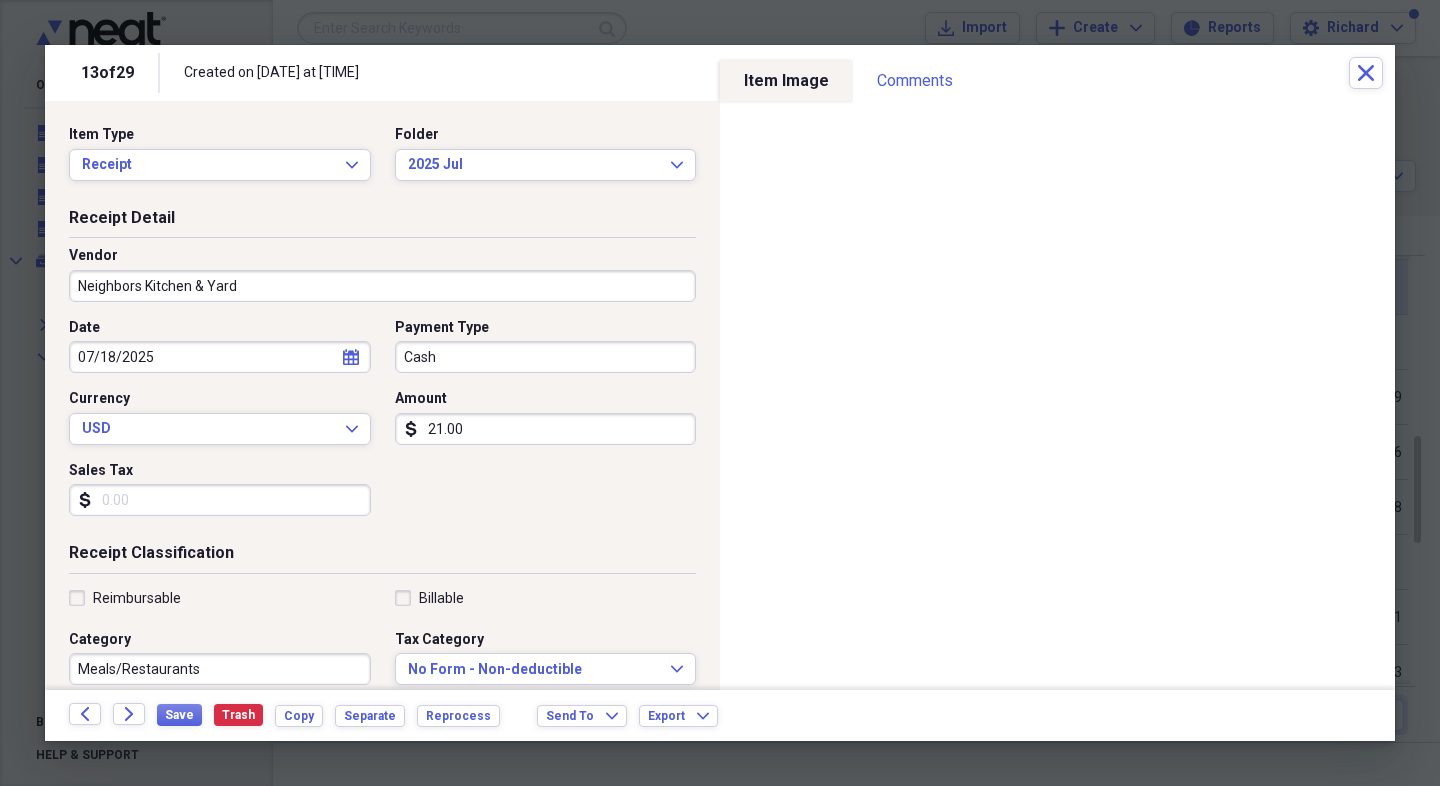 click on "Neighbors Kitchen & Yard" at bounding box center [382, 286] 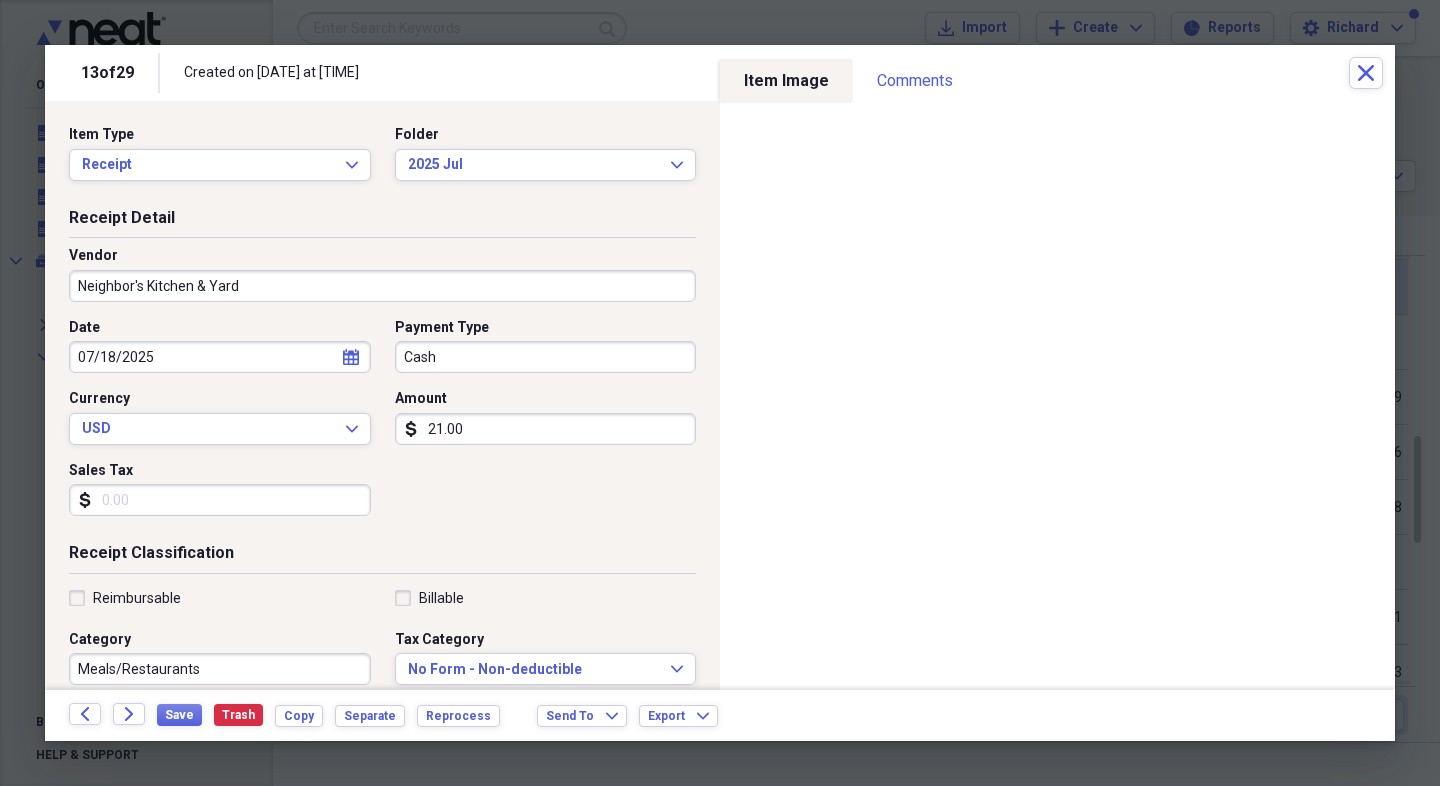 type on "Neighbor's Kitchen & Yard" 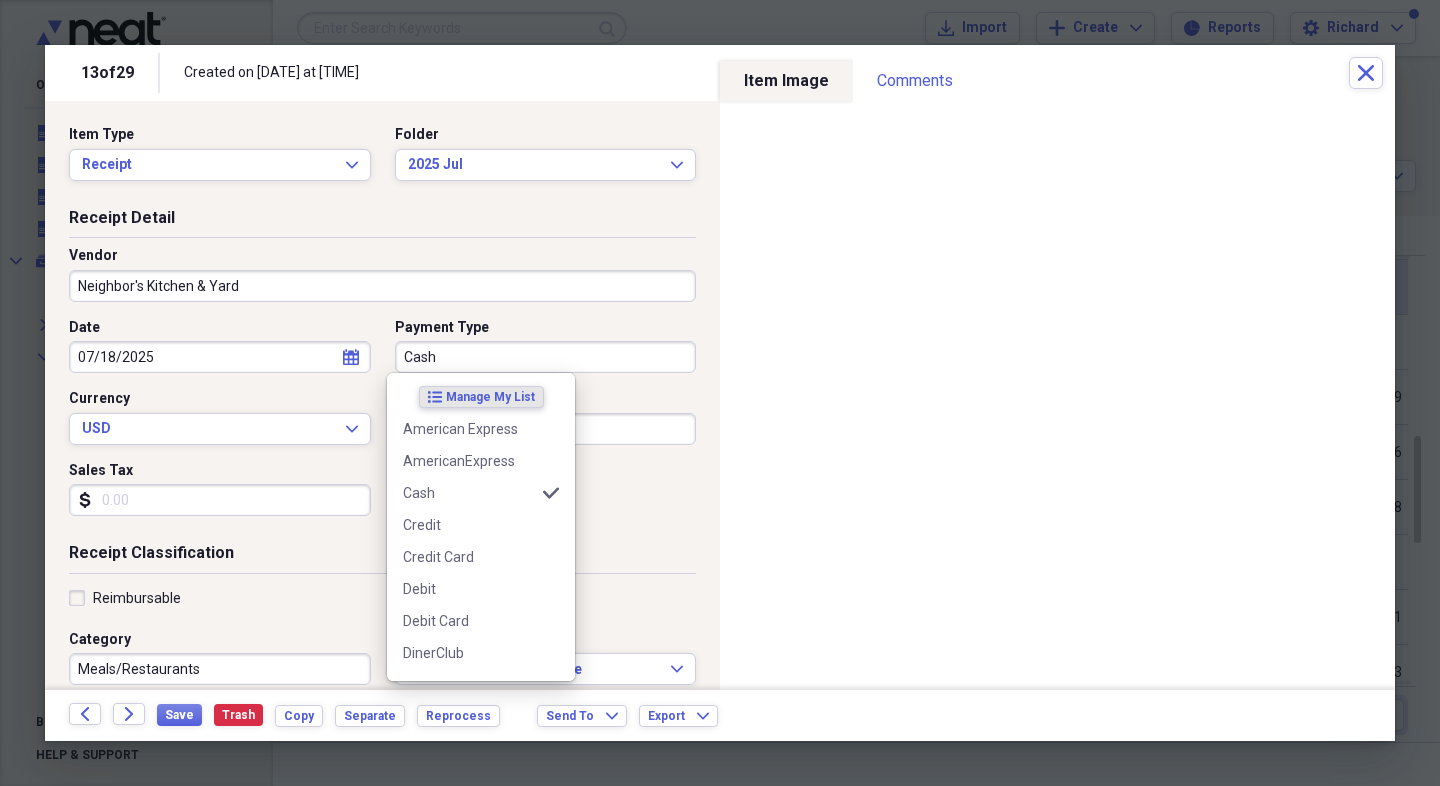 click on "Cash" at bounding box center [546, 357] 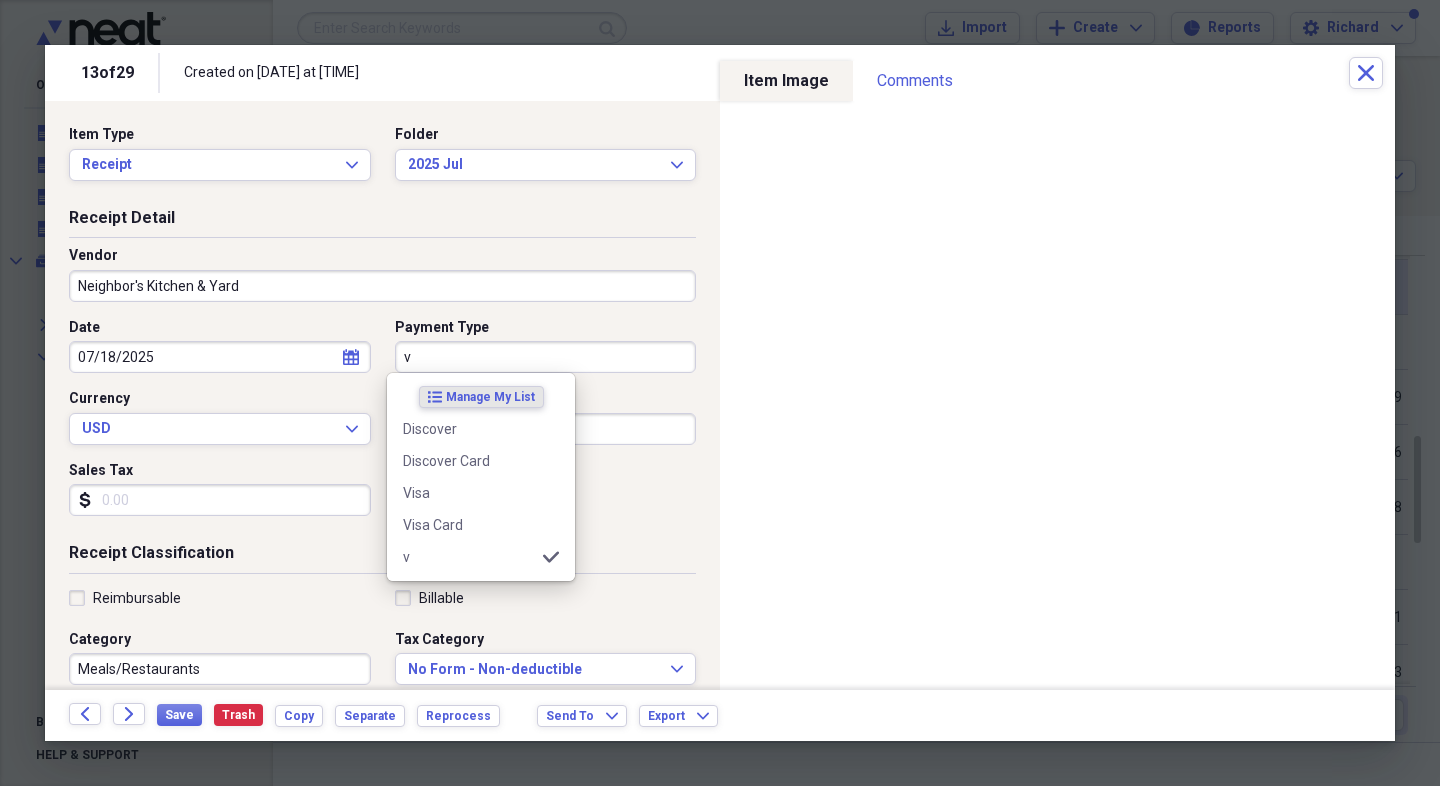 click on "Visa" at bounding box center (469, 493) 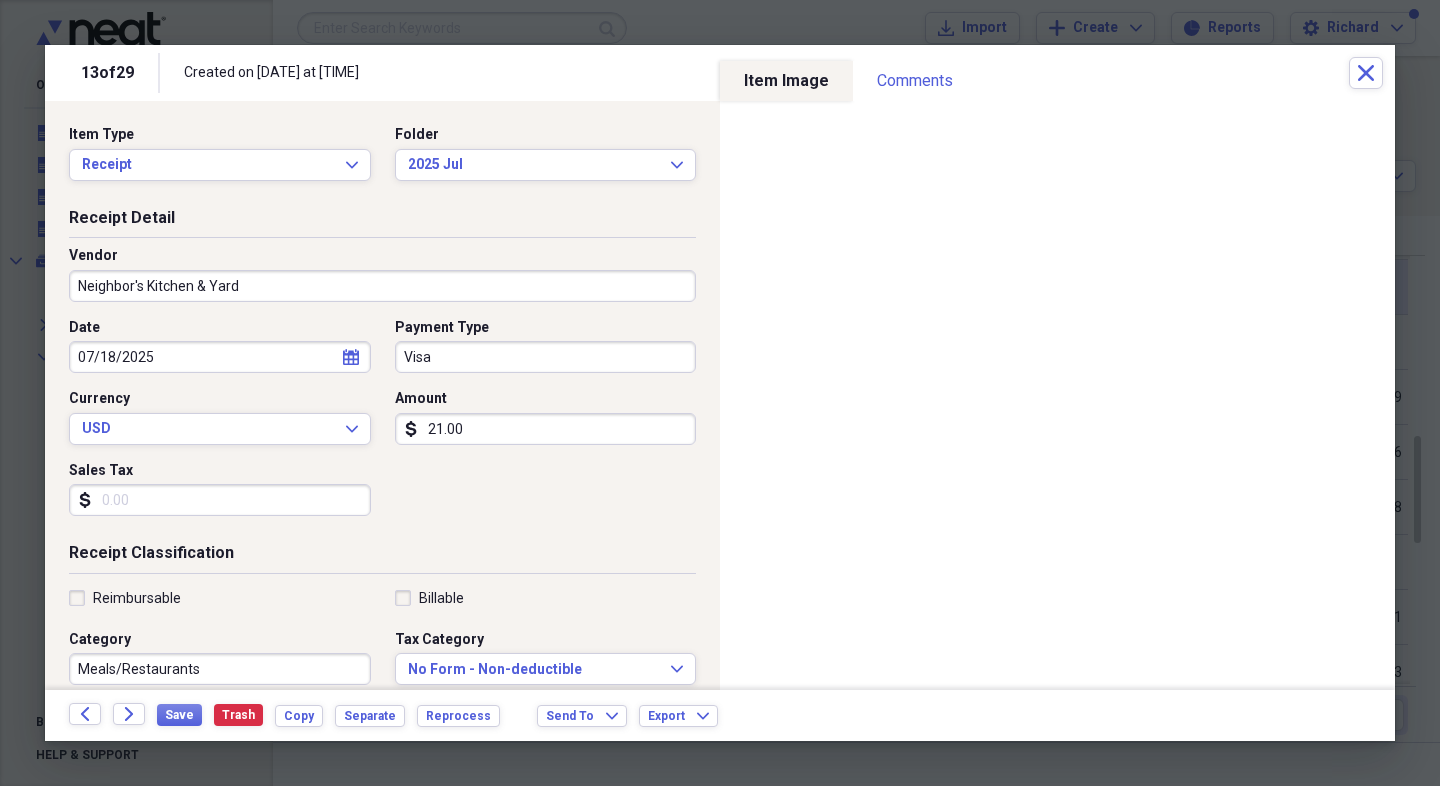 click on "21.00" at bounding box center (546, 429) 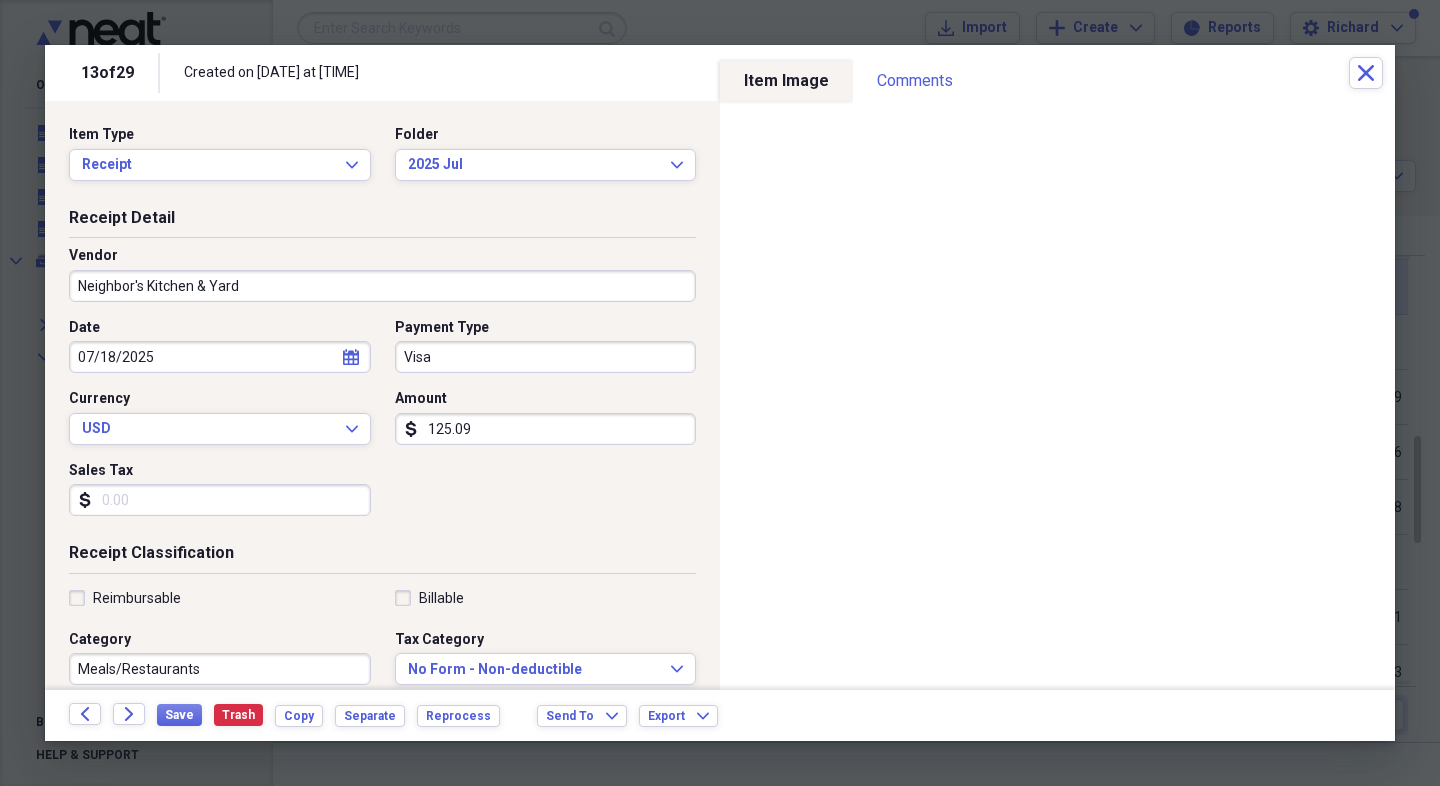 type on "125.09" 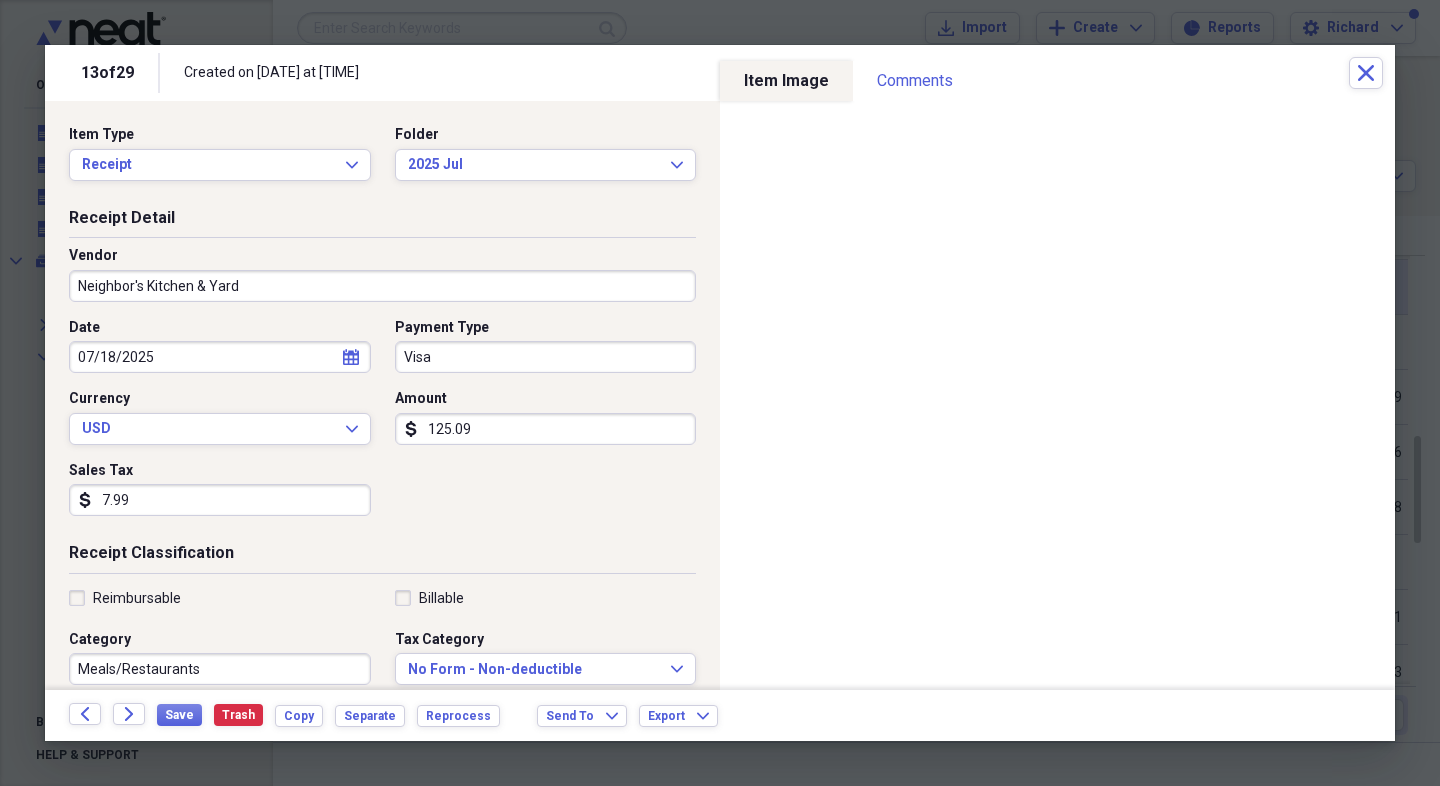 type on "7.99" 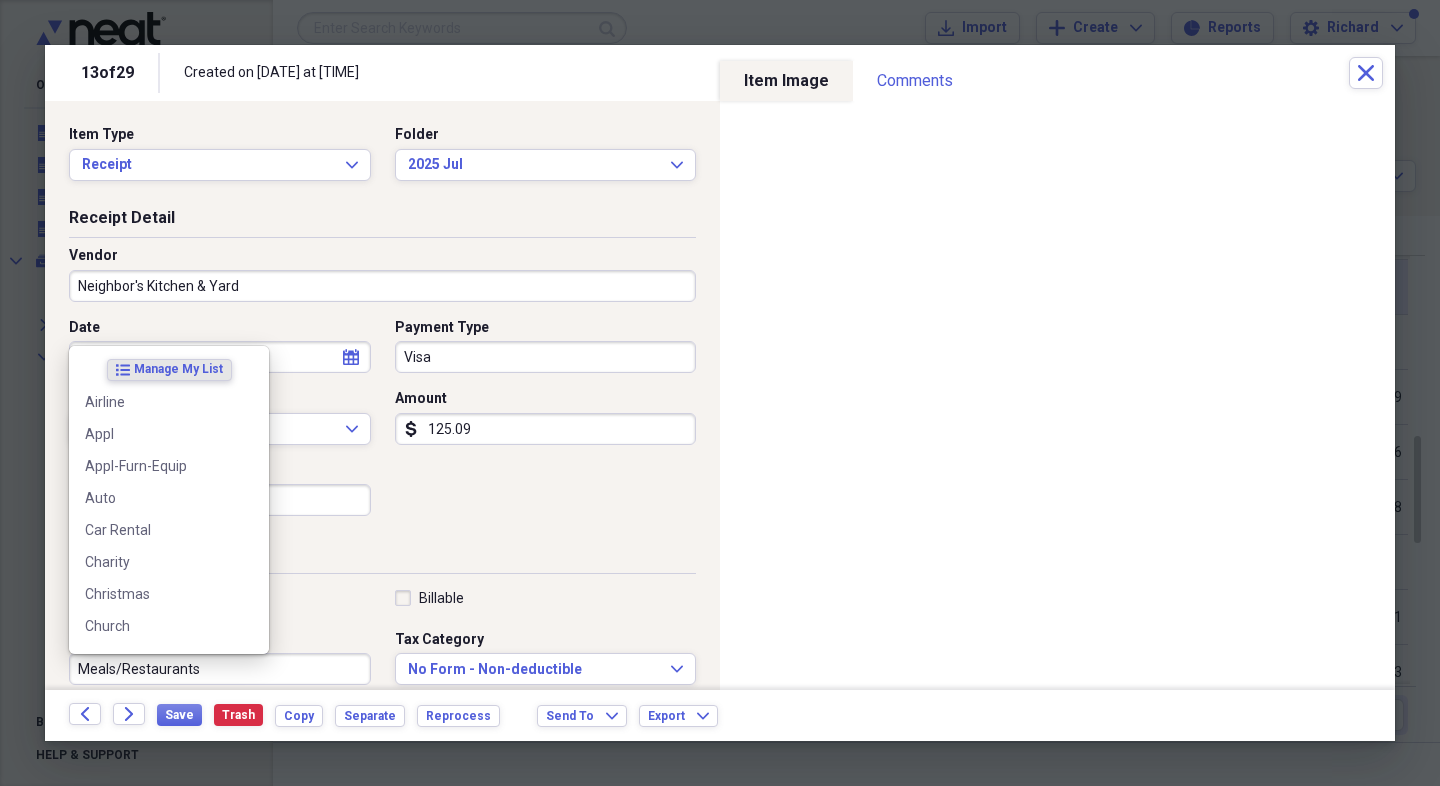 click on "Meals/Restaurants" at bounding box center [220, 669] 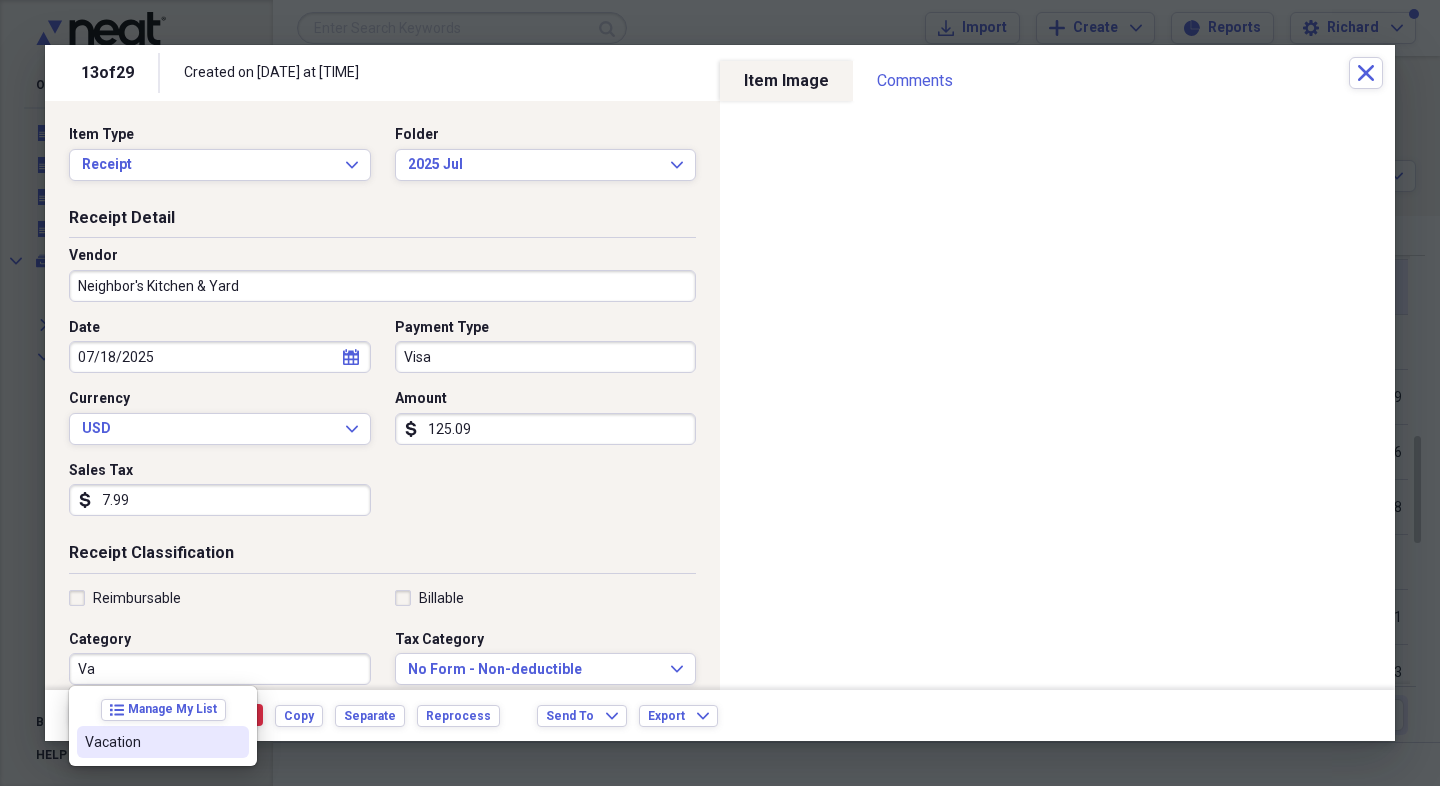click on "Vacation" at bounding box center (151, 742) 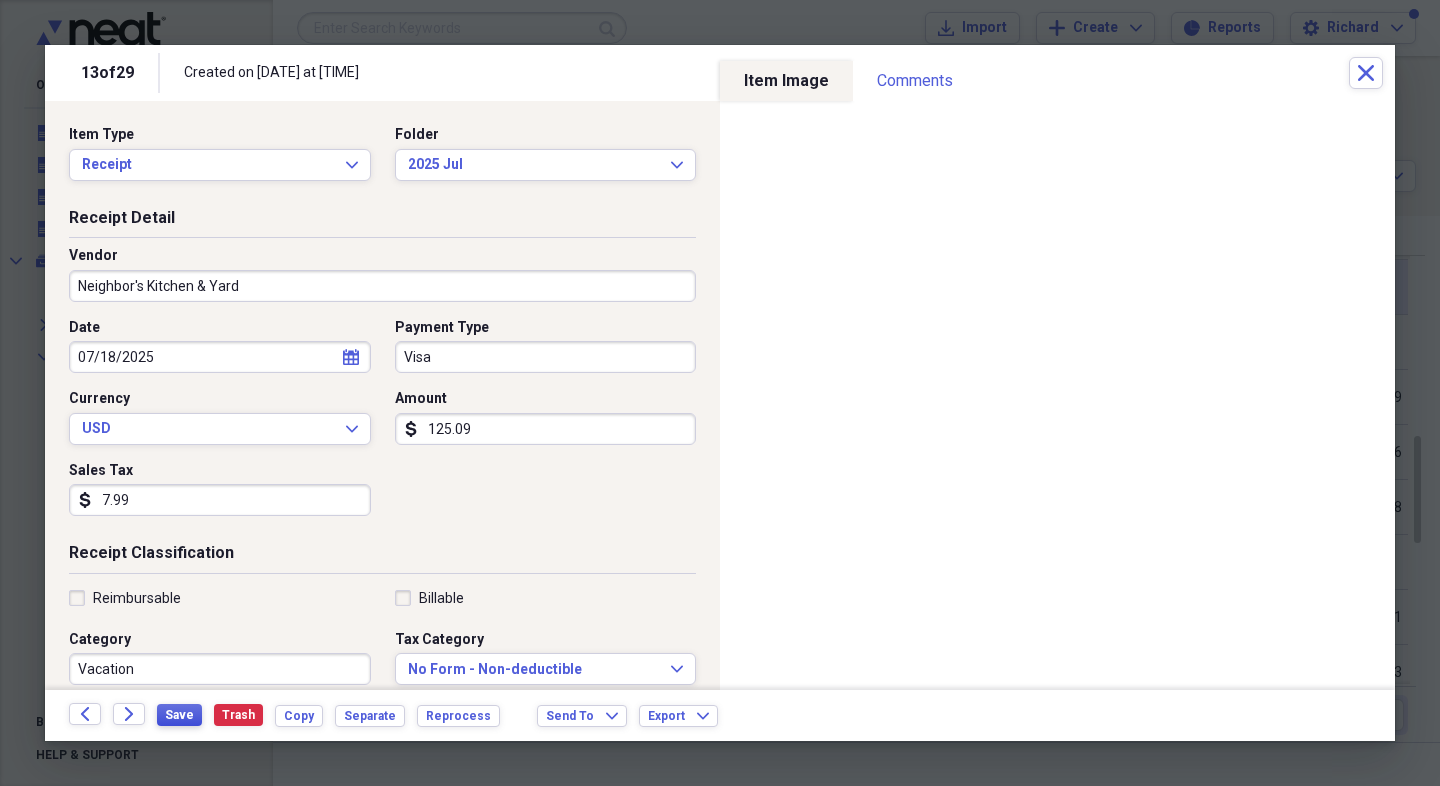 click on "Save" at bounding box center (179, 715) 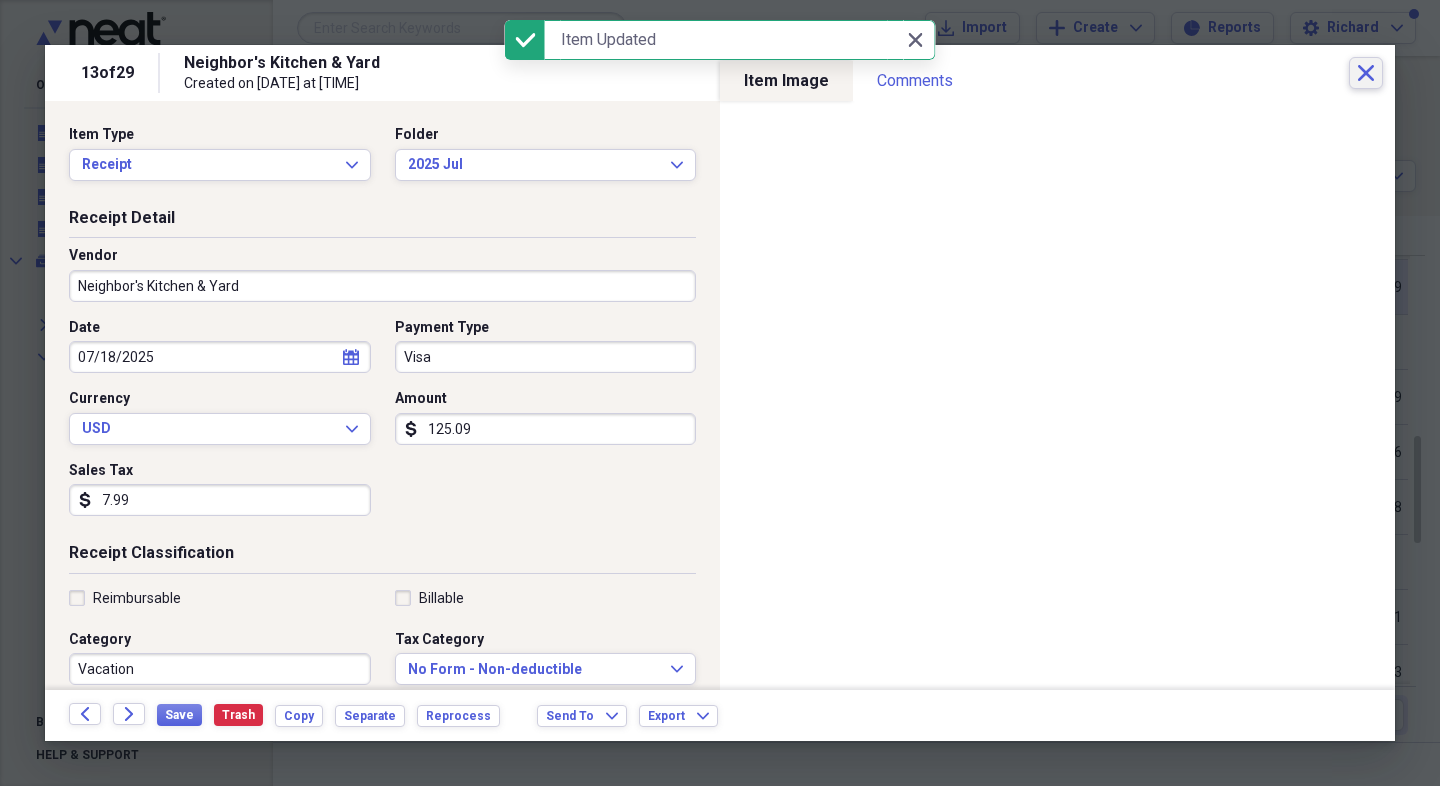 click on "Close" 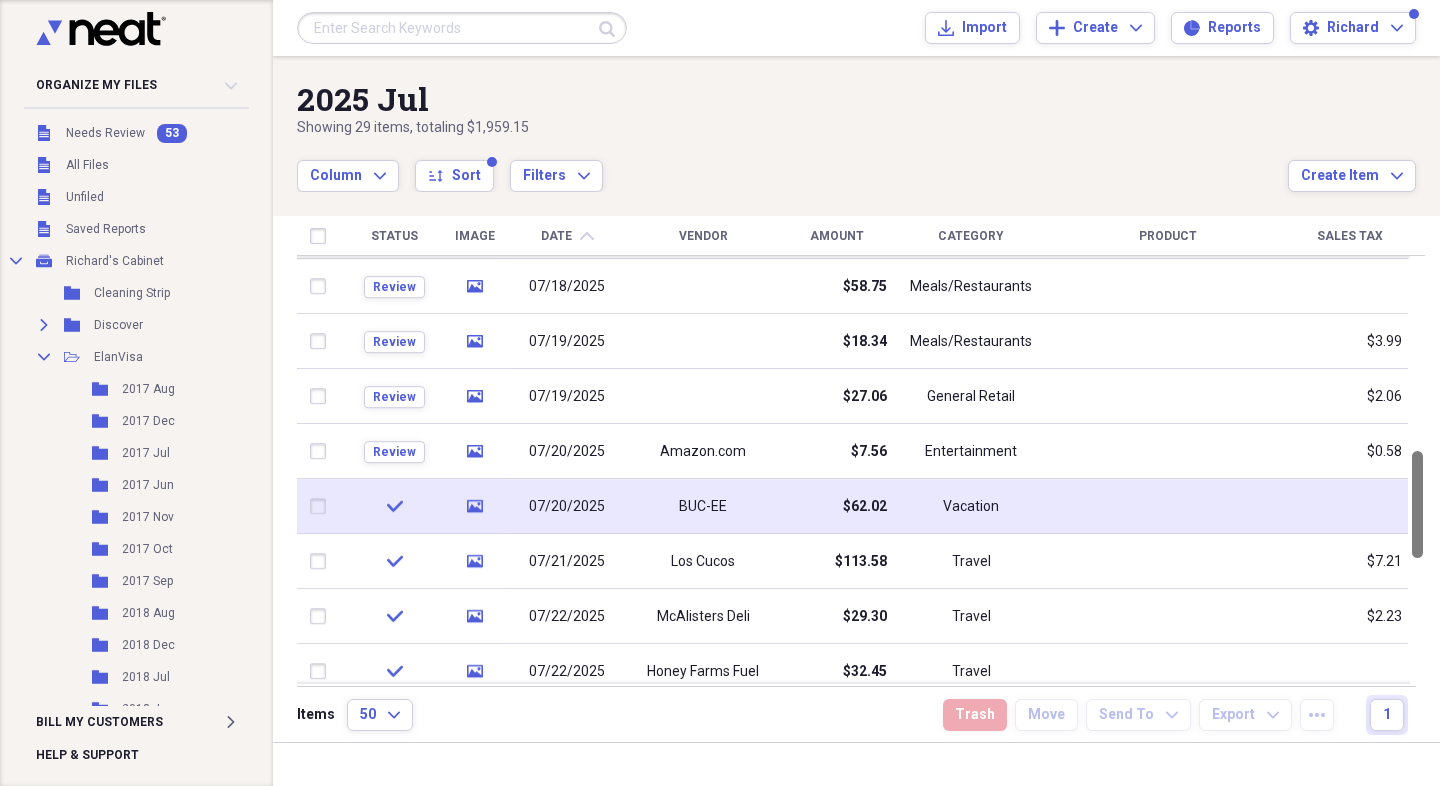 drag, startPoint x: 1434, startPoint y: 485, endPoint x: 1416, endPoint y: 500, distance: 23.43075 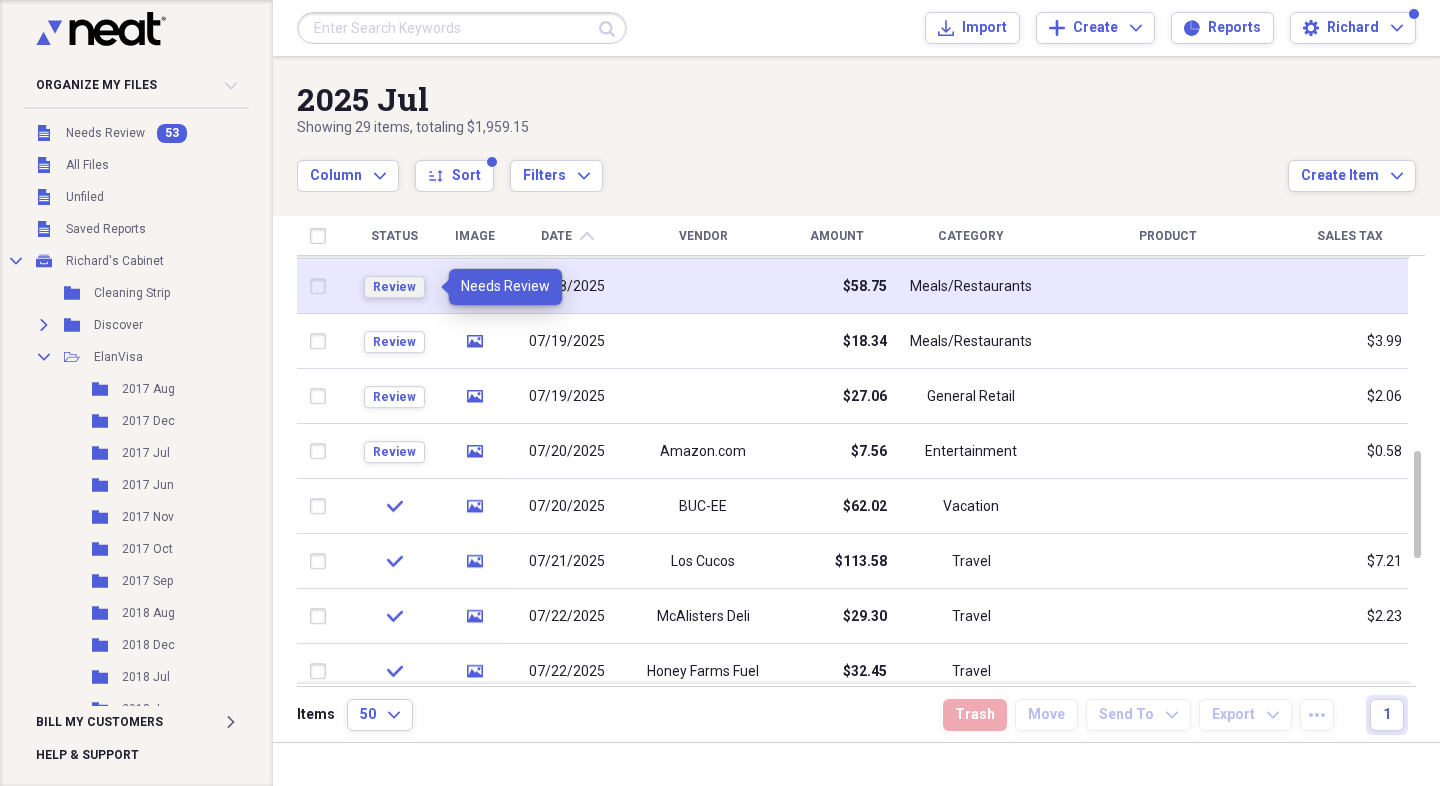 click on "Review" at bounding box center (394, 287) 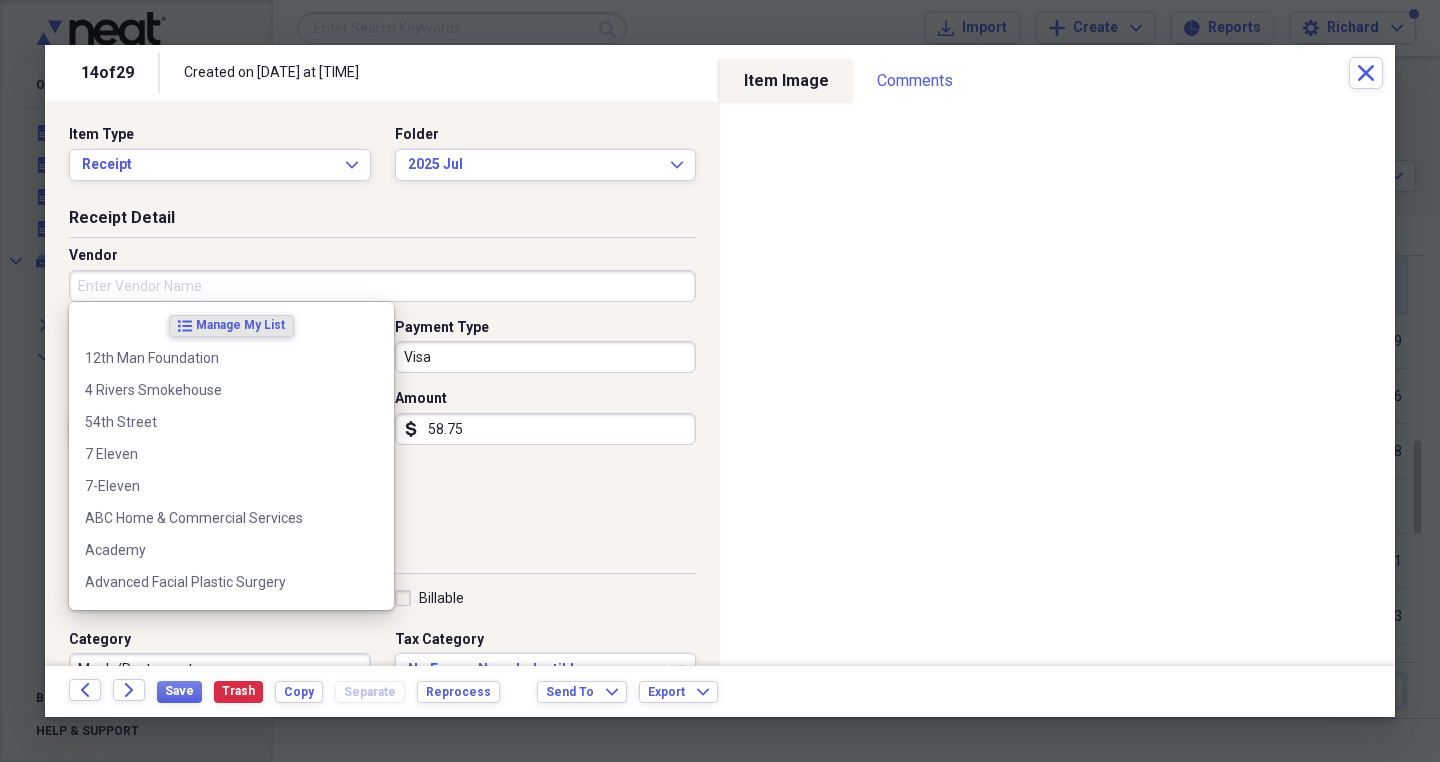 click on "Vendor" at bounding box center (382, 286) 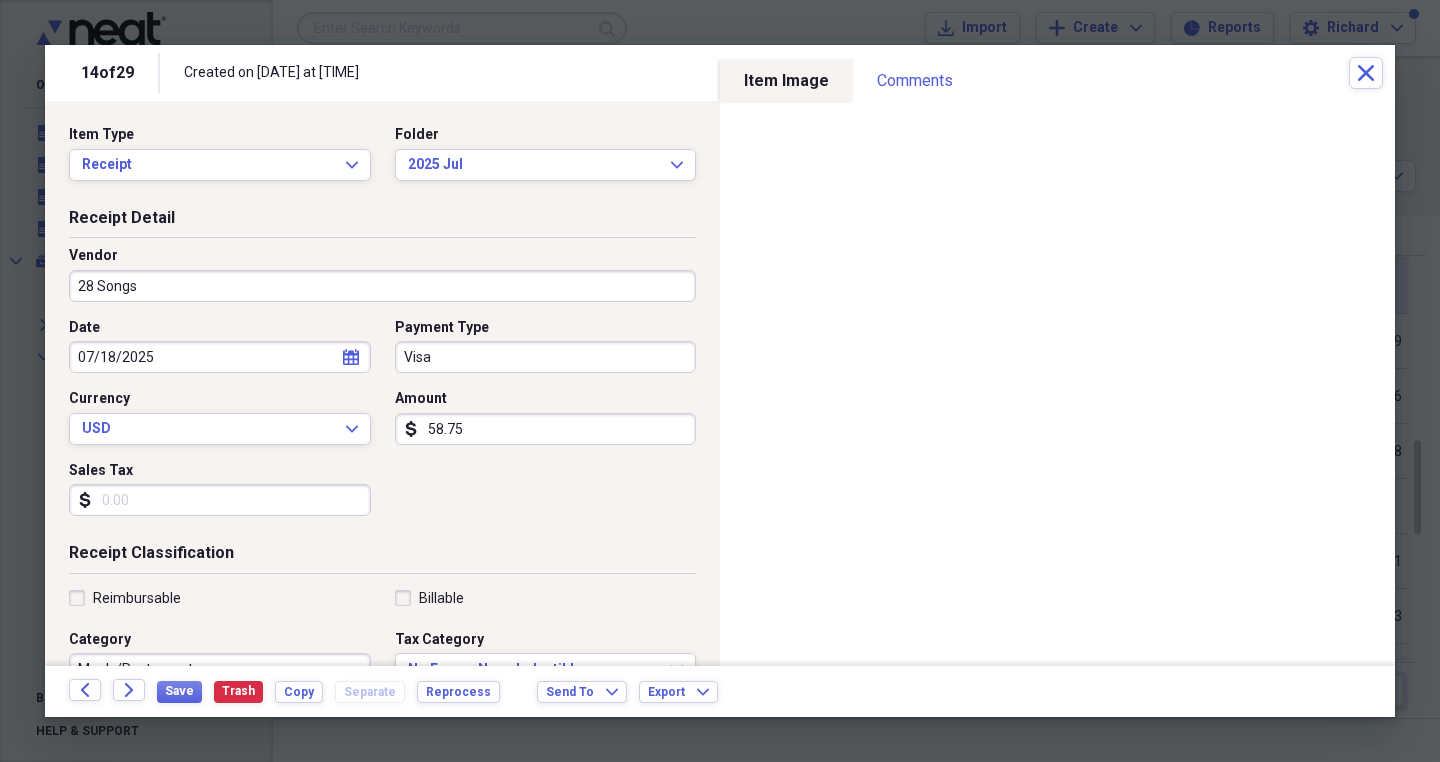 type on "28 Songs" 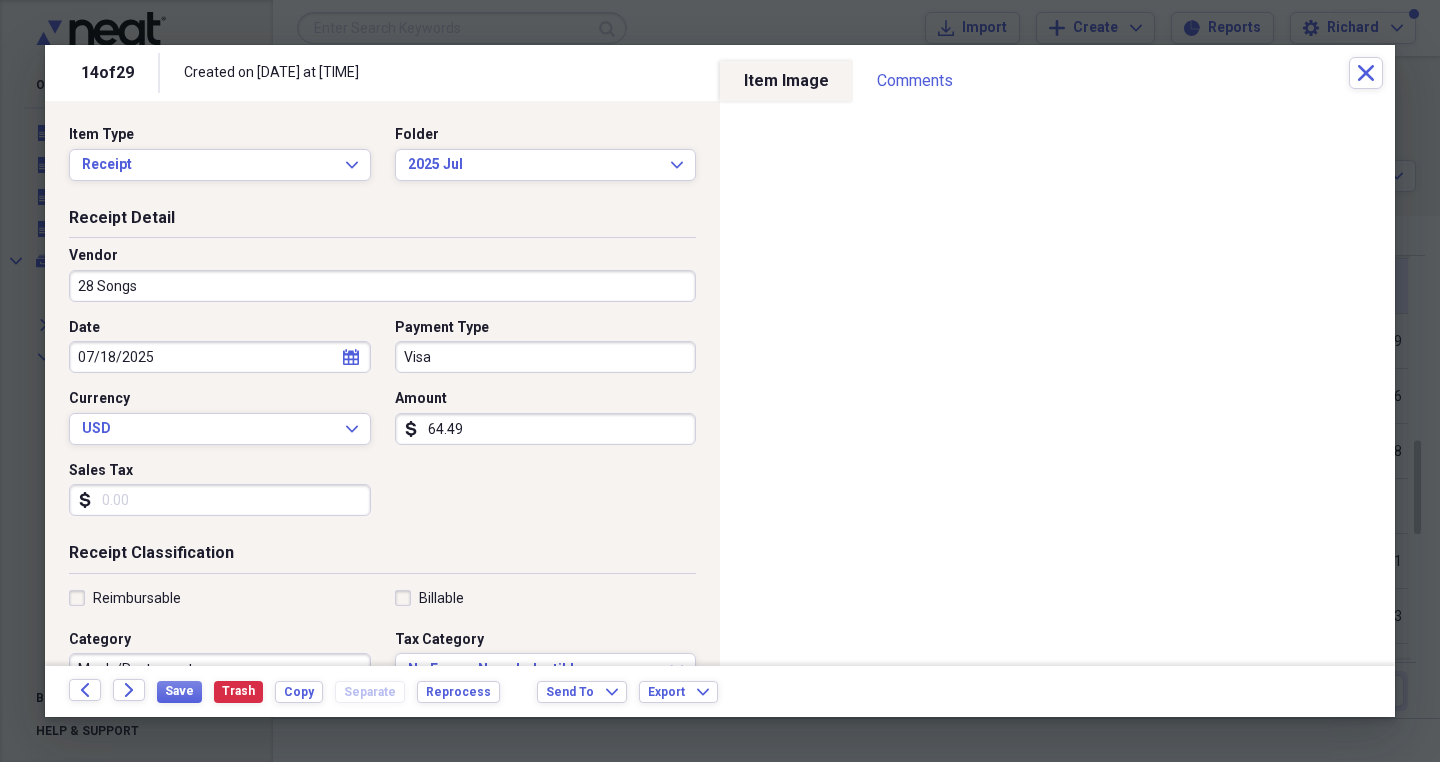 type on "64.49" 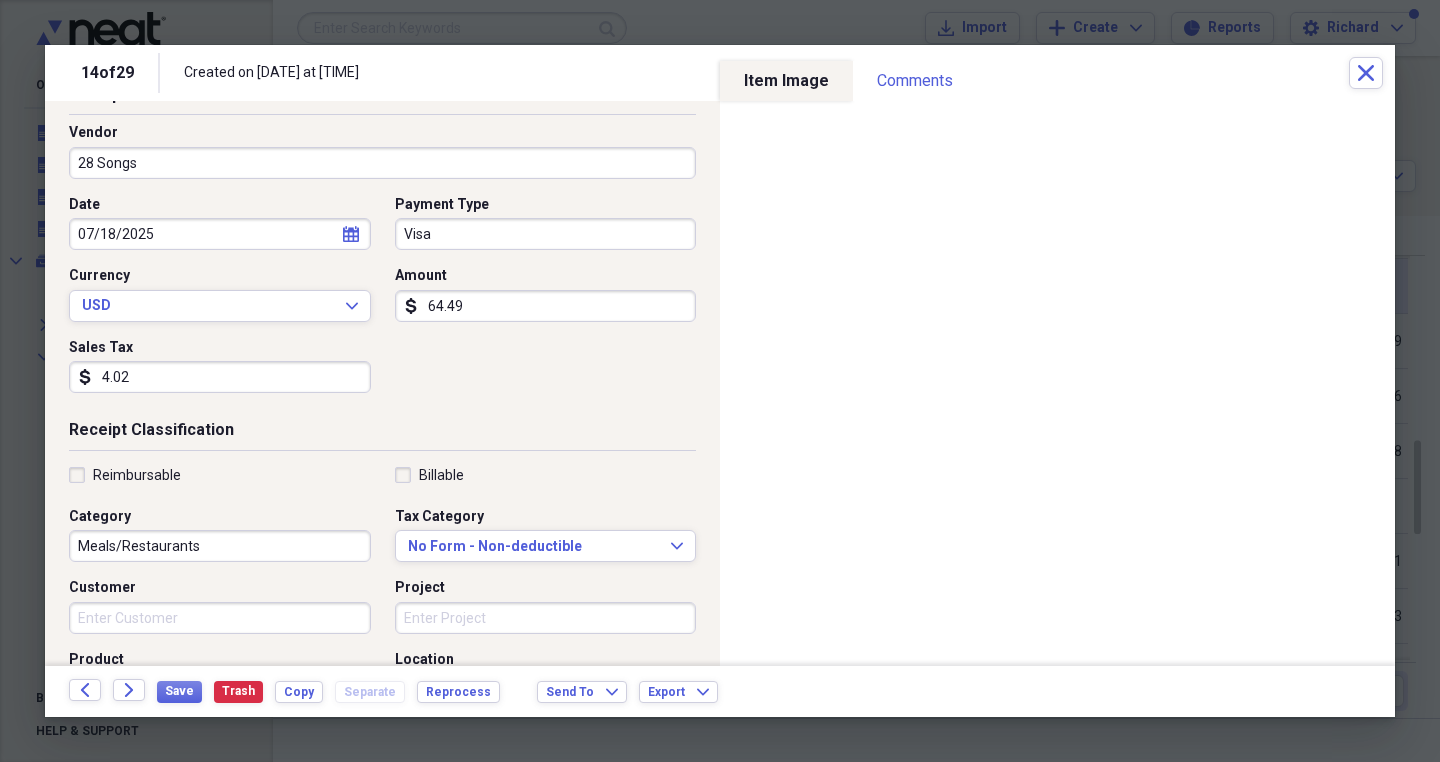 scroll, scrollTop: 127, scrollLeft: 0, axis: vertical 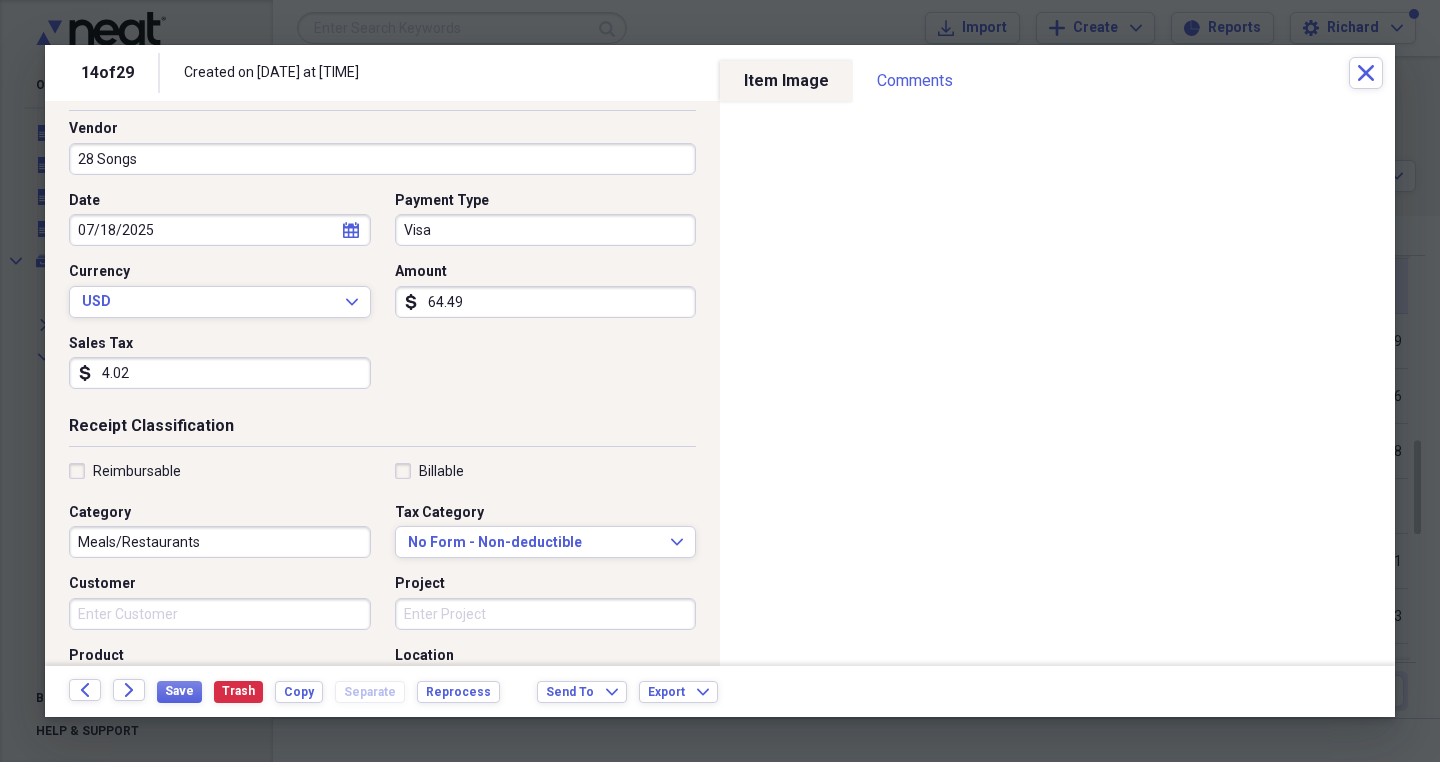 type on "4.02" 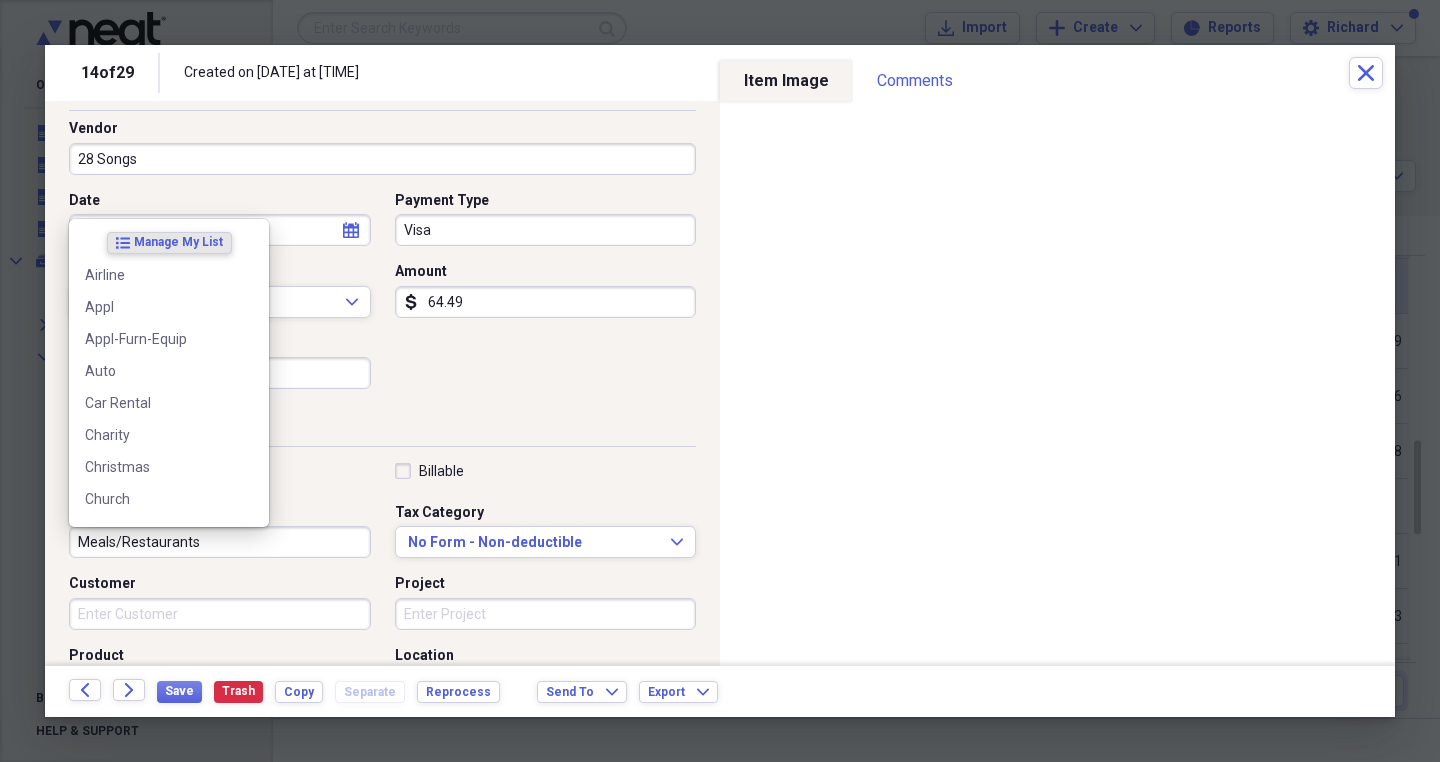 click on "Meals/Restaurants" at bounding box center (220, 542) 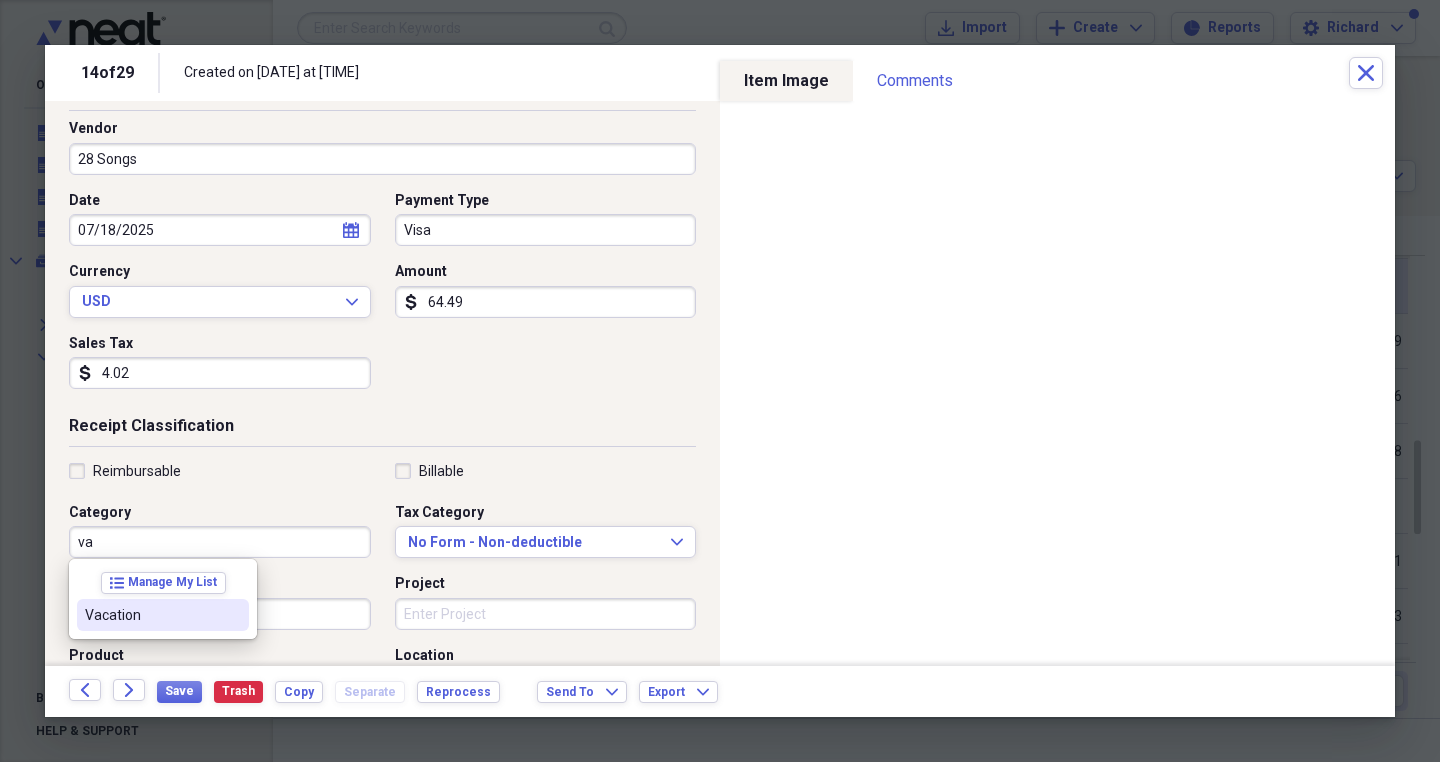 click on "Vacation" at bounding box center [151, 615] 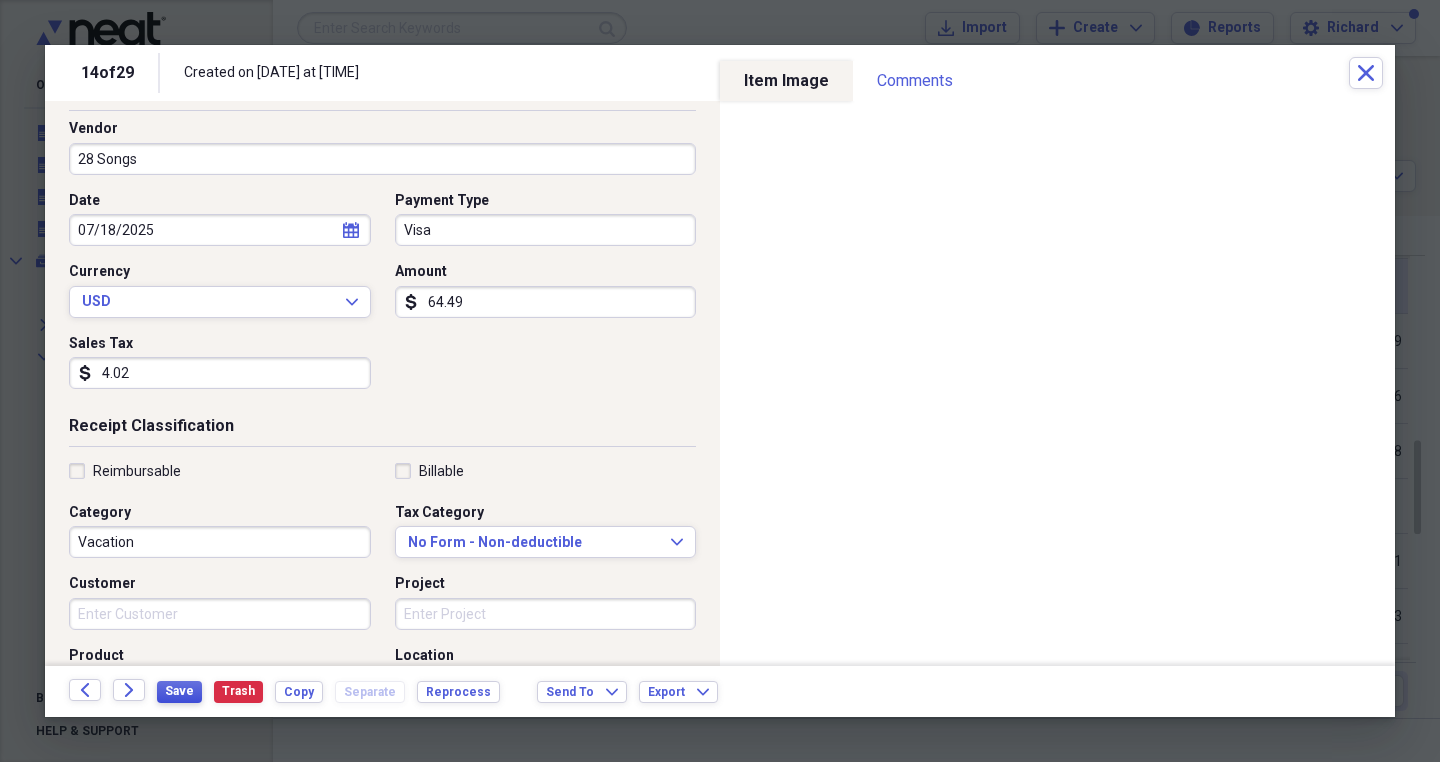 click on "Save" at bounding box center (179, 691) 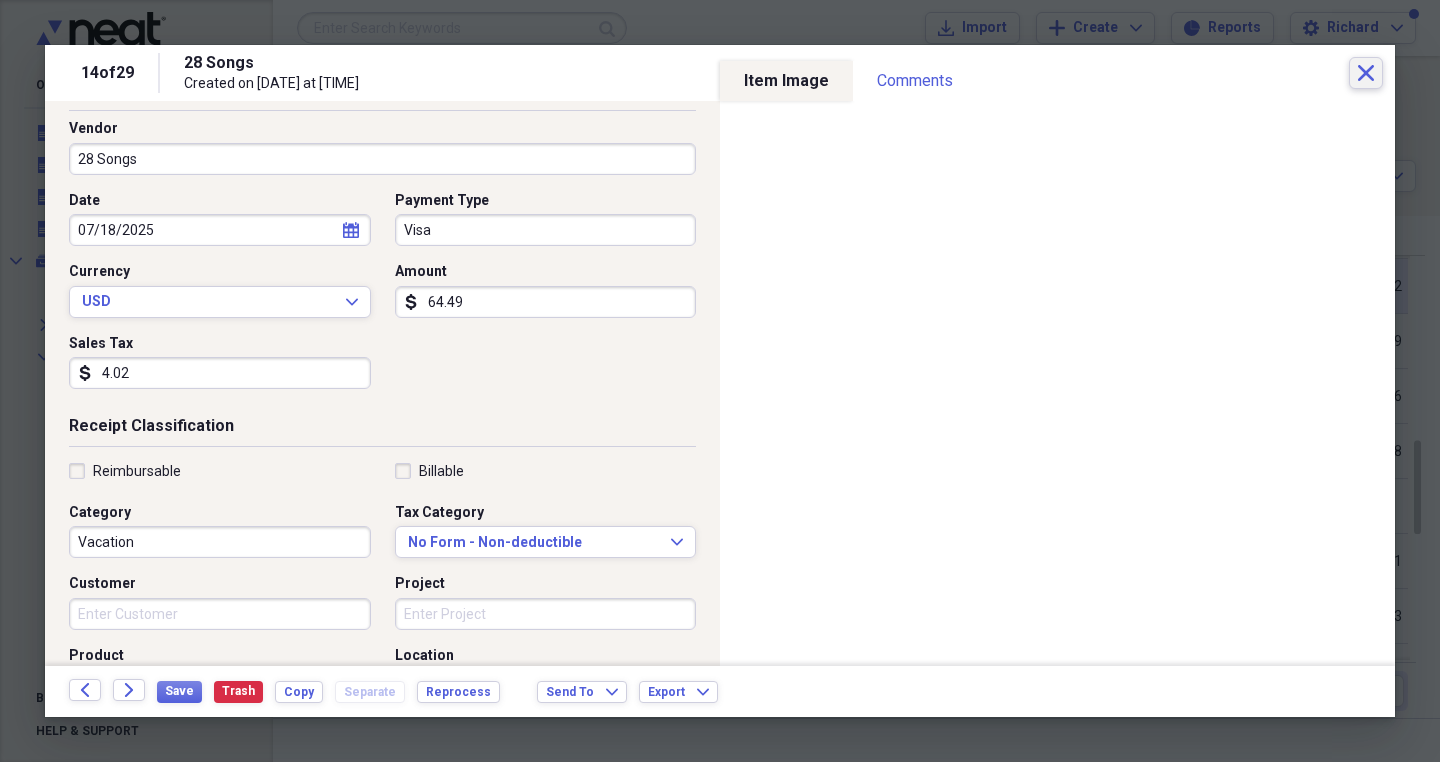 click on "Close" 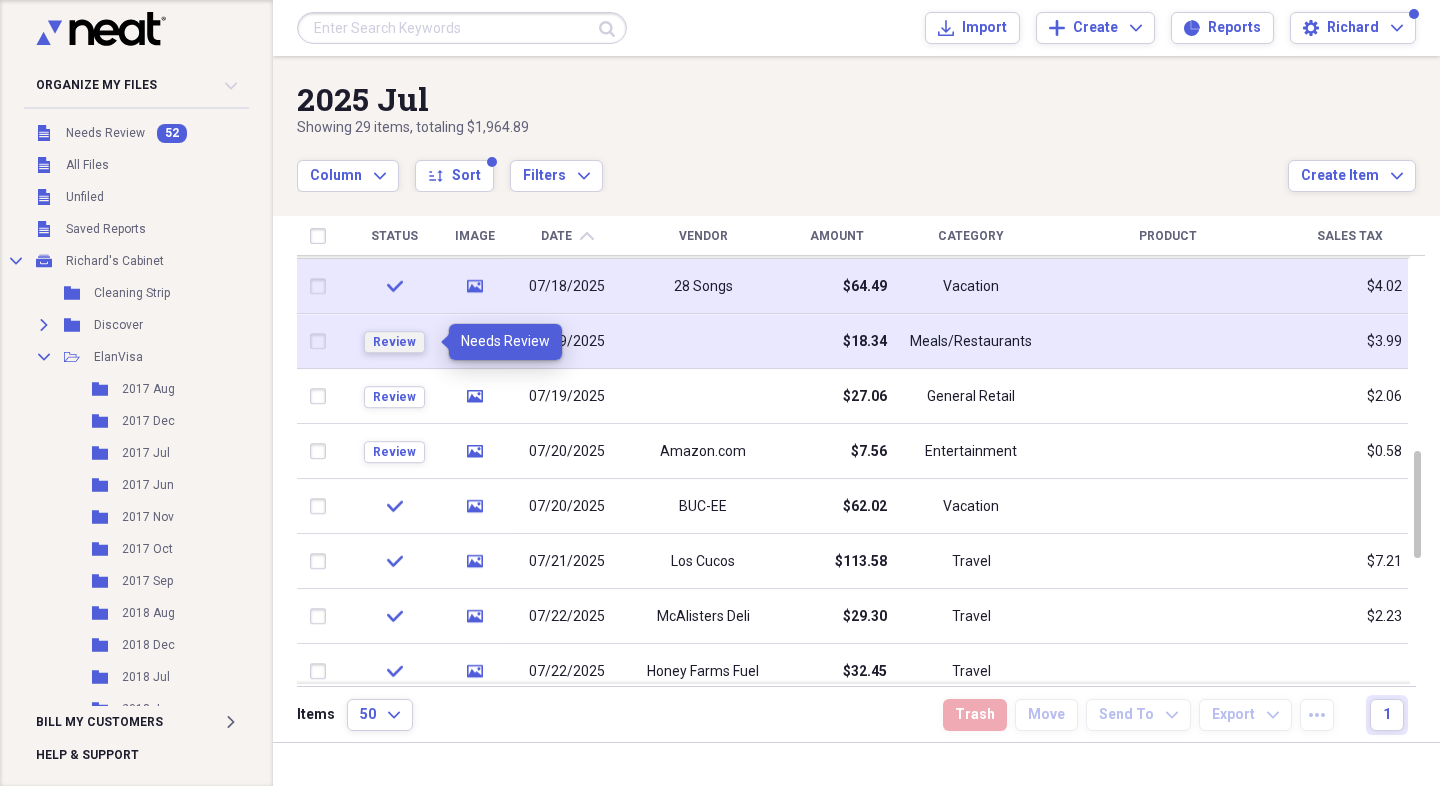 click on "Review" at bounding box center [394, 342] 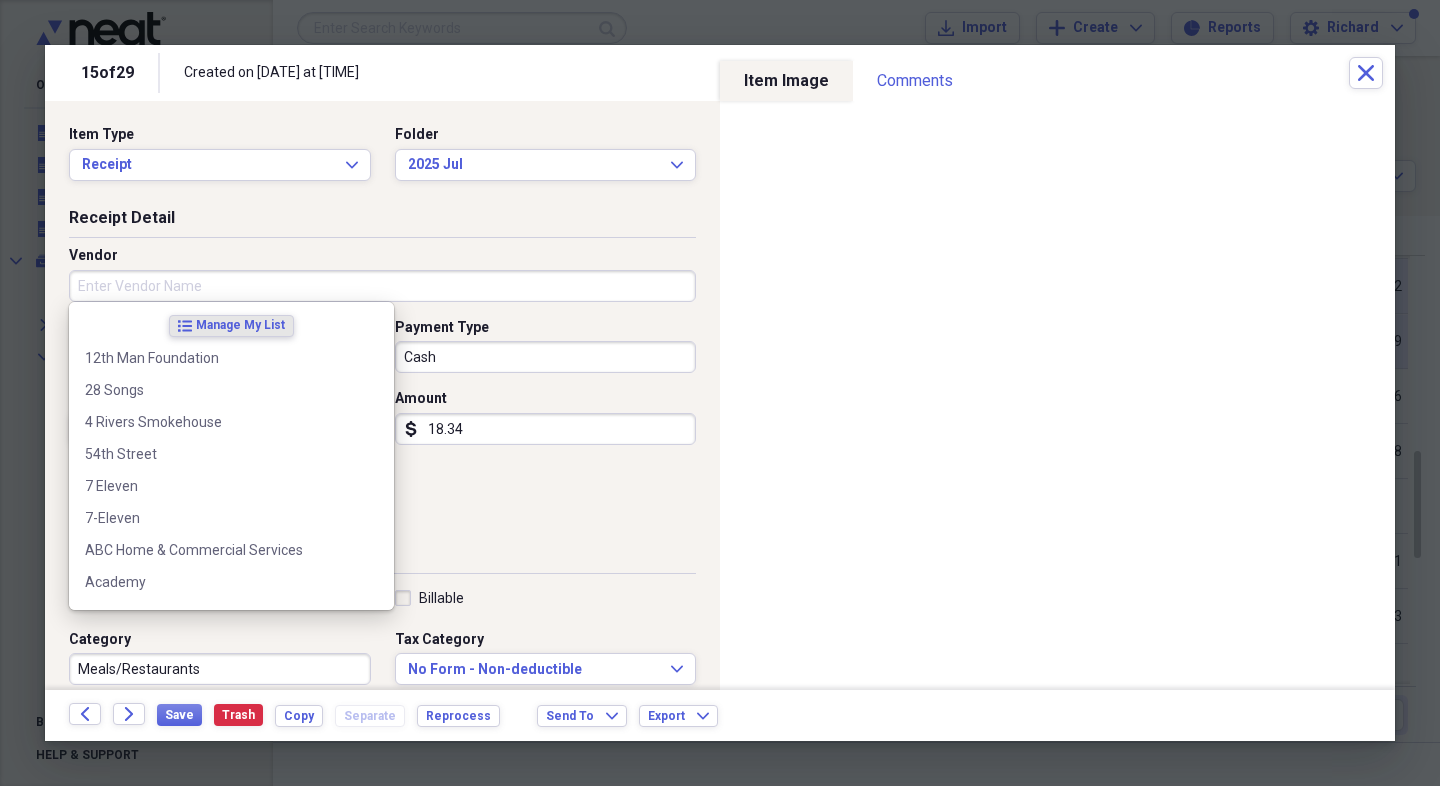 click on "Vendor" at bounding box center (382, 286) 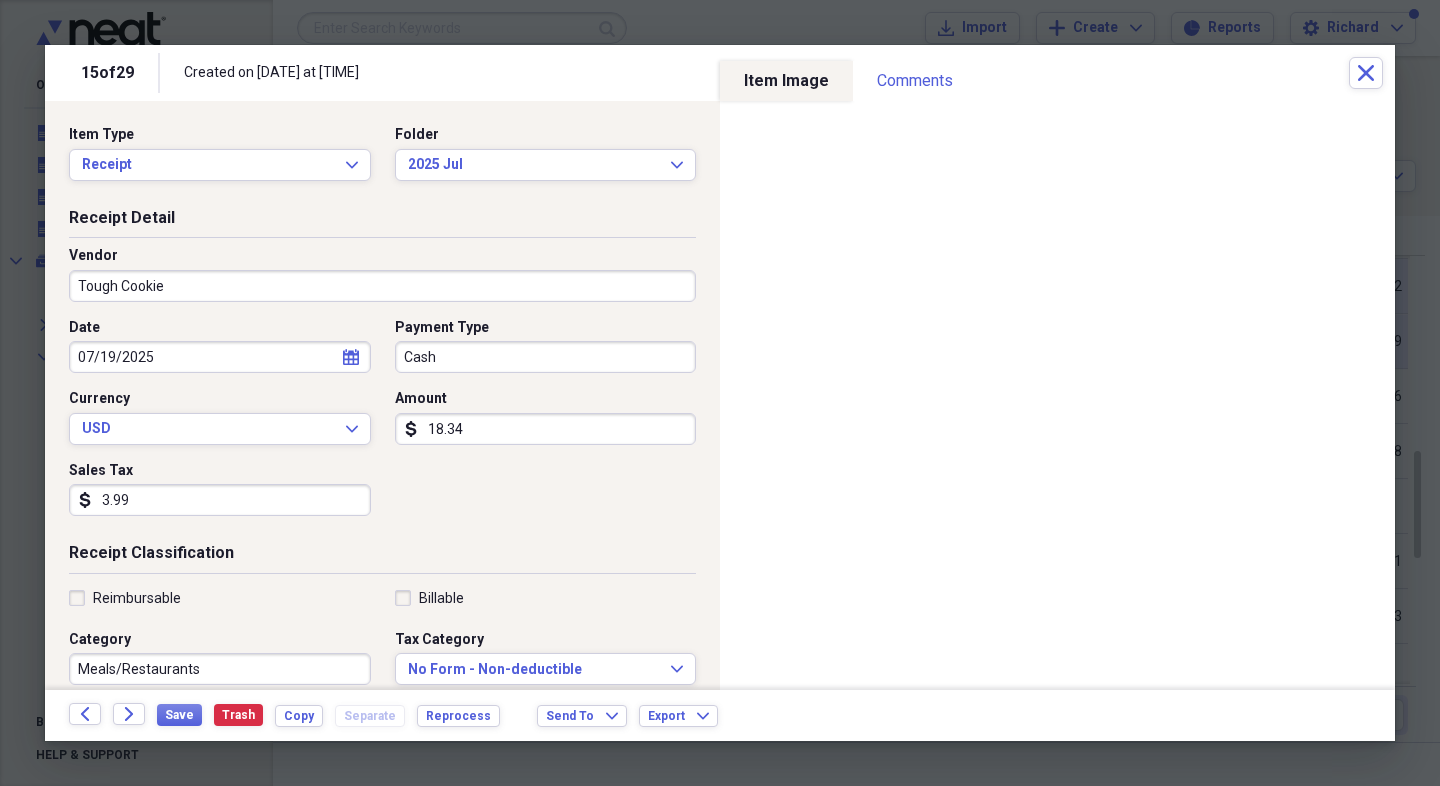 type on "Tough Cookie" 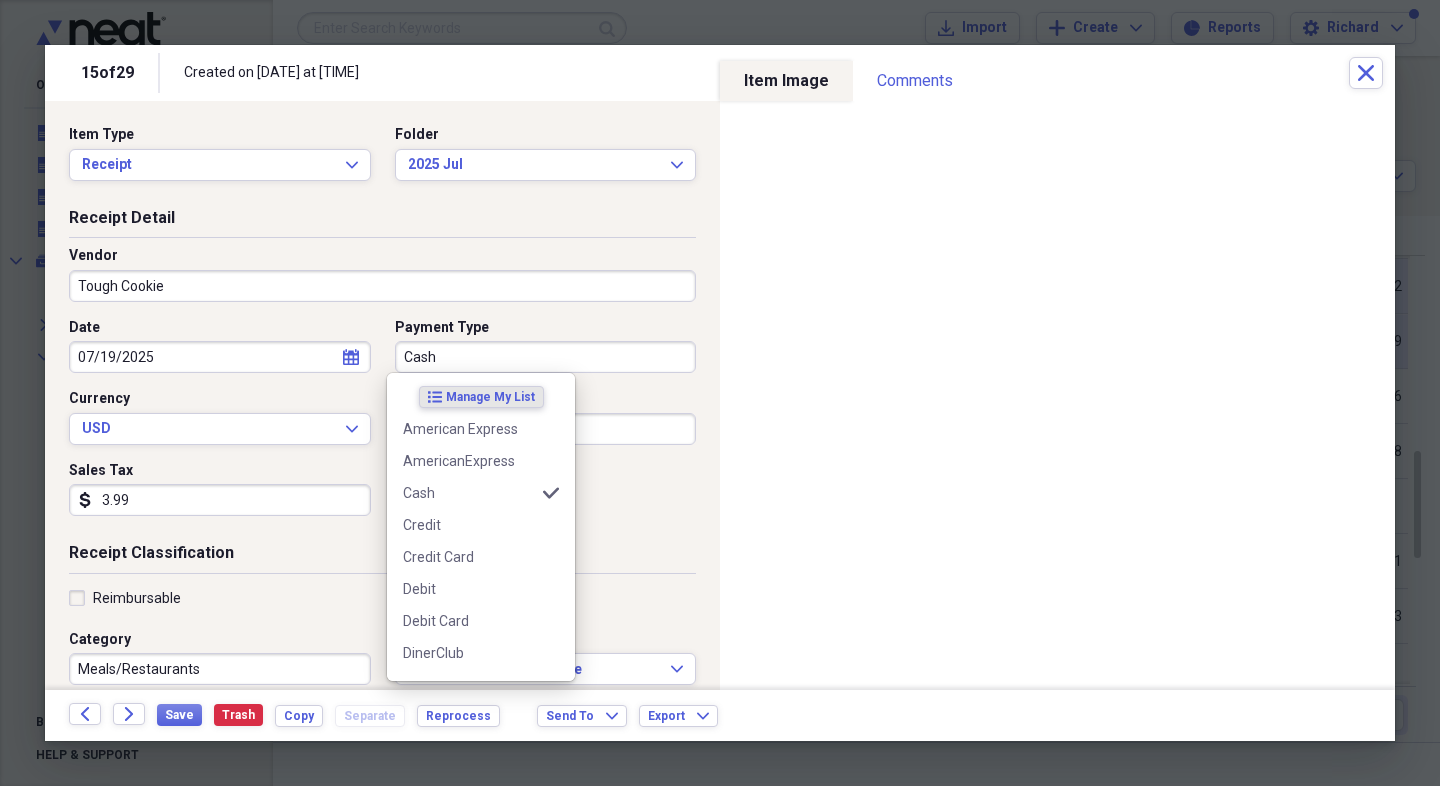 click on "Cash" at bounding box center (546, 357) 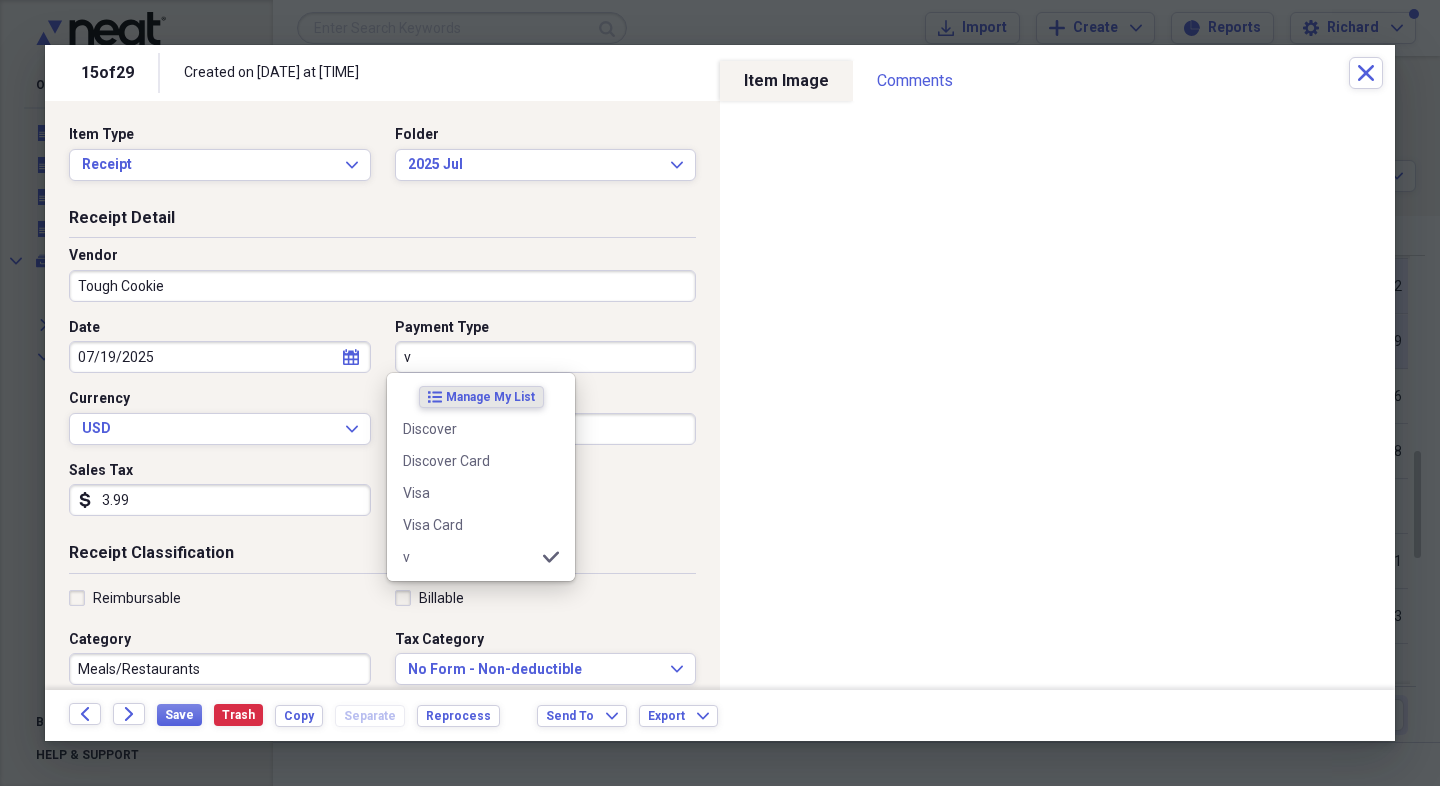 click on "Visa" at bounding box center [469, 493] 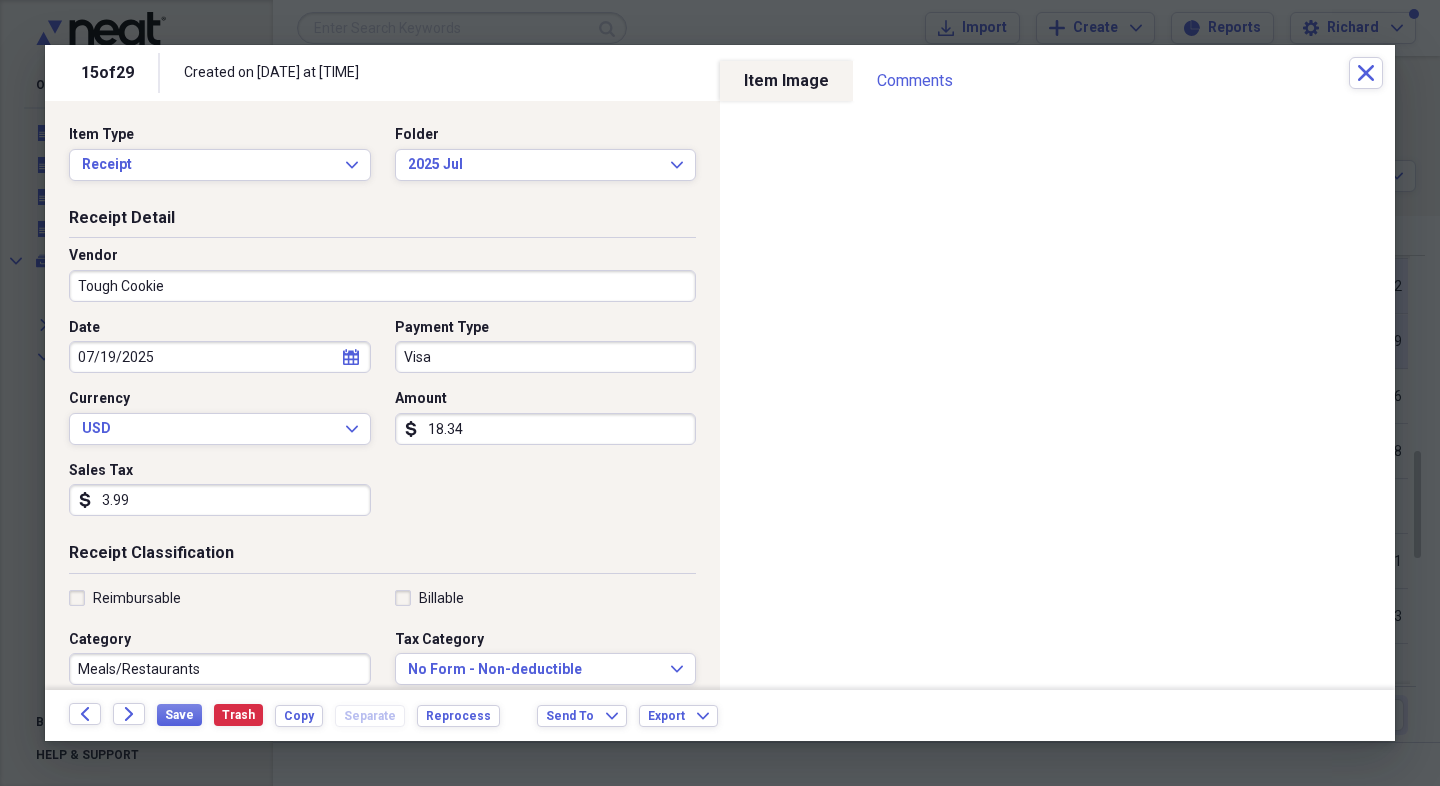 click on "3.99" at bounding box center [220, 500] 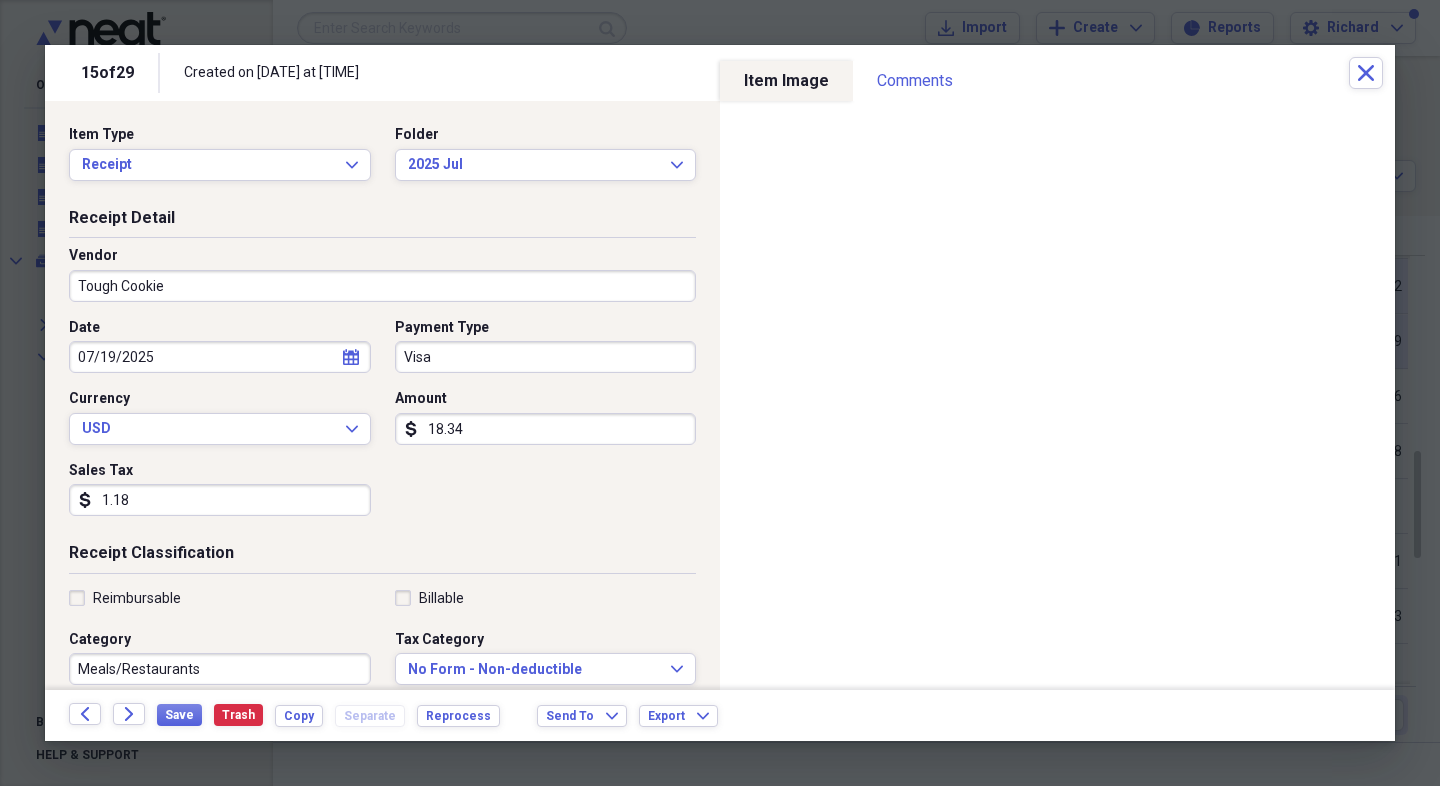 type on "1.18" 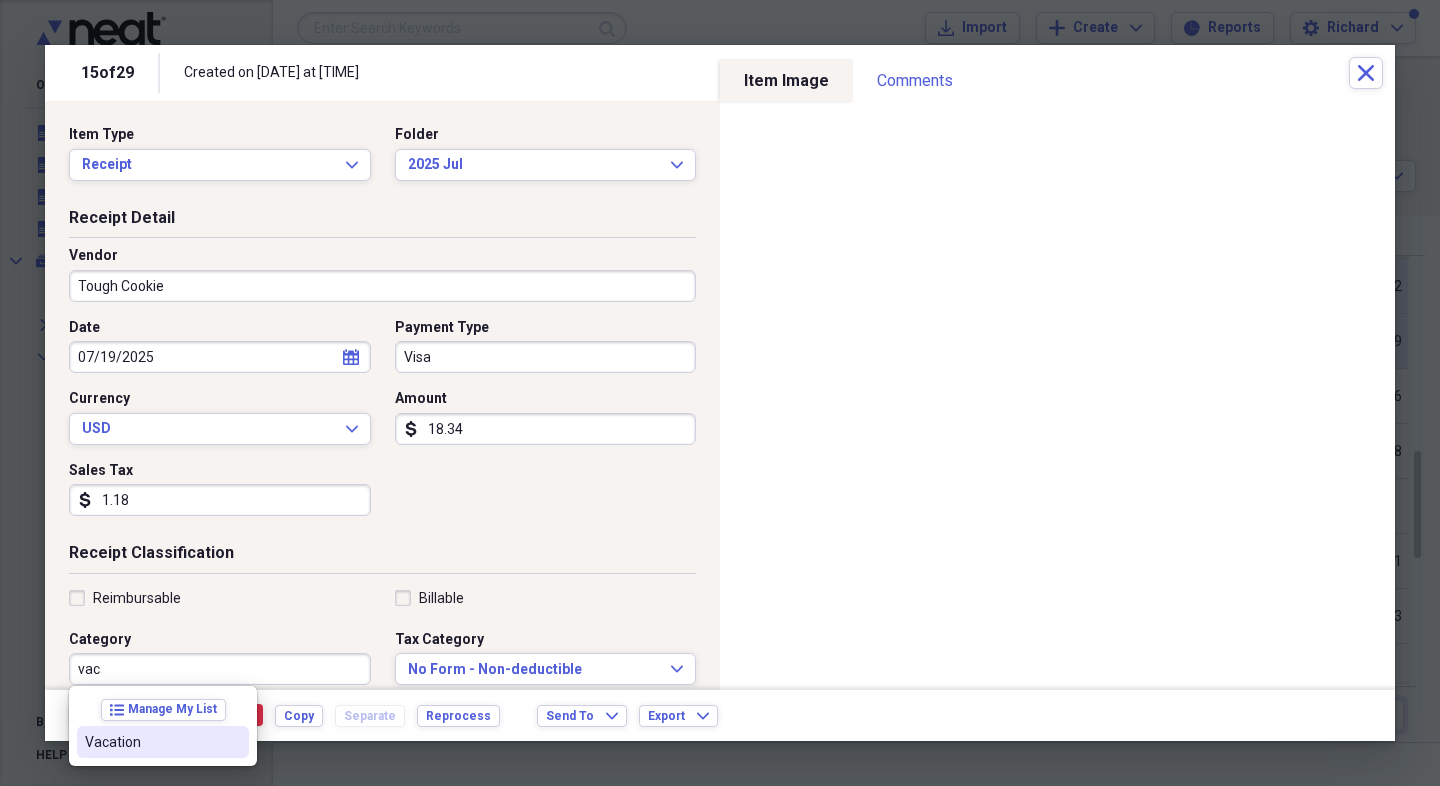 click on "Vacation" at bounding box center [151, 742] 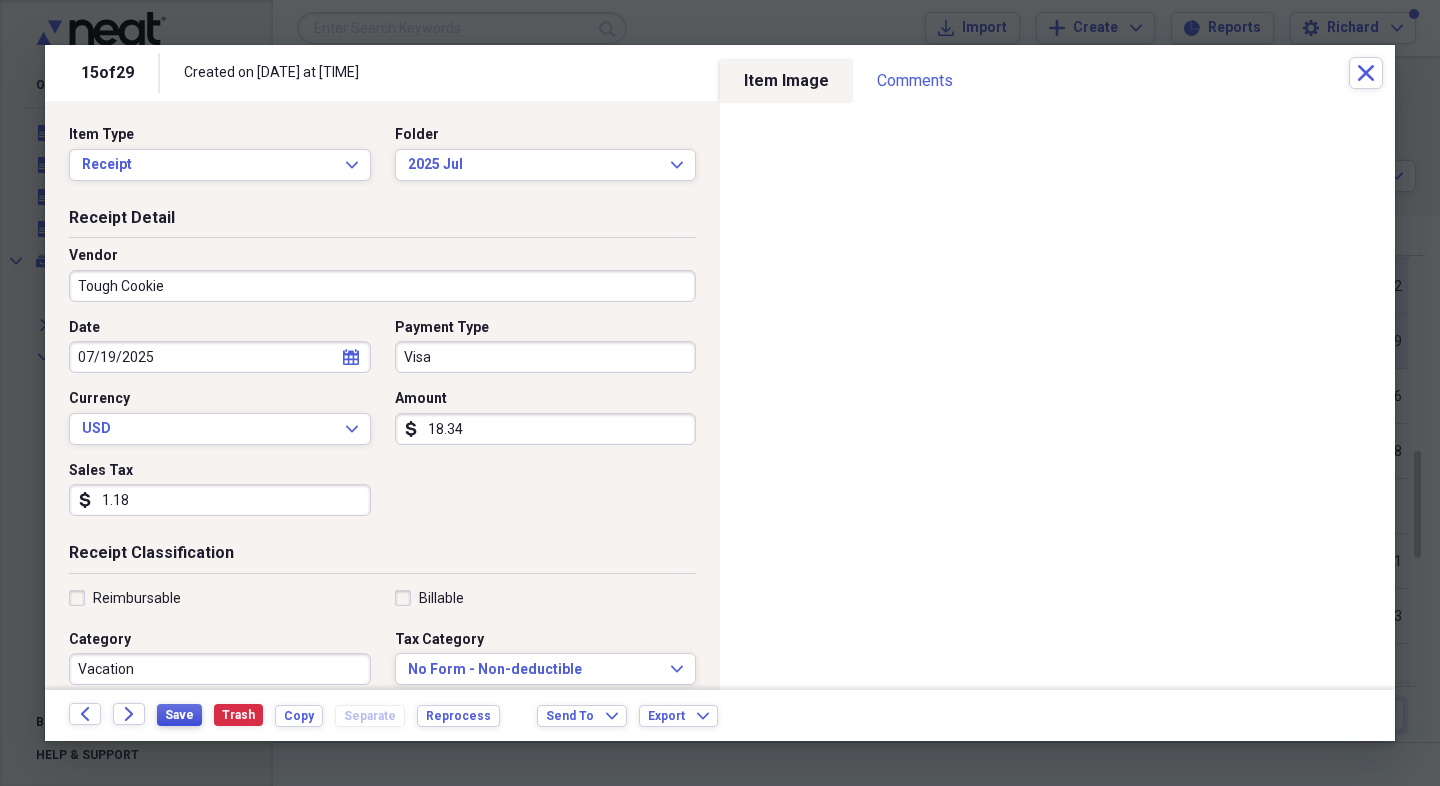 click on "Save" at bounding box center (179, 715) 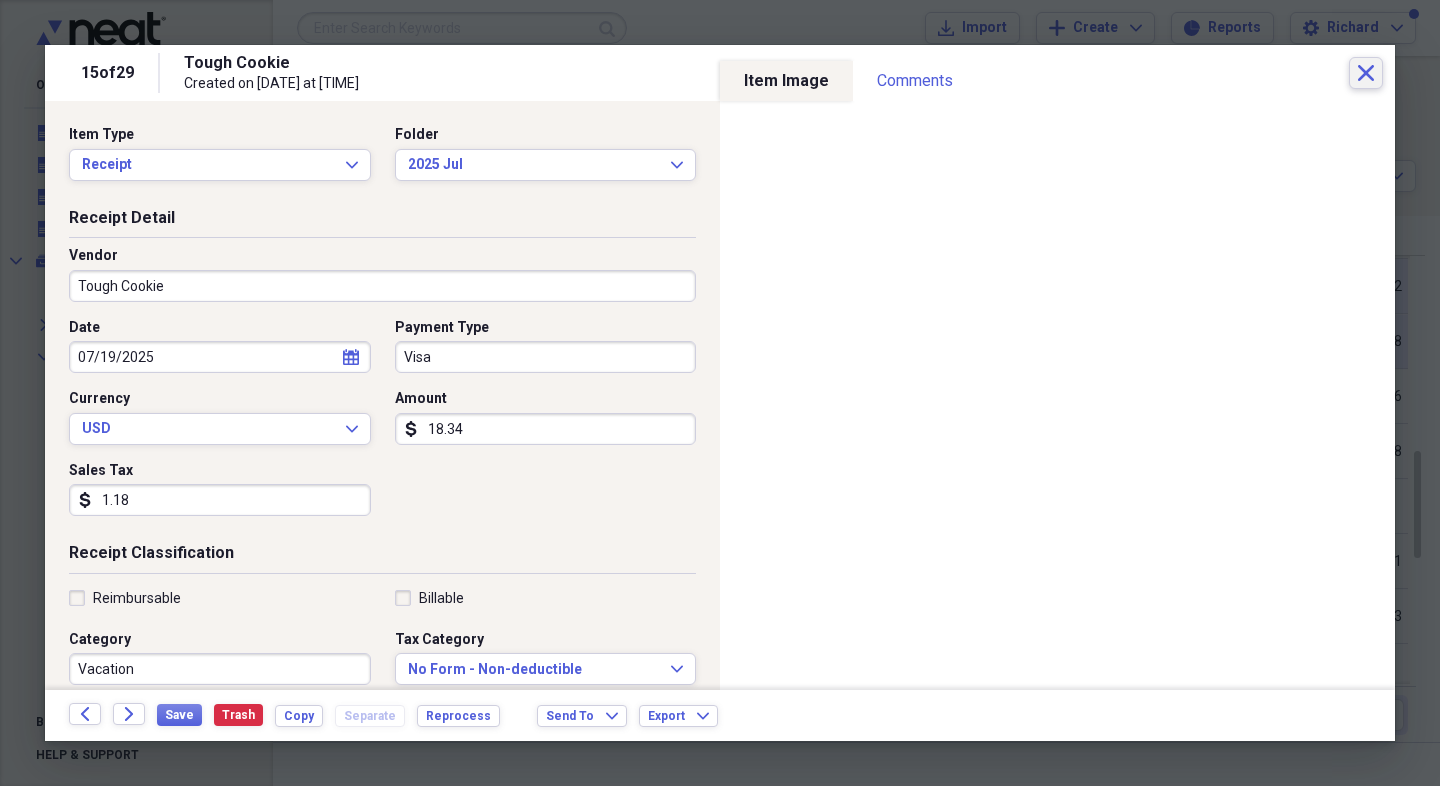 click 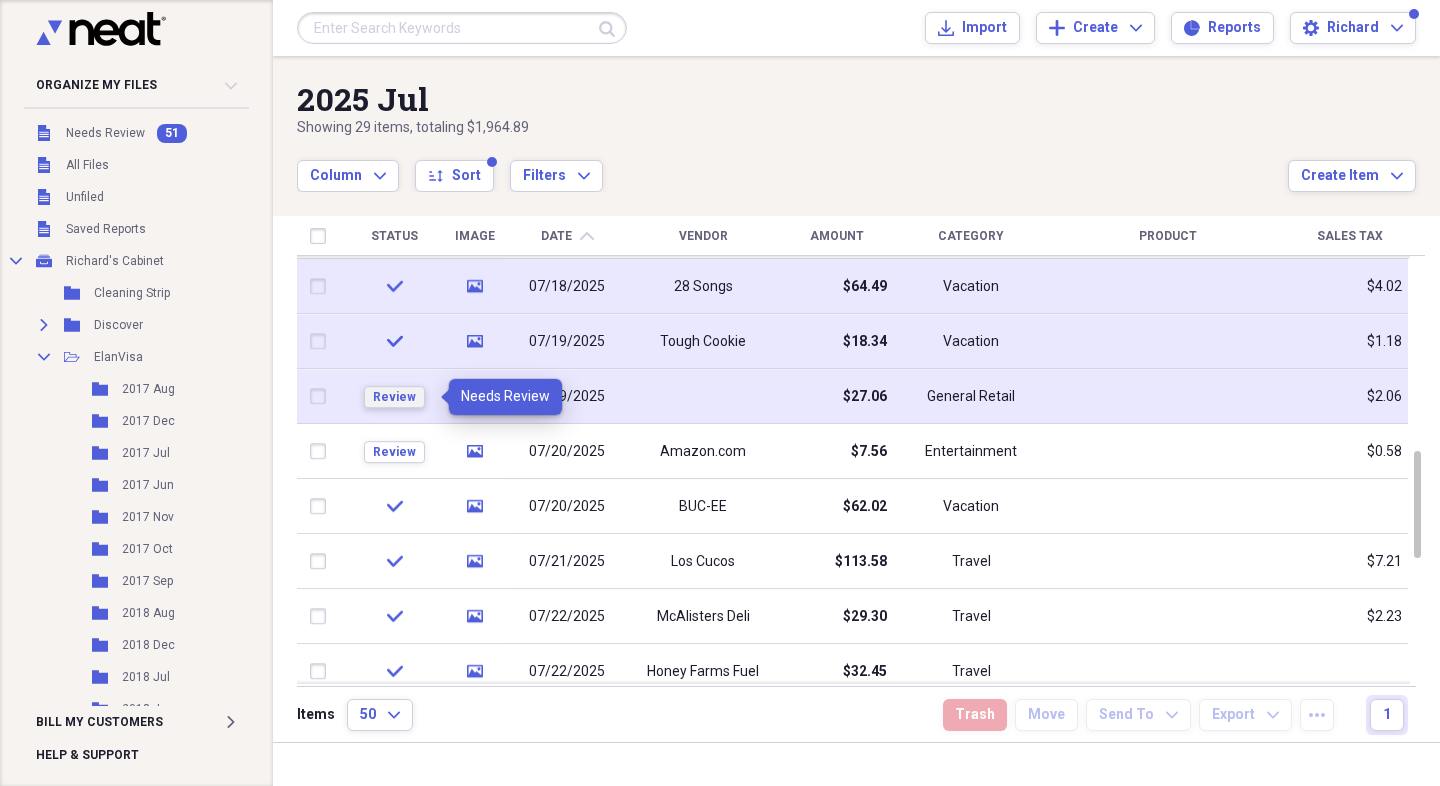 click on "Review" at bounding box center (394, 397) 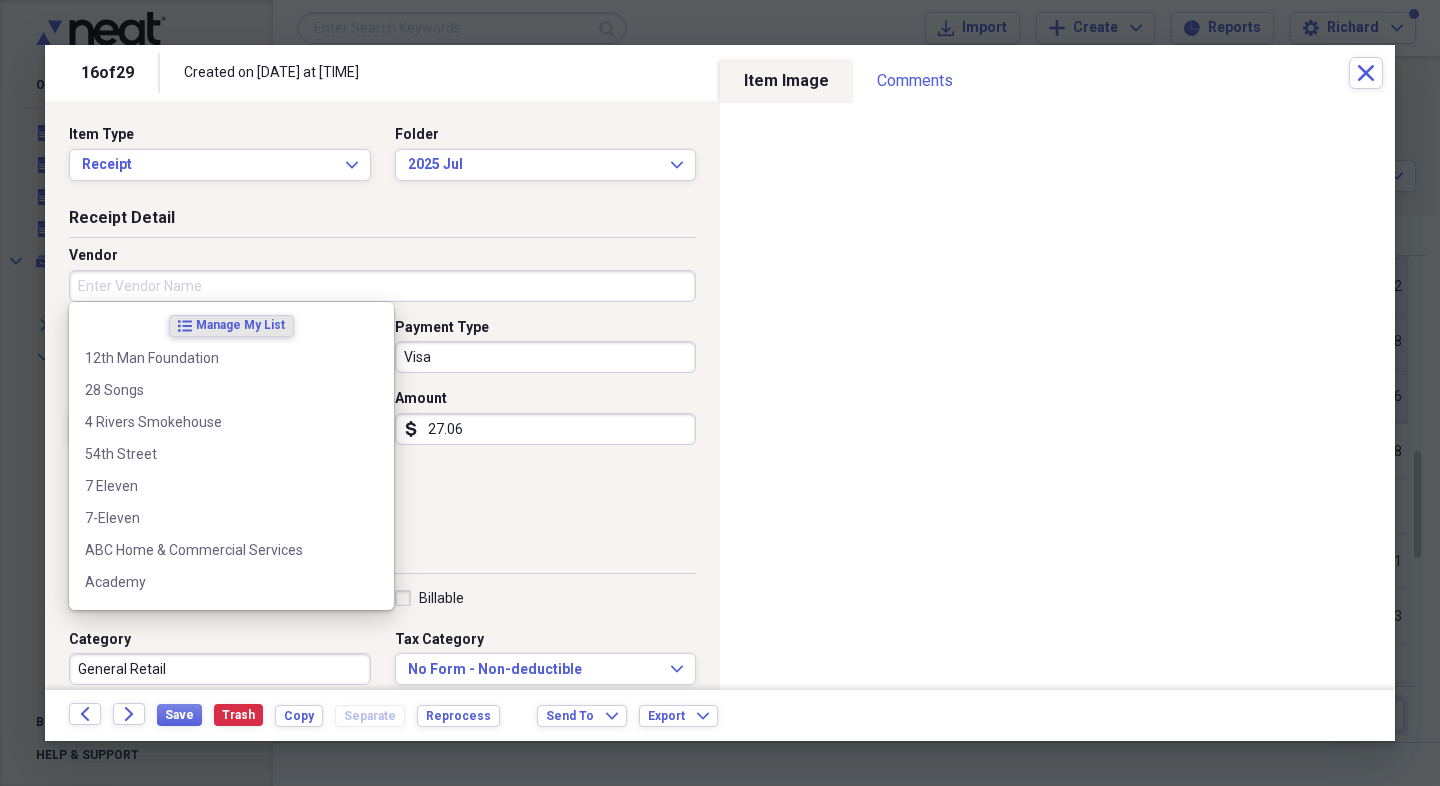 click on "Vendor" at bounding box center (382, 286) 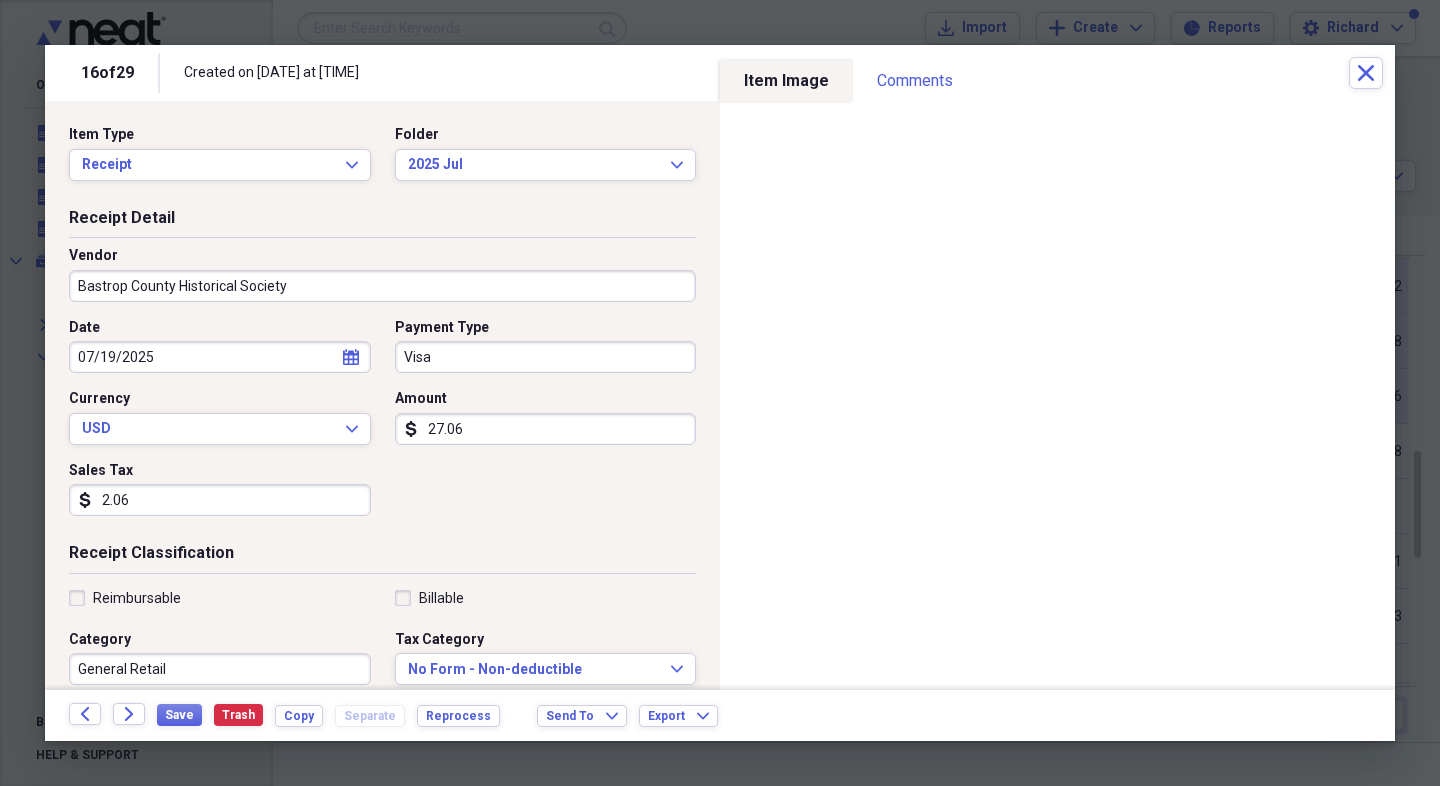 type on "Bastrop County Historical Society" 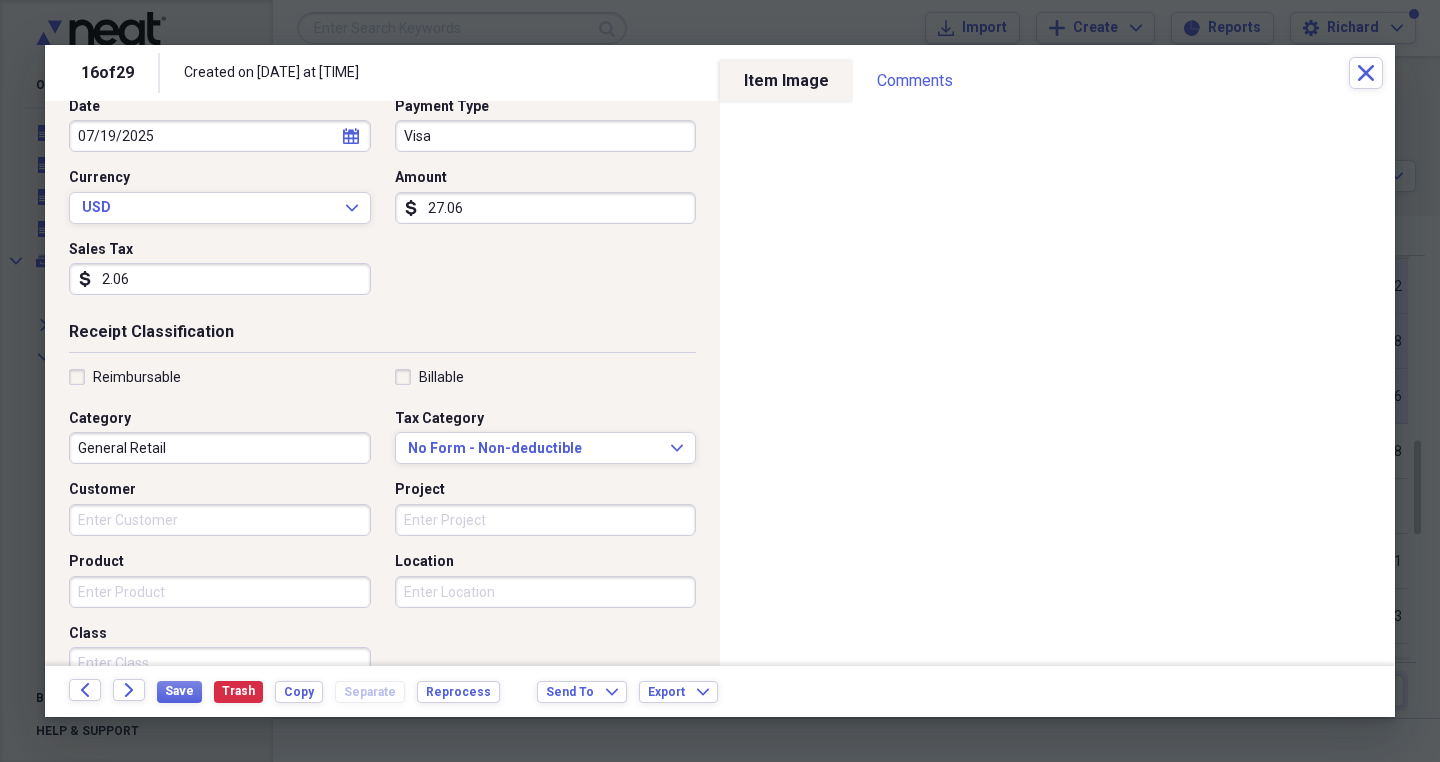 scroll, scrollTop: 221, scrollLeft: 0, axis: vertical 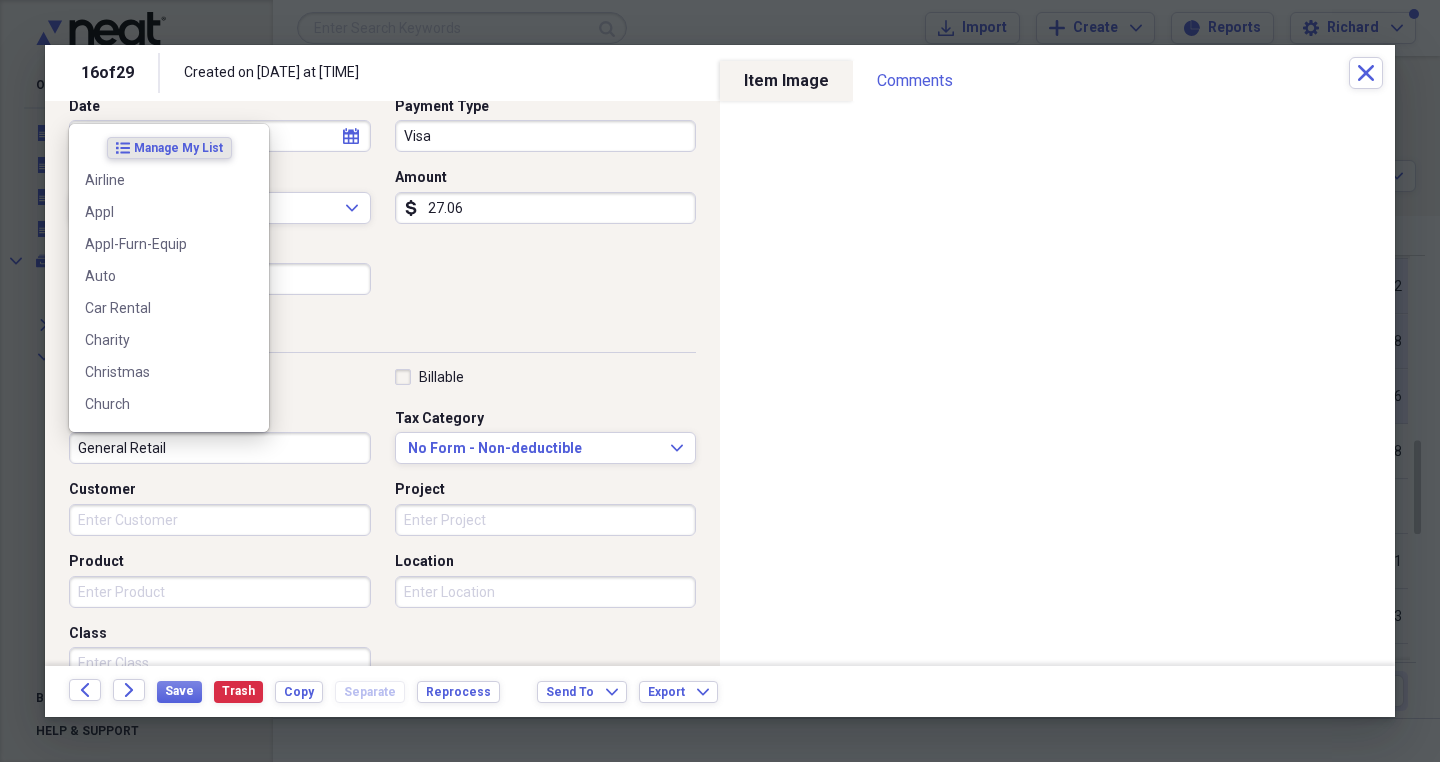 click on "General Retail" at bounding box center [220, 448] 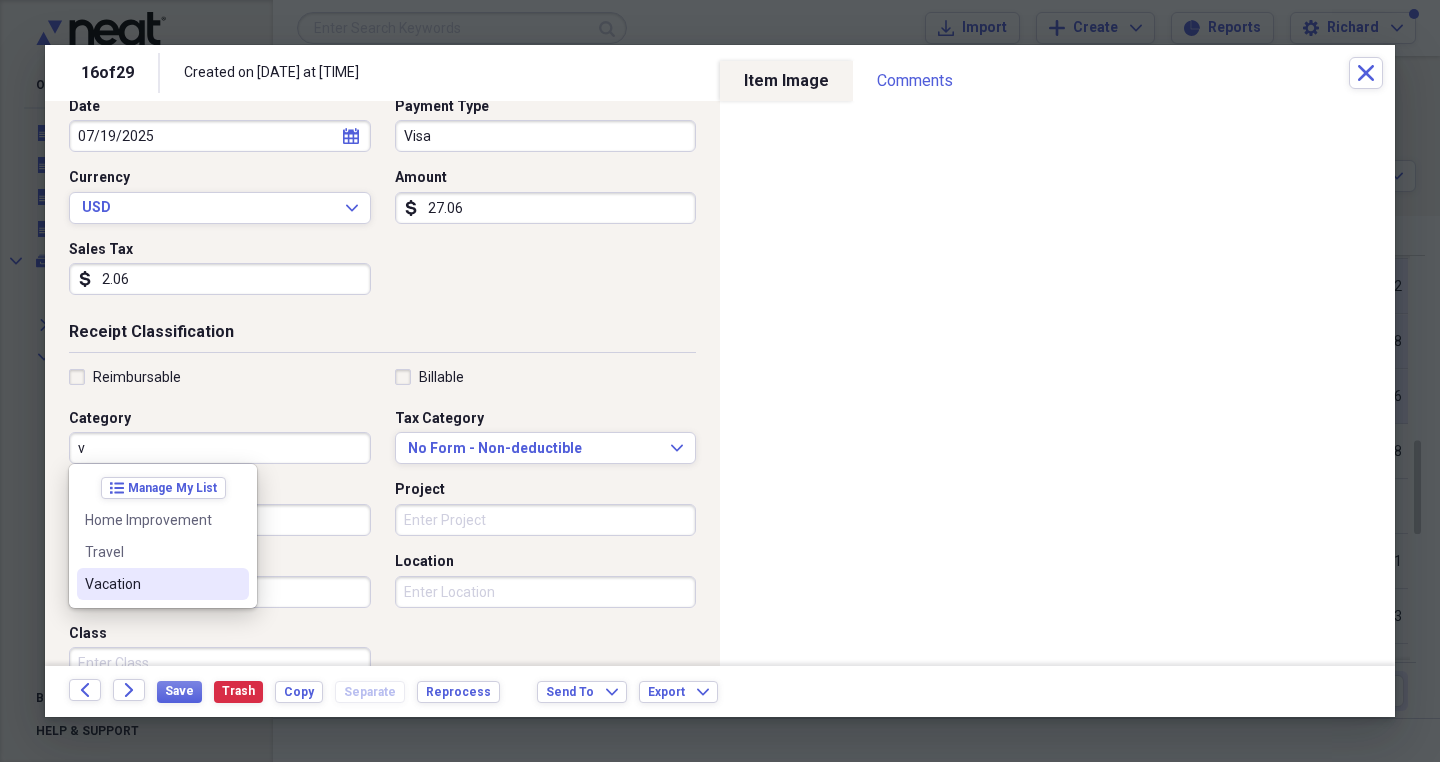 click on "Vacation" at bounding box center (151, 584) 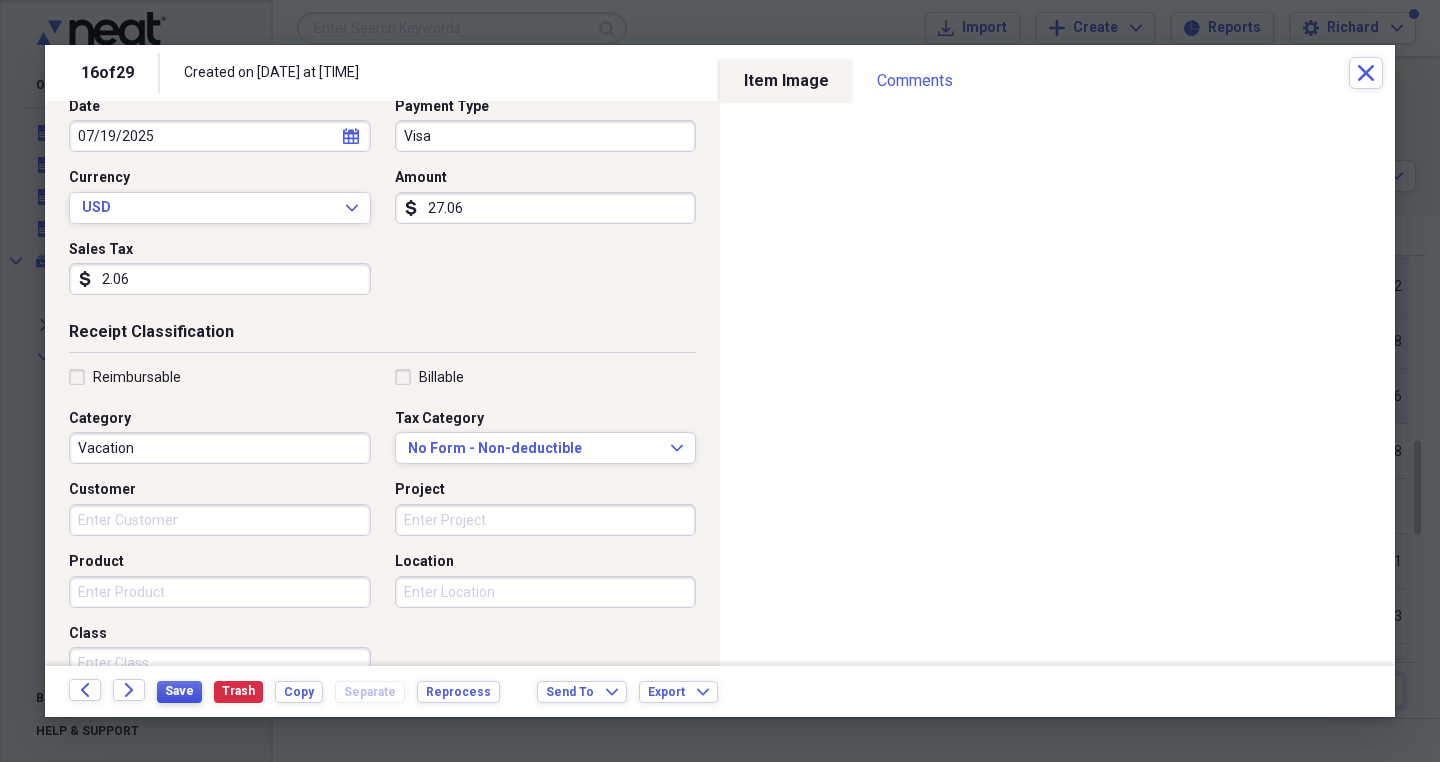 click on "Save" at bounding box center [179, 691] 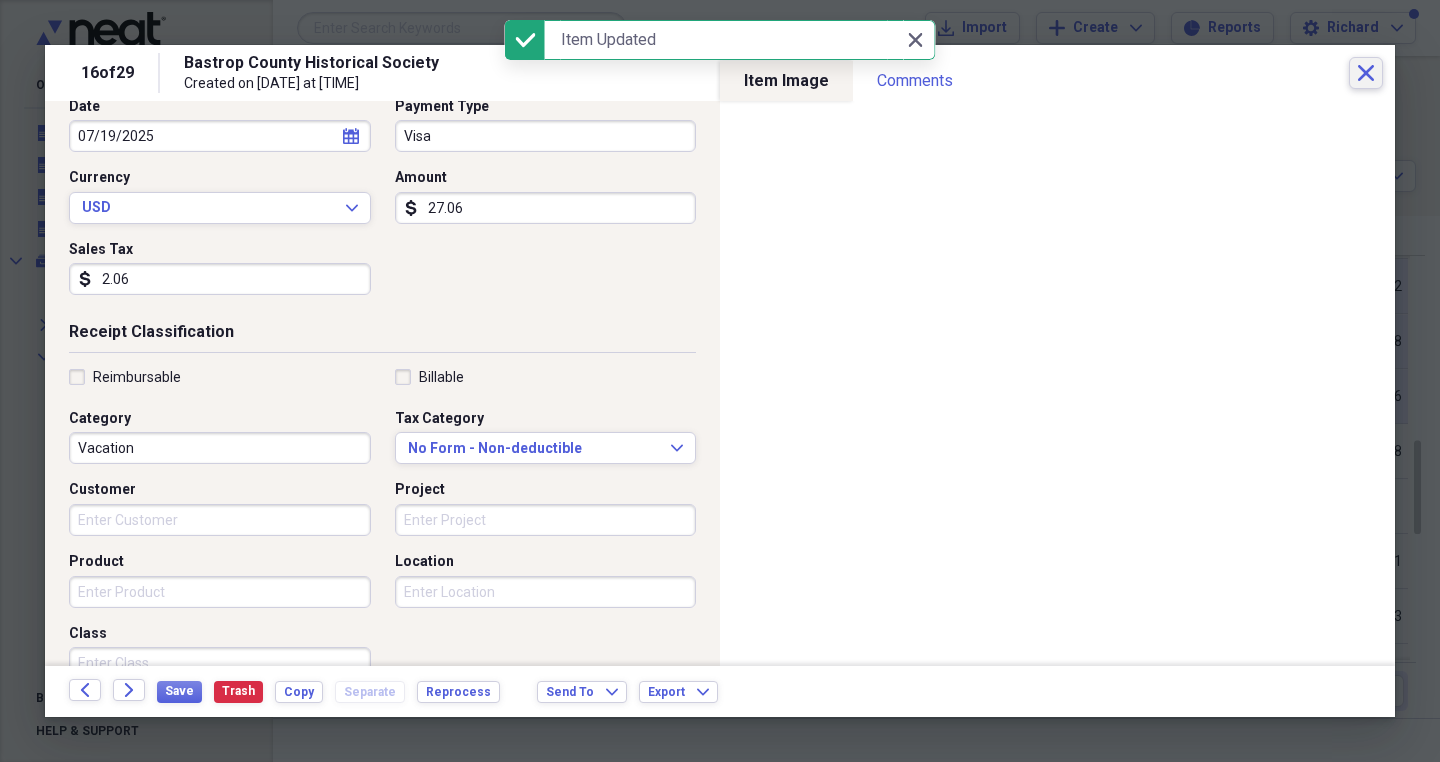 click 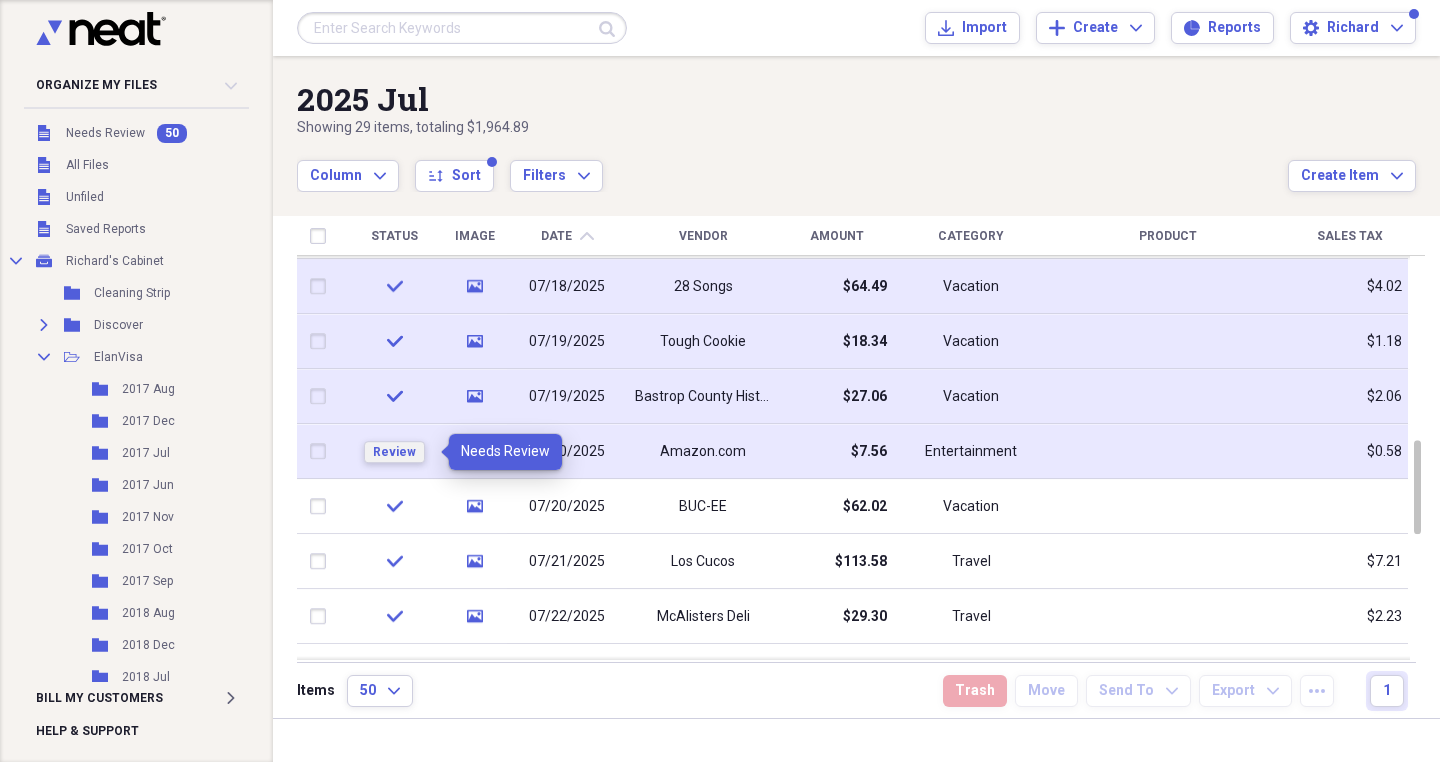 click on "Review" at bounding box center (394, 452) 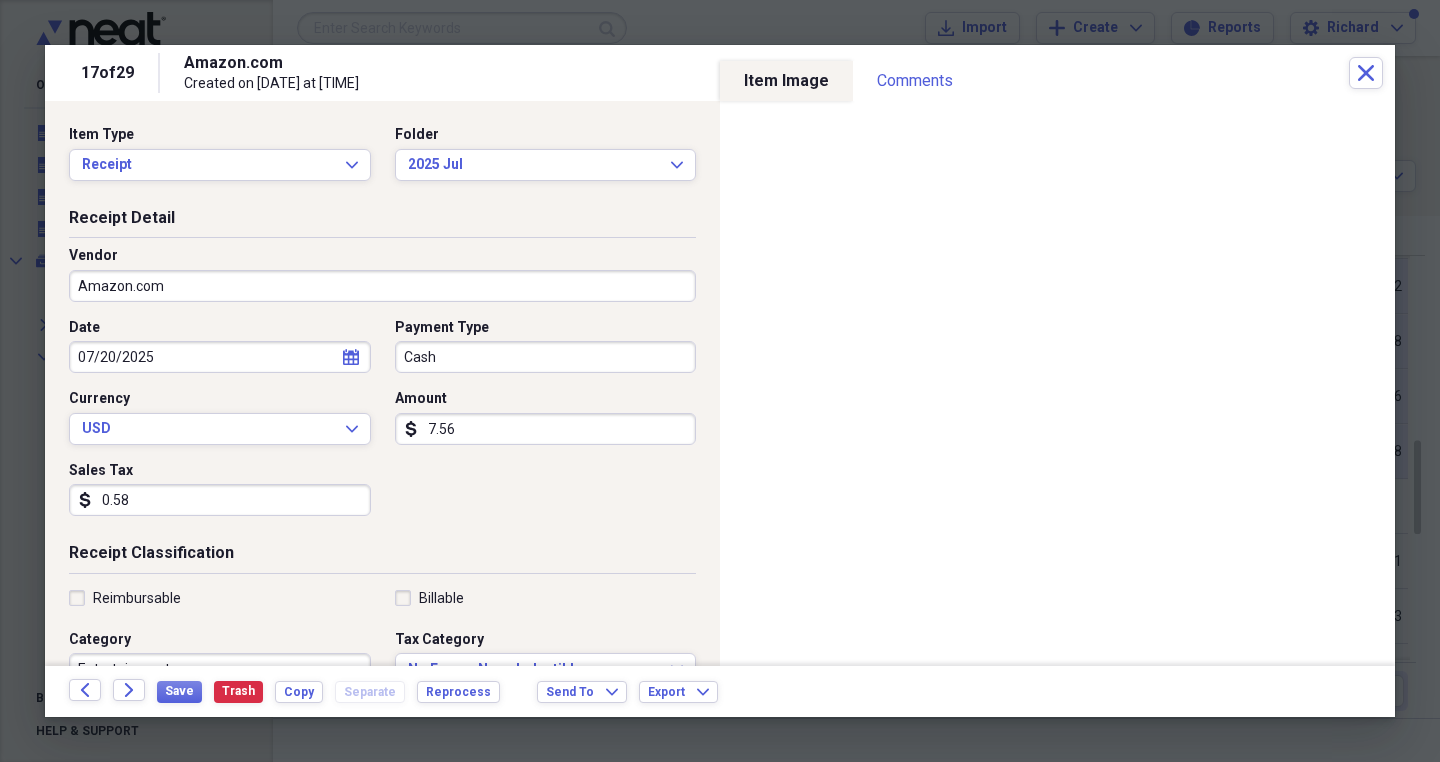 click on "calendar" 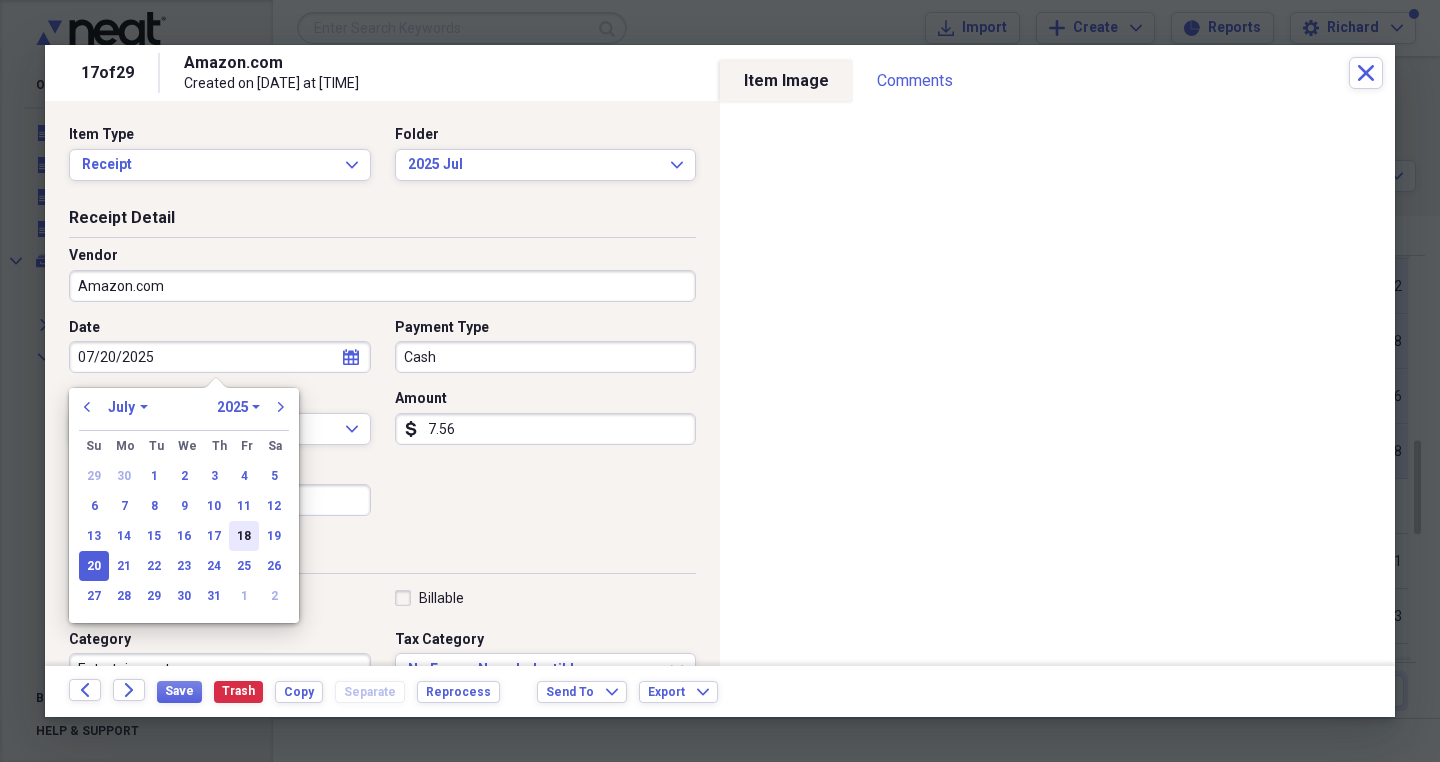 click on "18" at bounding box center [244, 536] 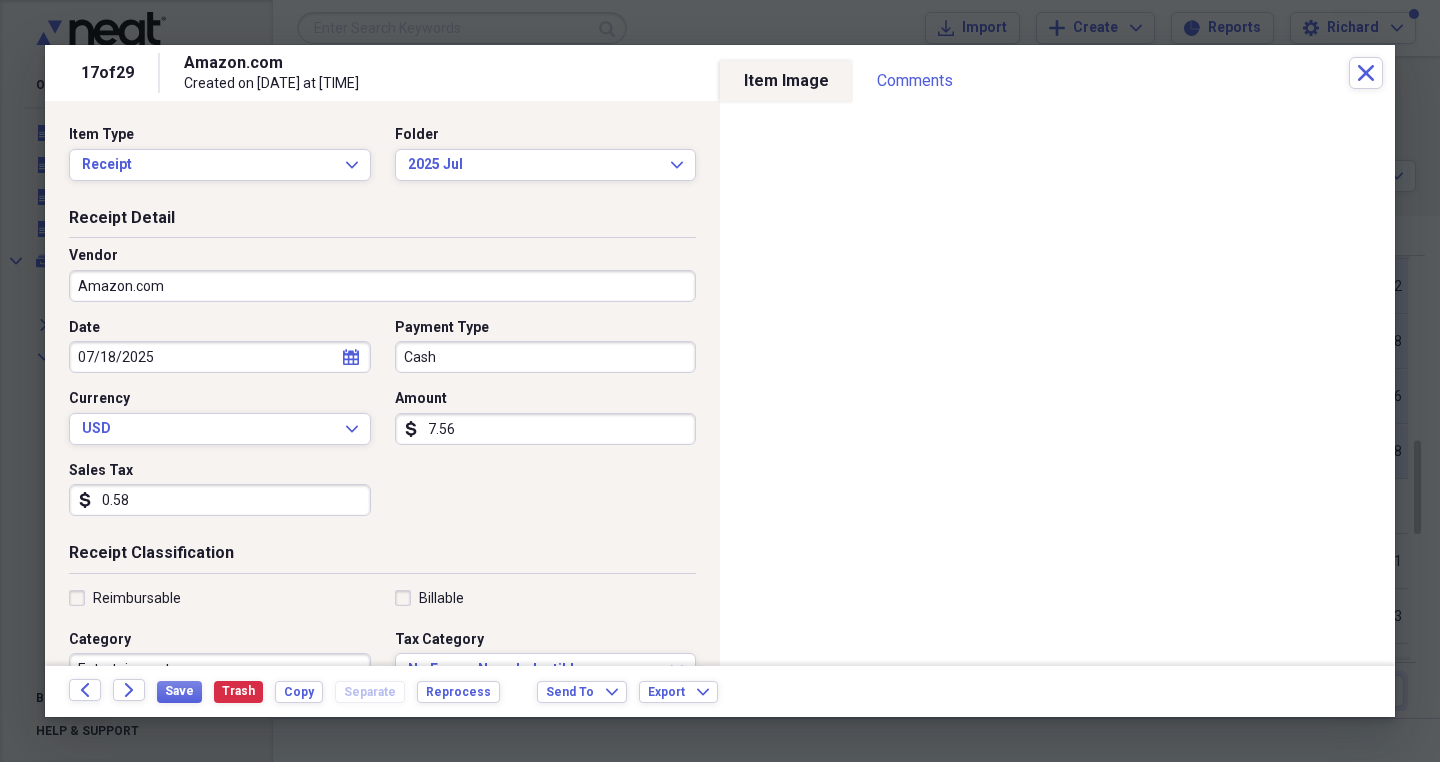 click on "Cash" at bounding box center [546, 357] 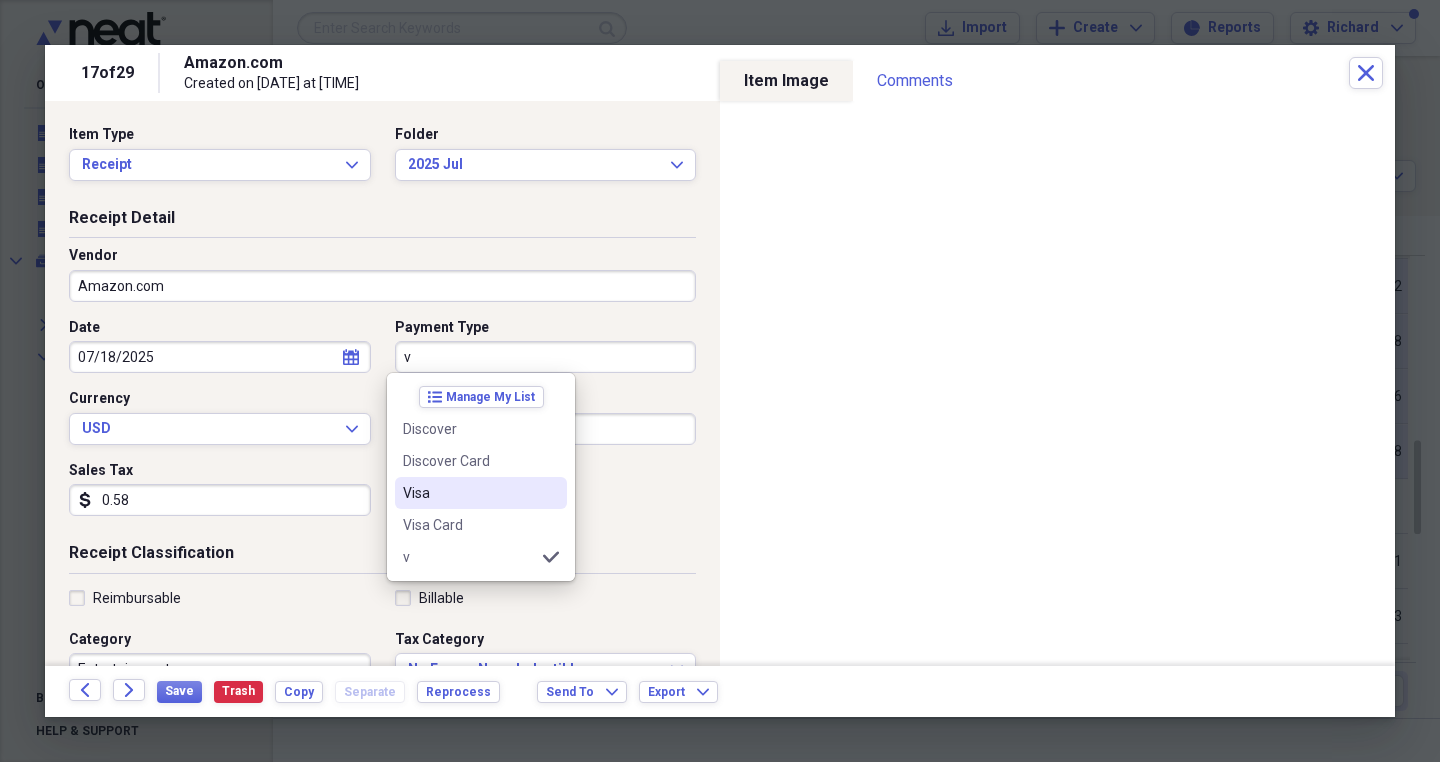click on "Visa" at bounding box center (469, 493) 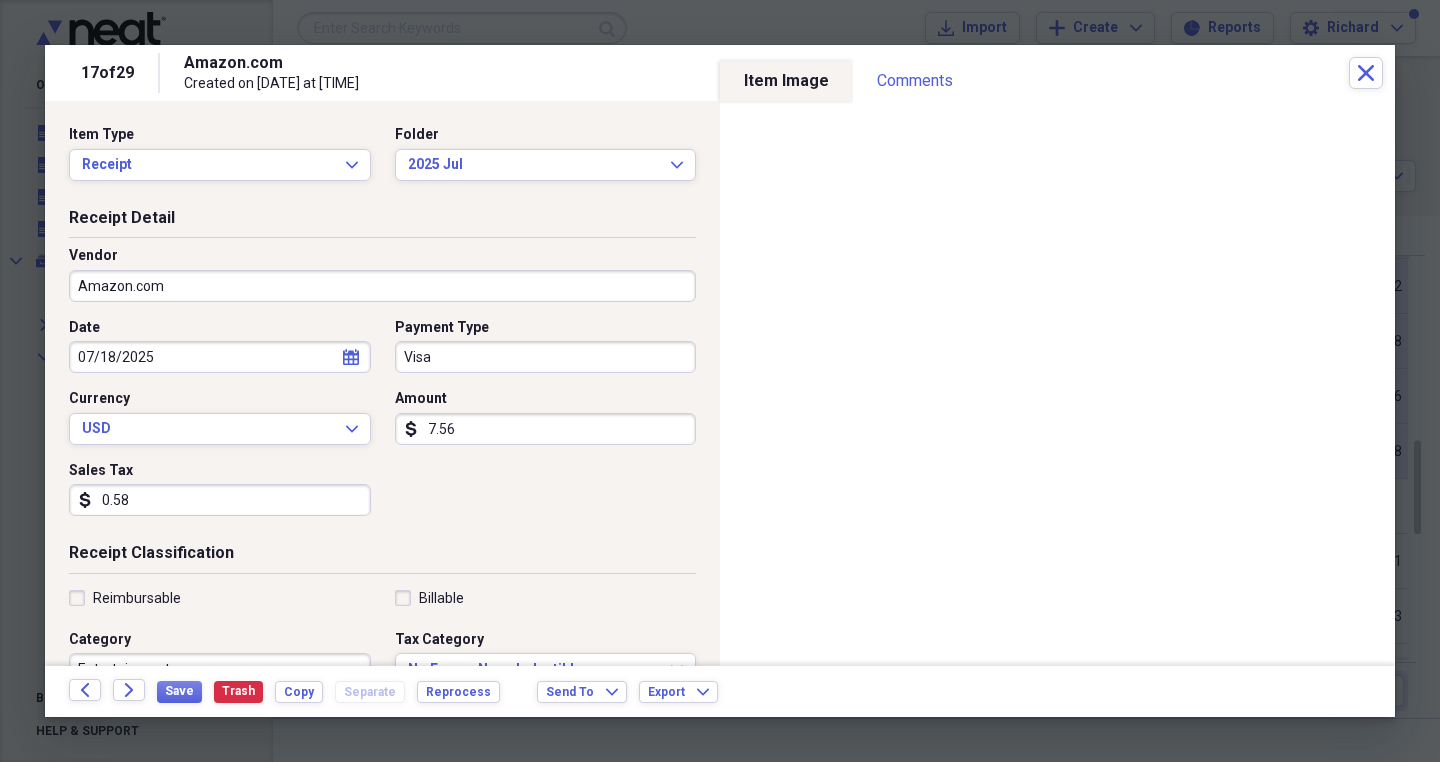 scroll, scrollTop: 455, scrollLeft: 0, axis: vertical 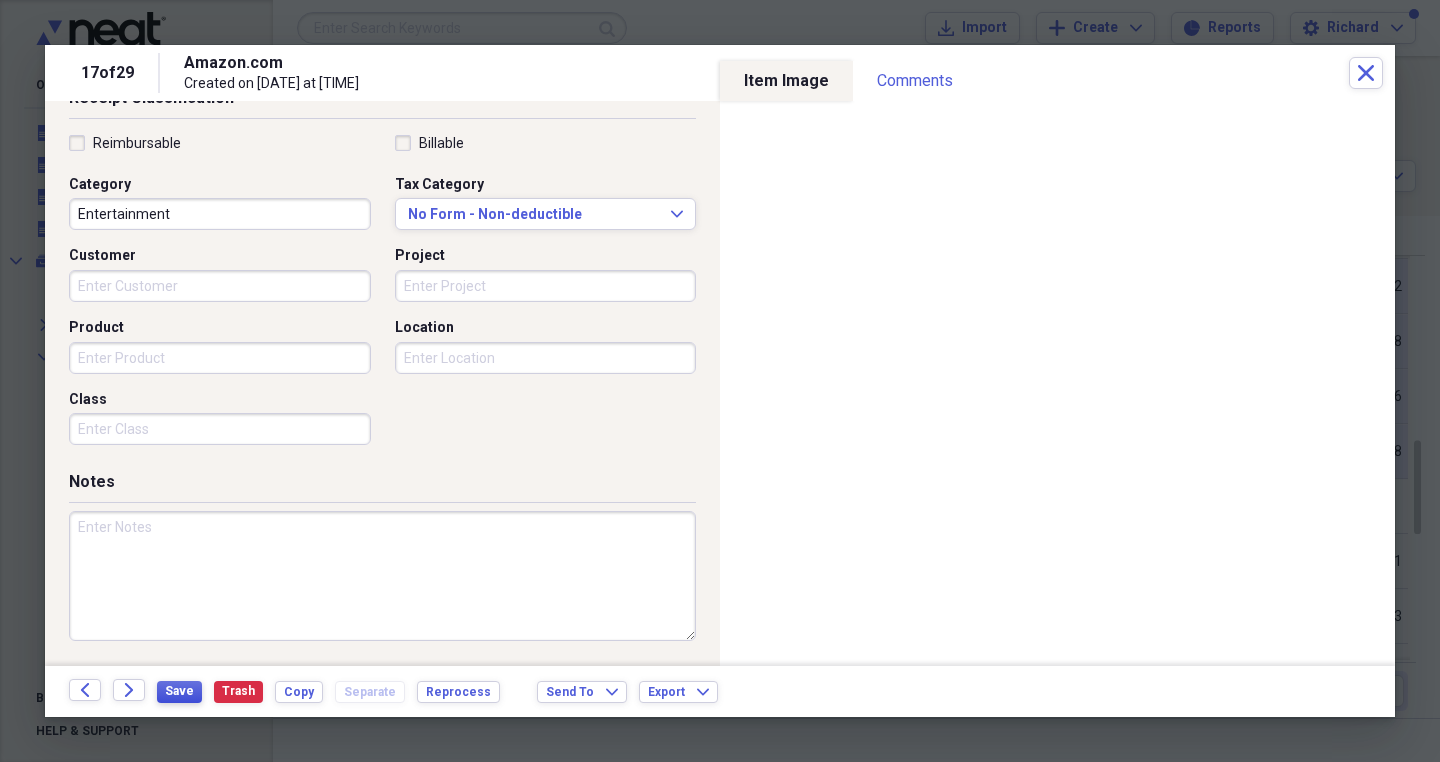 click on "Save" at bounding box center (179, 691) 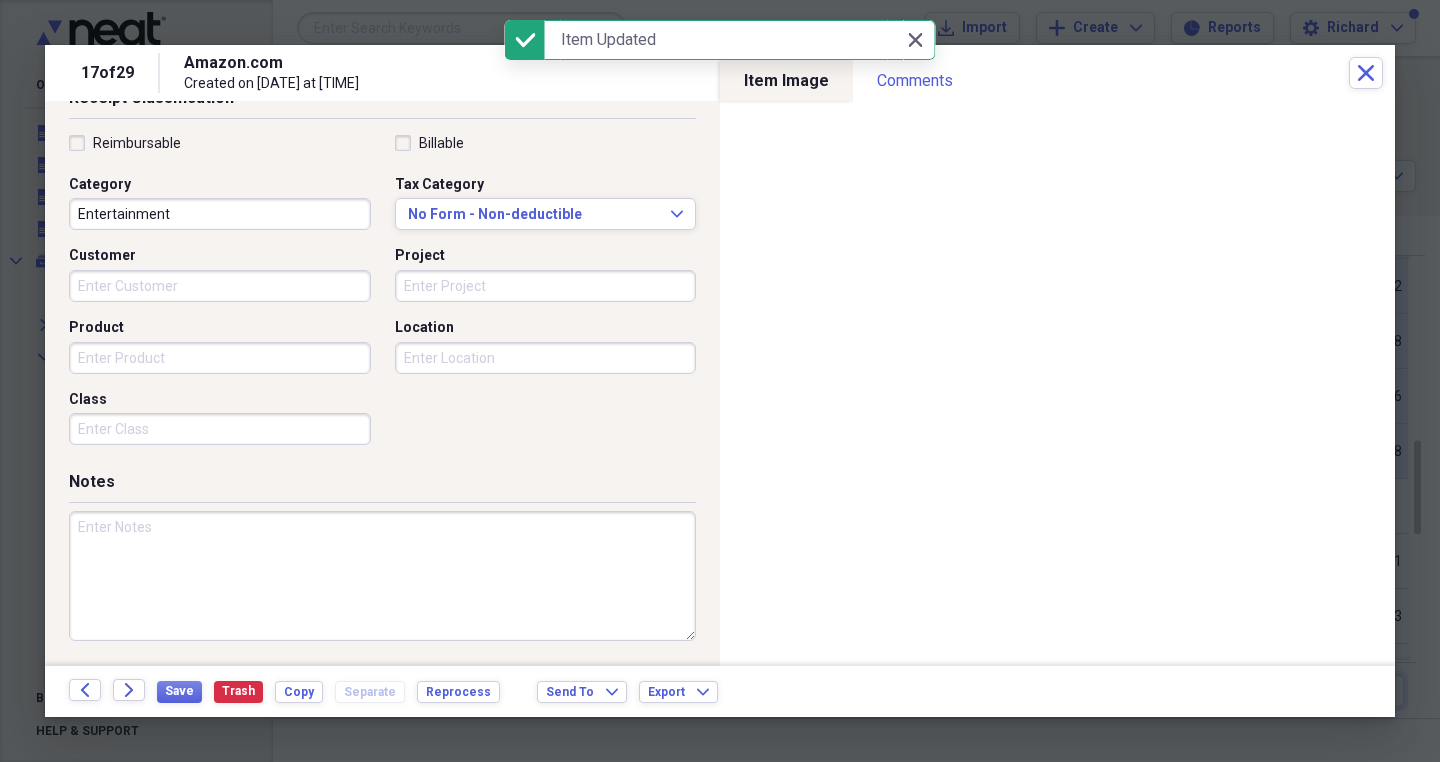 click on "Close" at bounding box center [1366, 73] 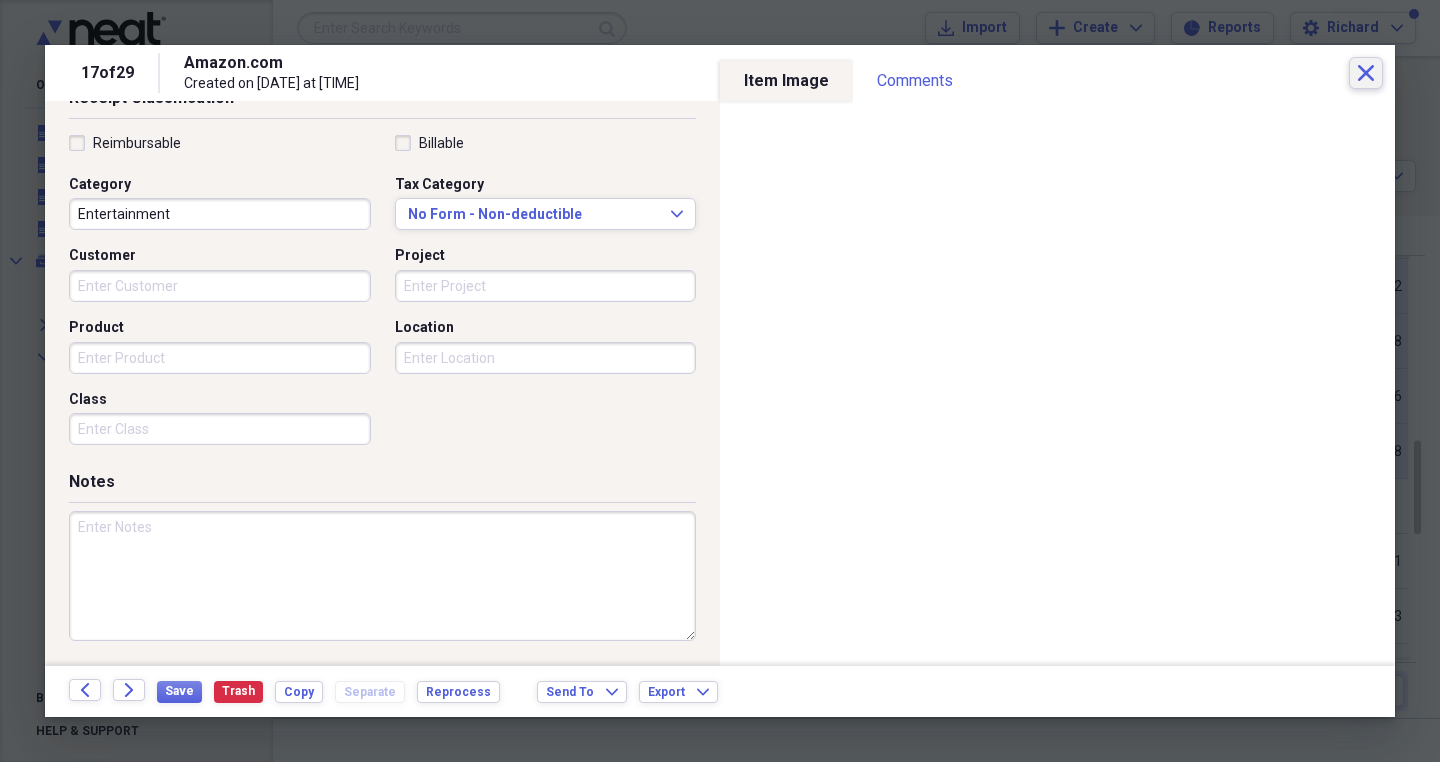 click on "Close" 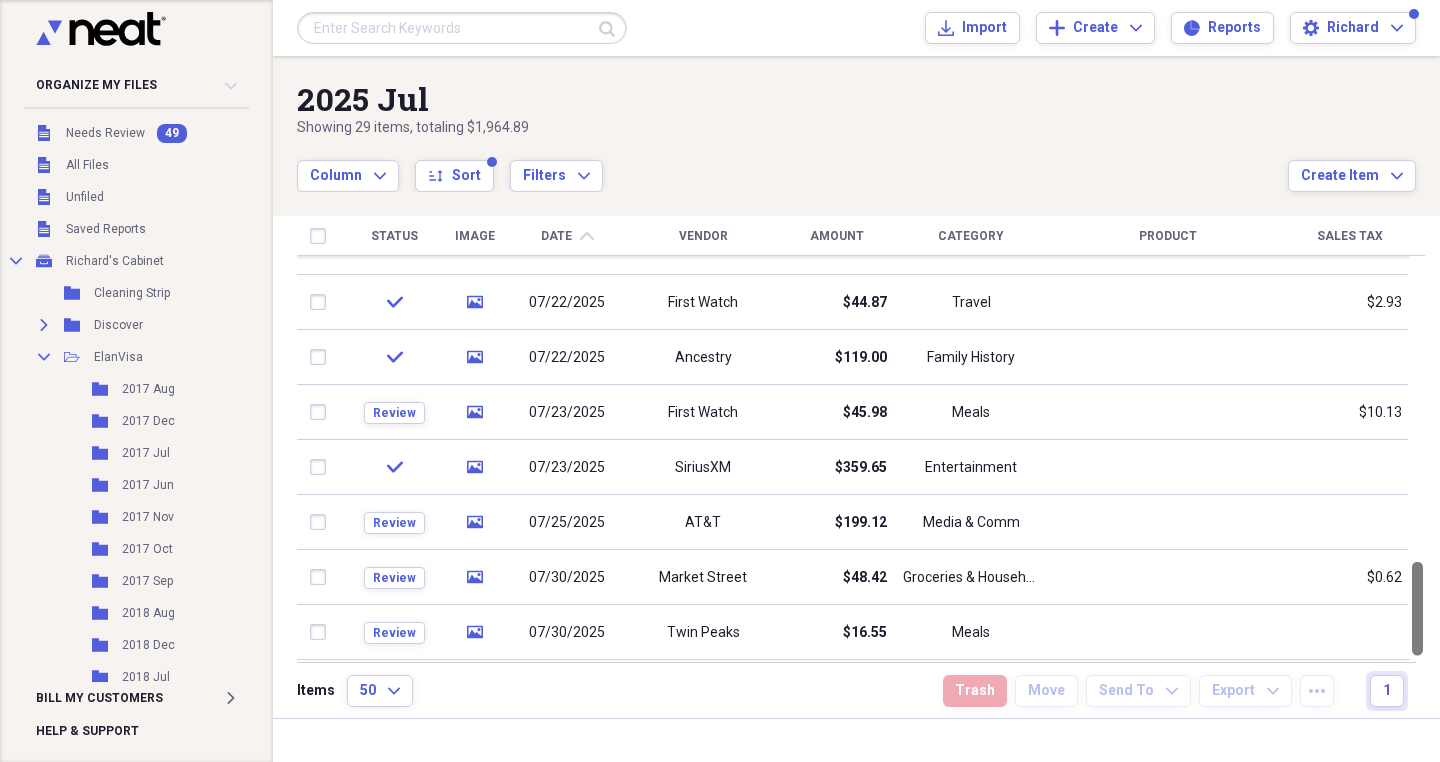drag, startPoint x: 1433, startPoint y: 466, endPoint x: 1433, endPoint y: 606, distance: 140 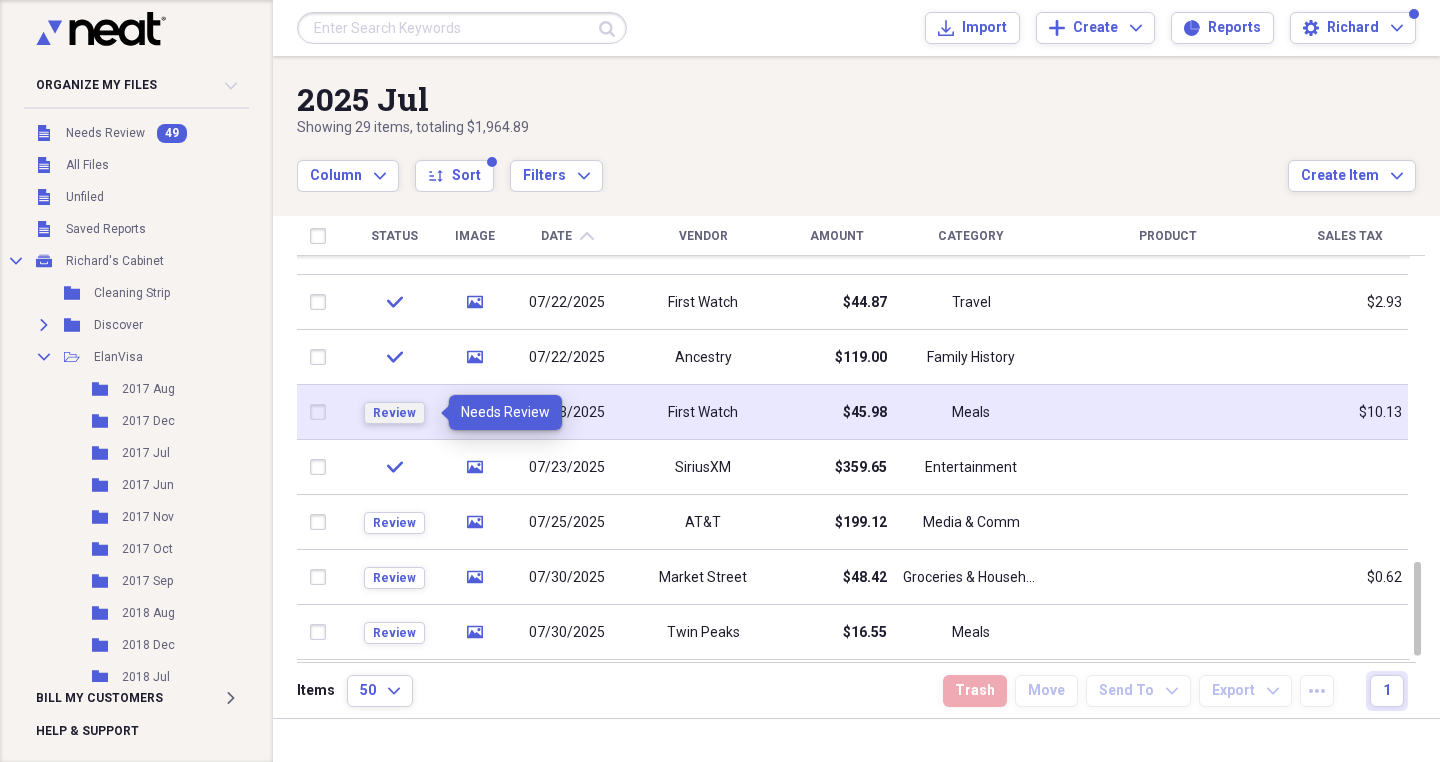 click on "Review" at bounding box center (394, 413) 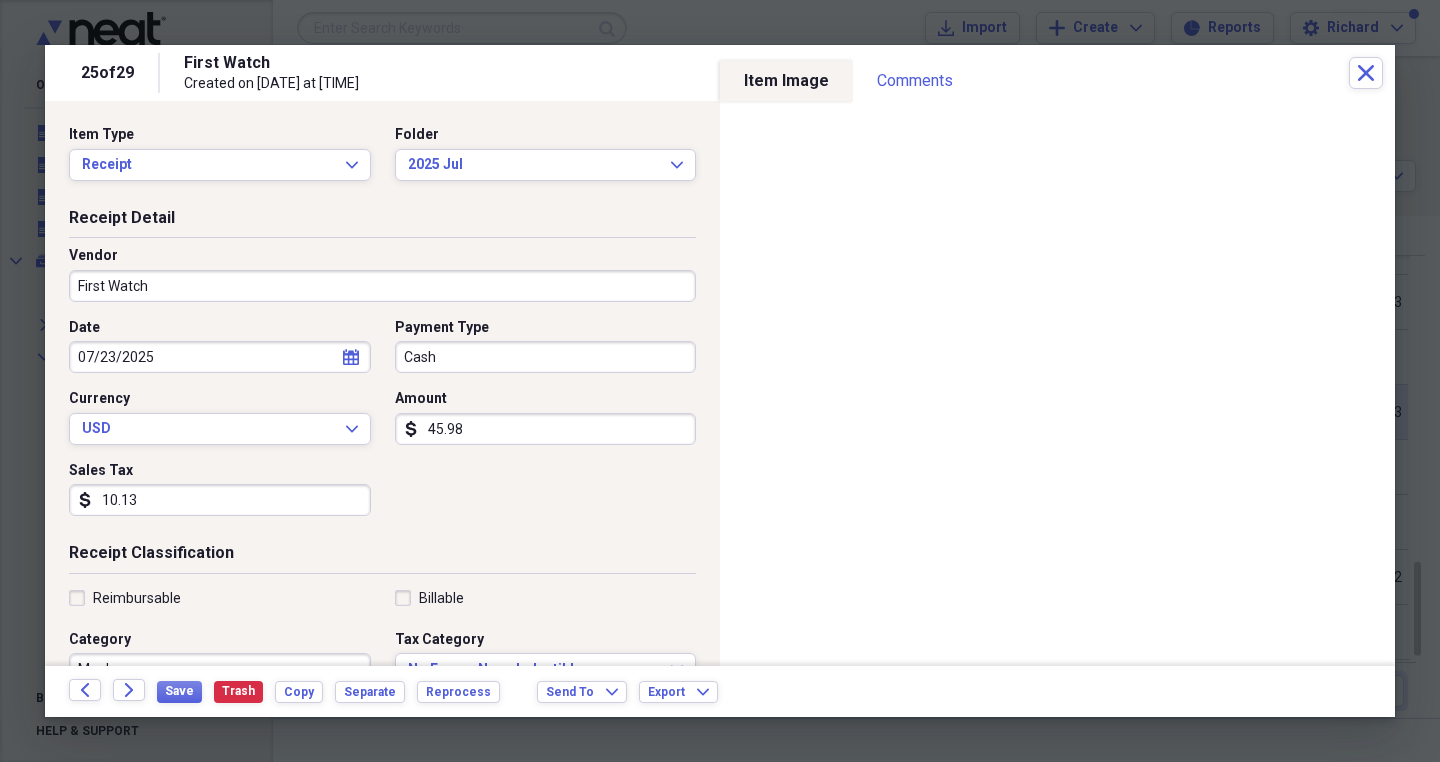 click on "Cash" at bounding box center [546, 357] 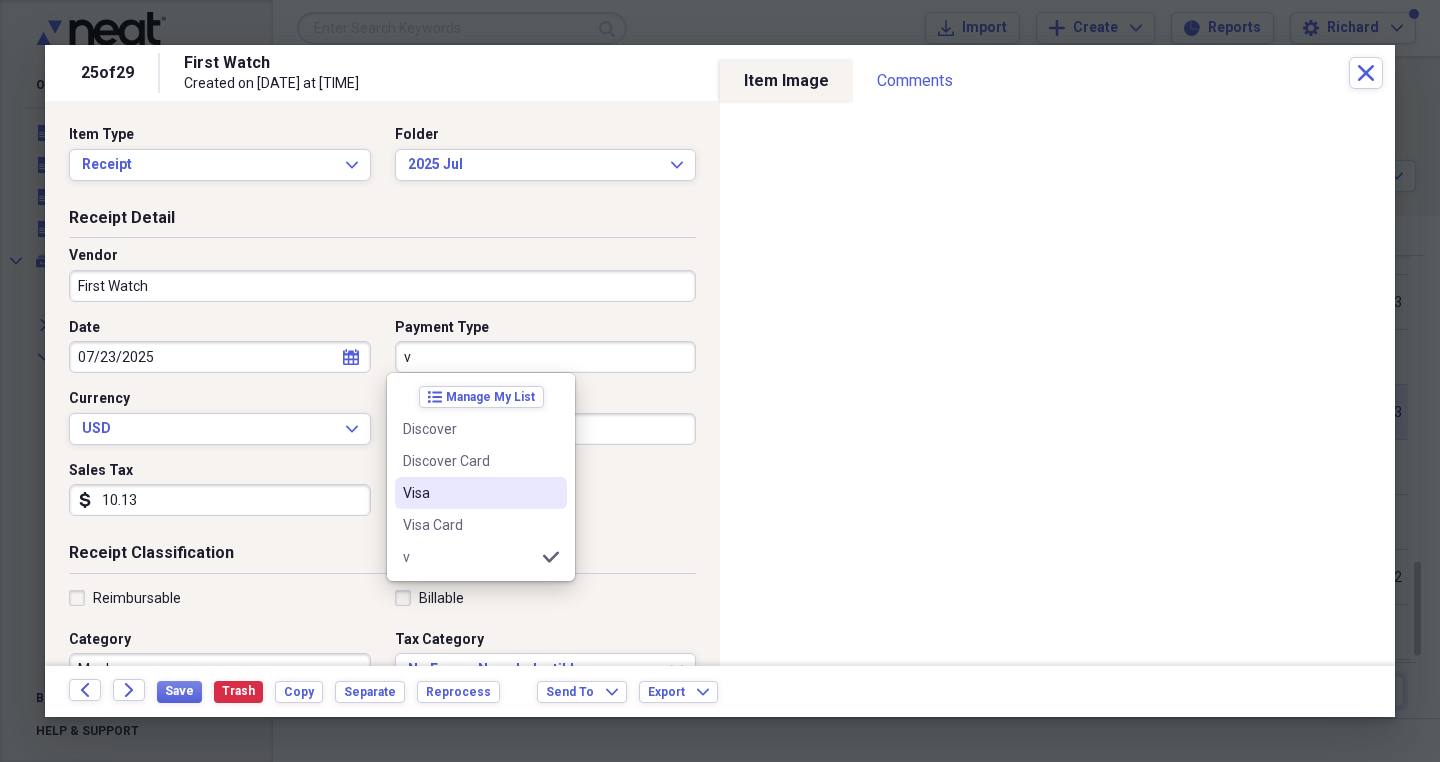click on "Visa" at bounding box center (469, 493) 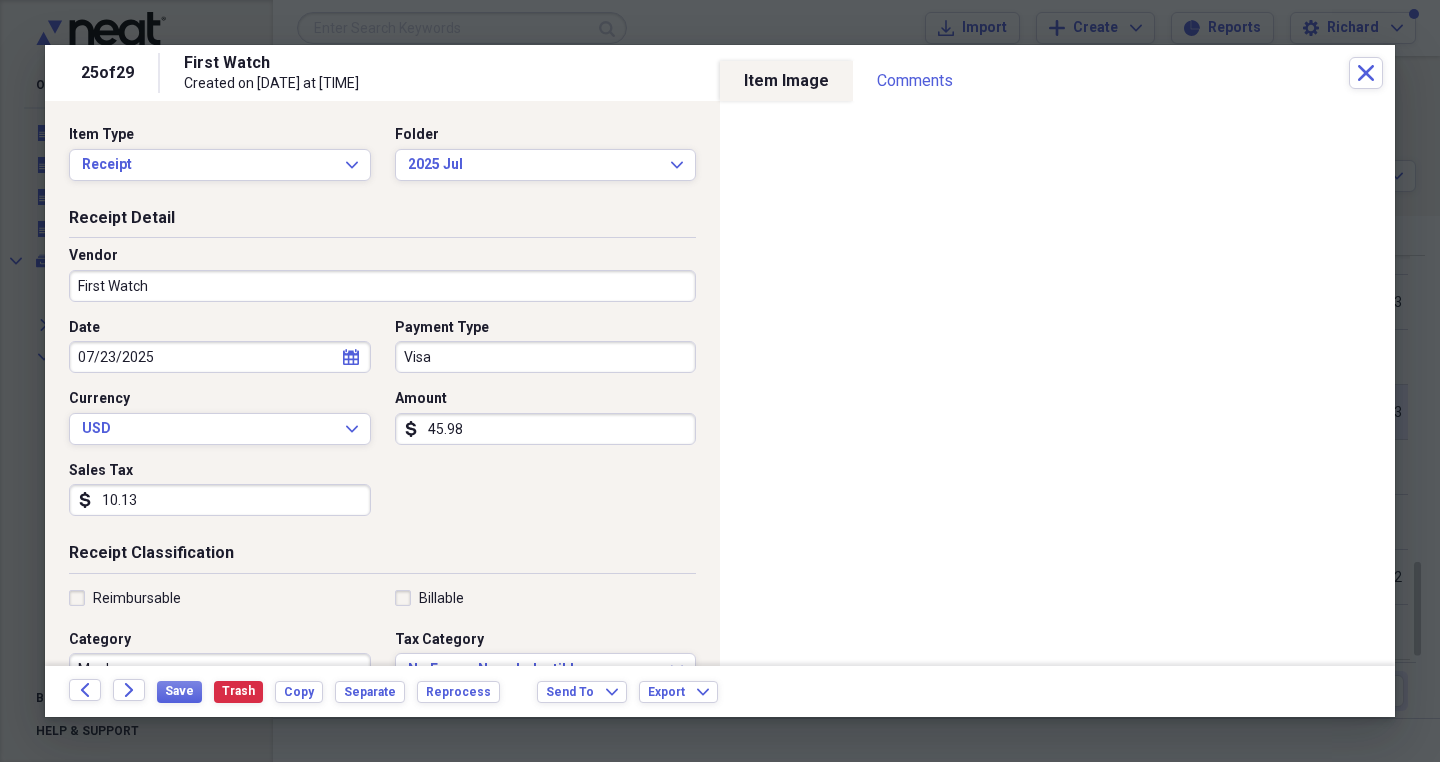 click on "10.13" at bounding box center [220, 500] 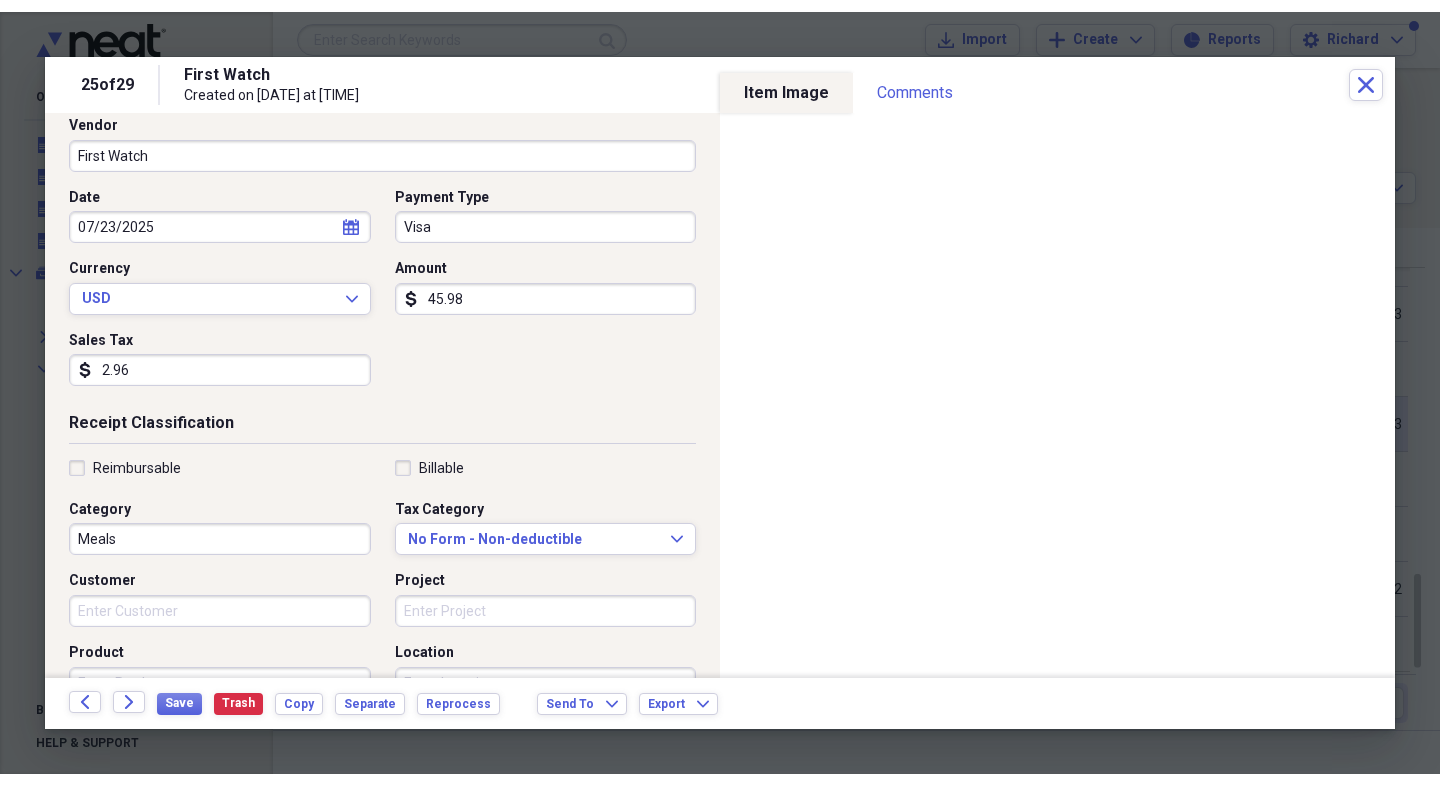 scroll, scrollTop: 146, scrollLeft: 0, axis: vertical 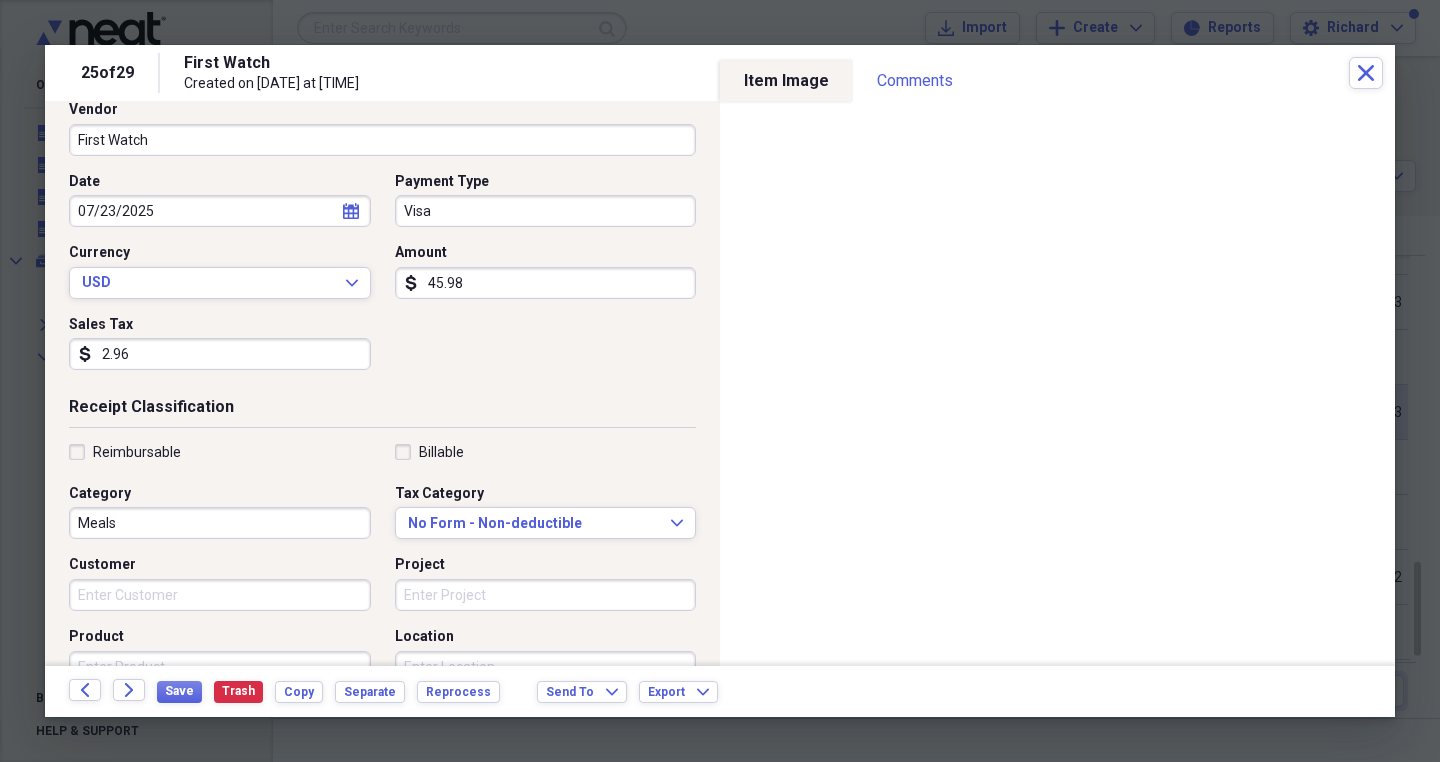type on "2.96" 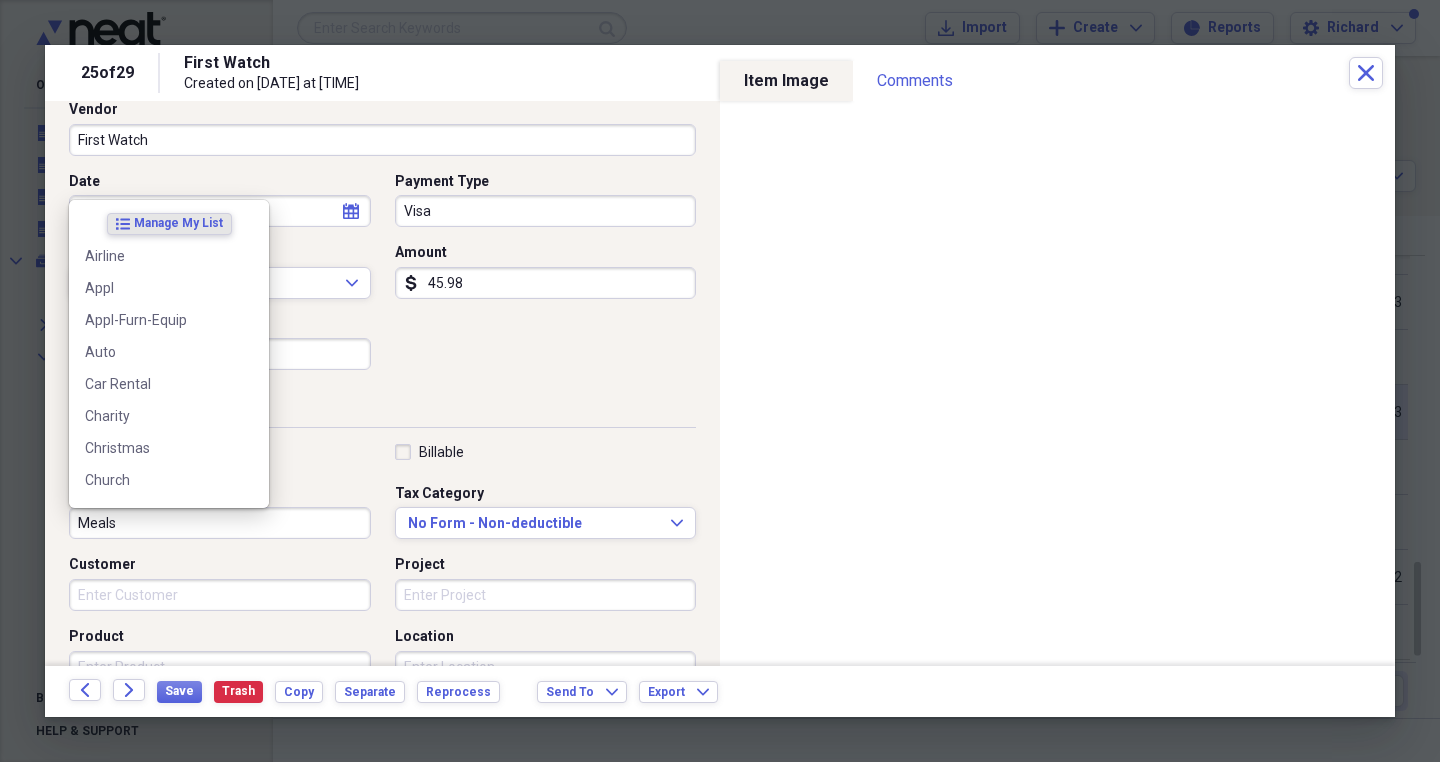 click on "Meals" at bounding box center [220, 523] 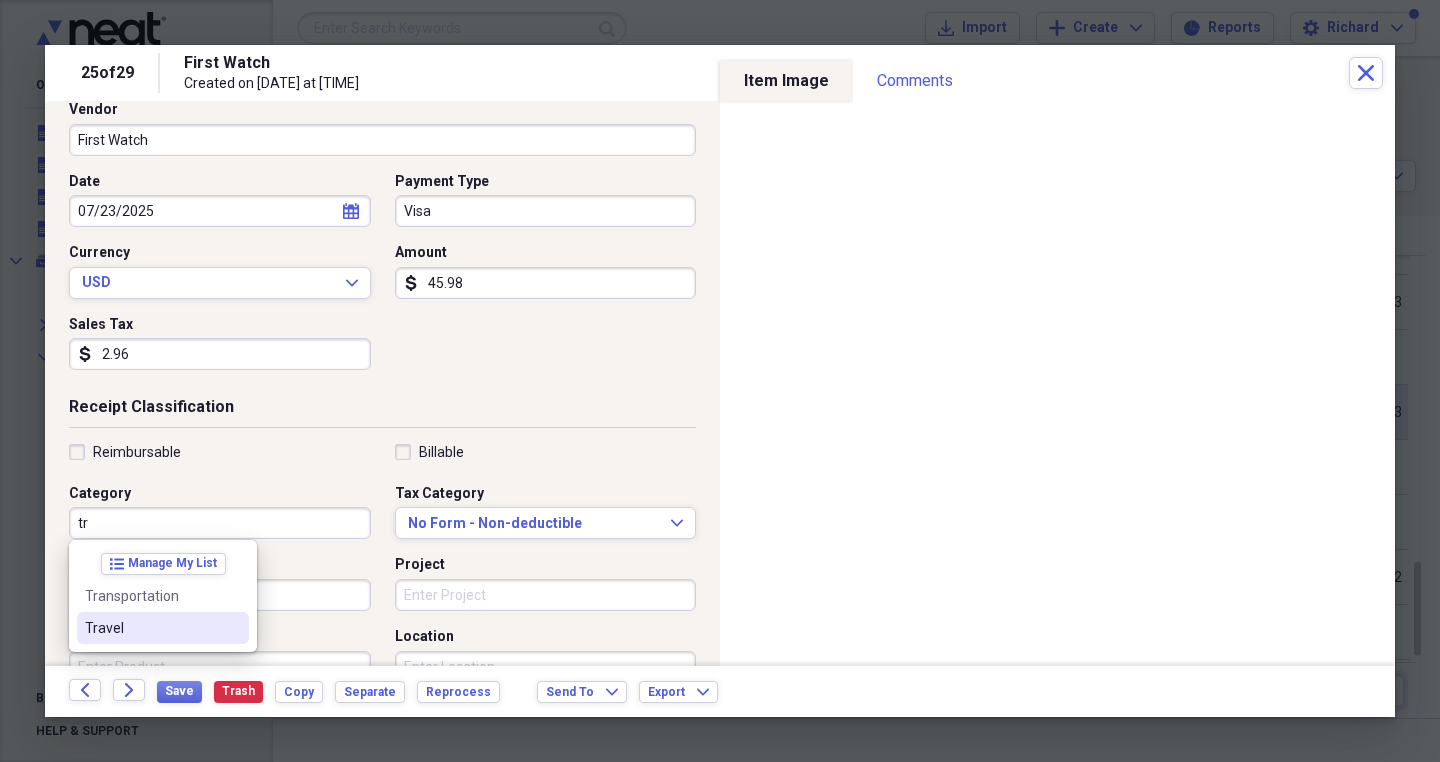 click on "Travel" at bounding box center (151, 628) 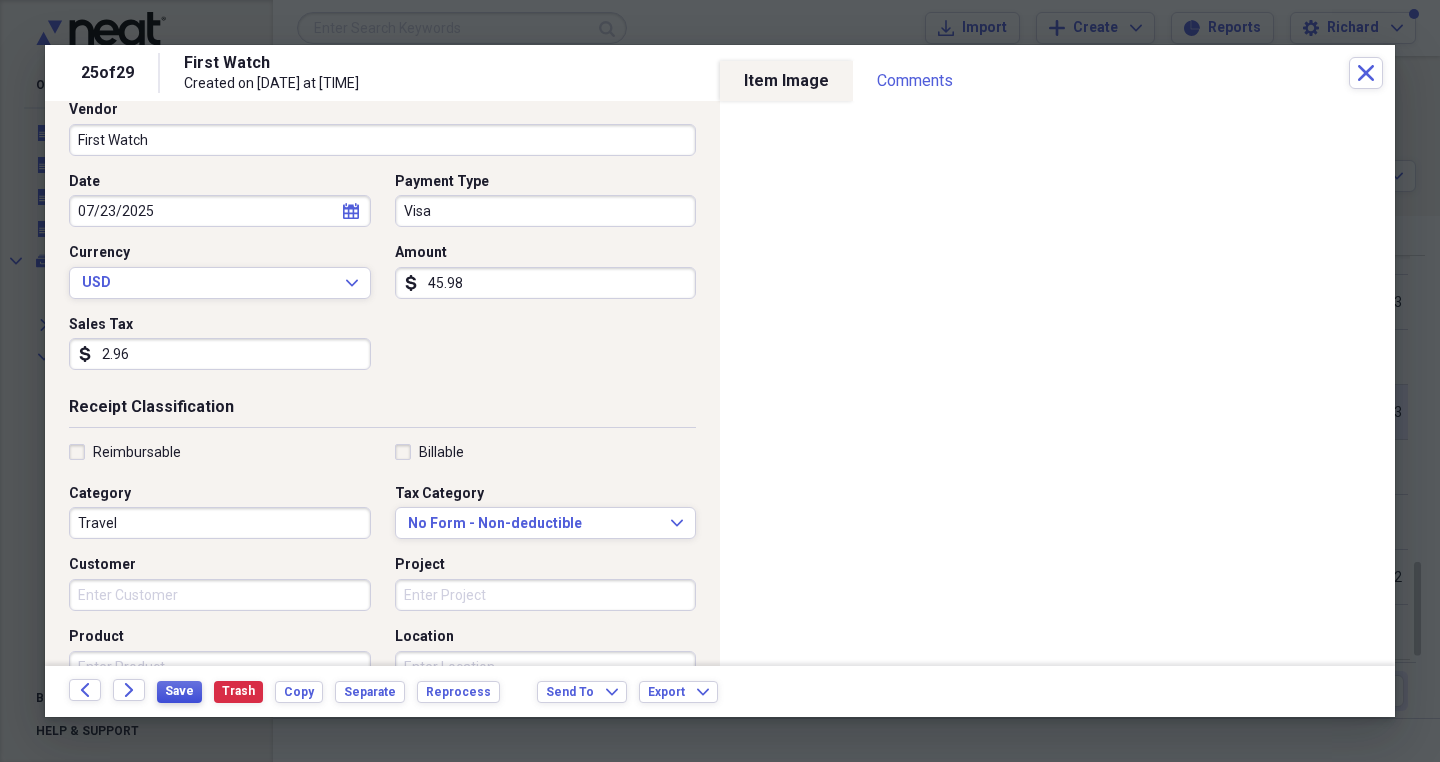 click on "Save" at bounding box center (179, 691) 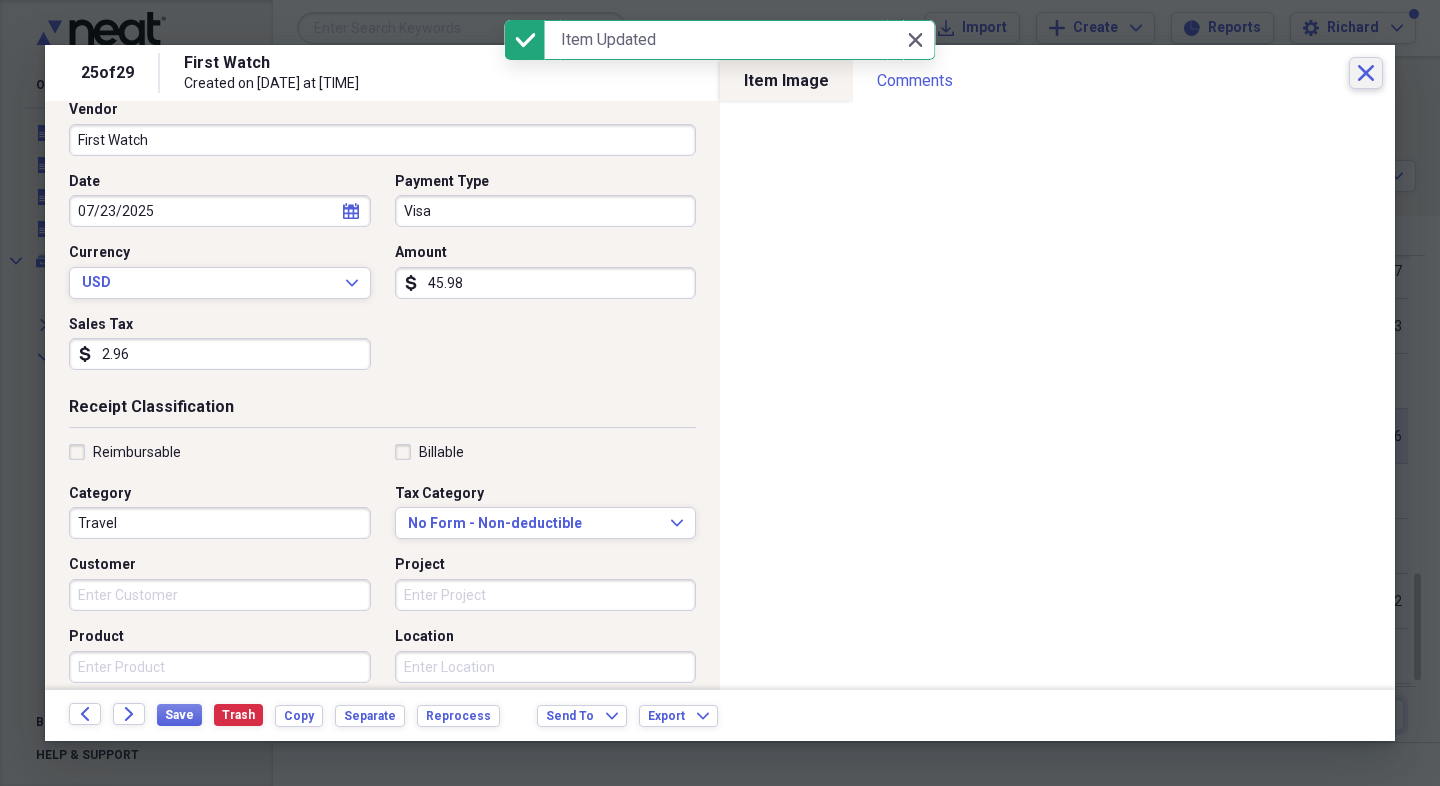 click 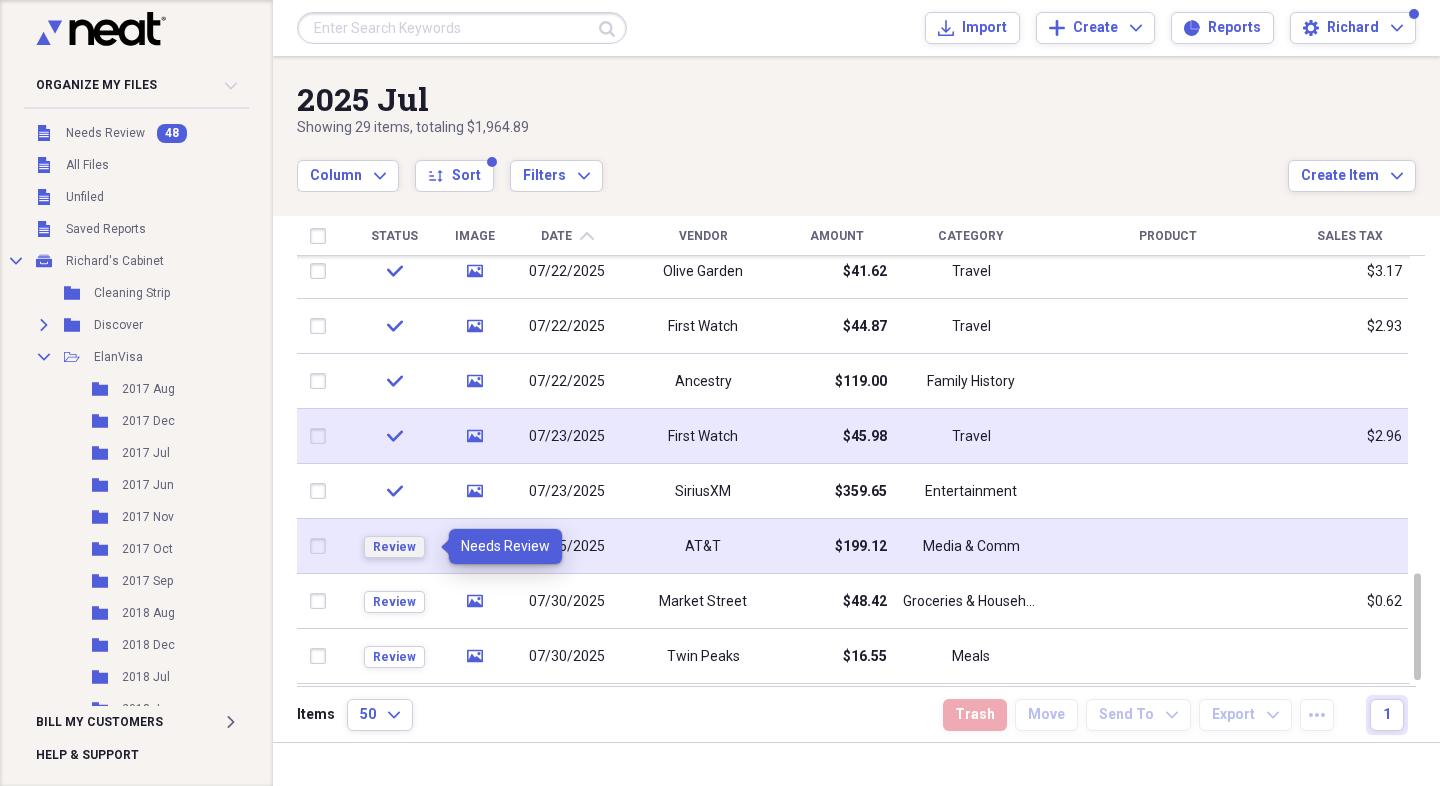 click on "Review" at bounding box center (394, 547) 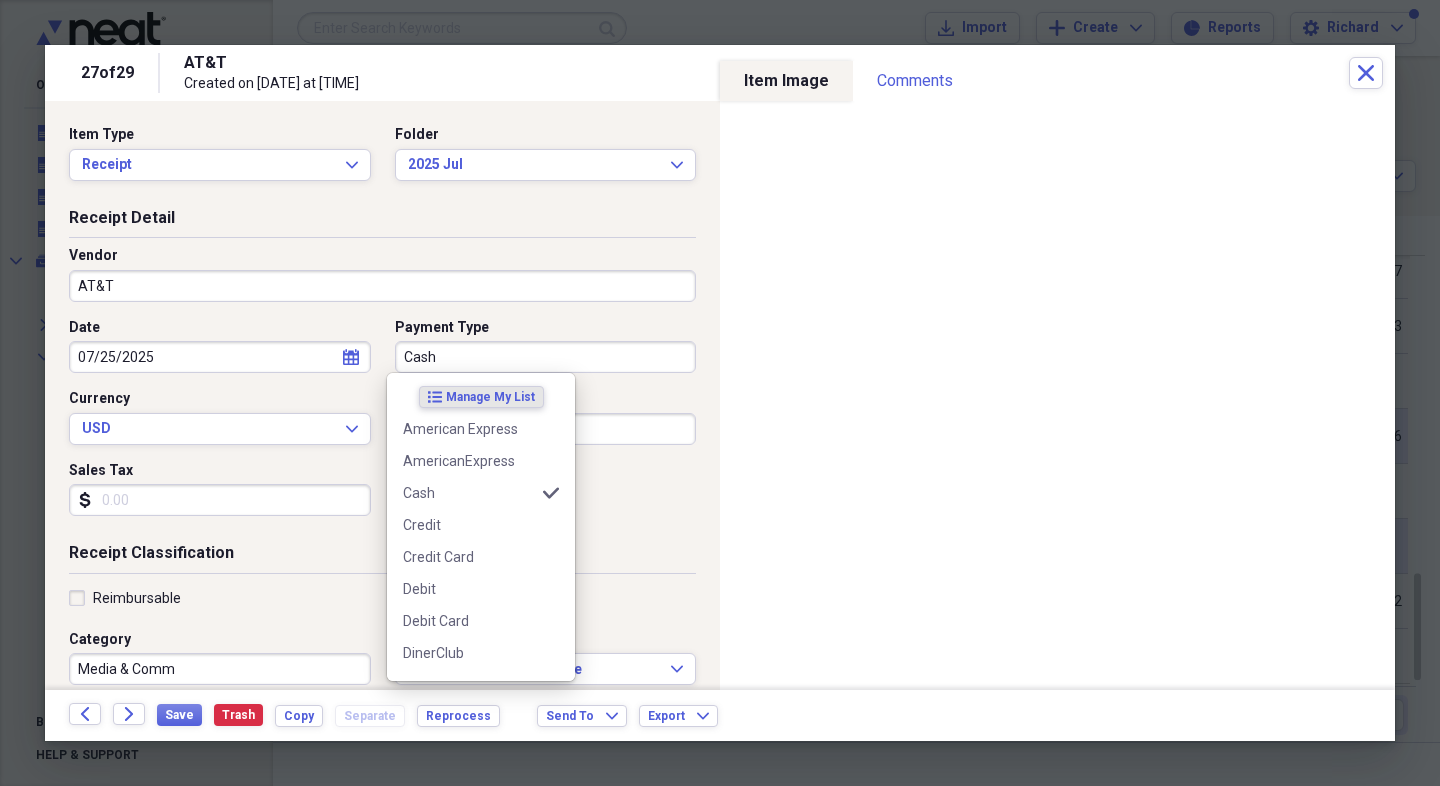 click on "Cash" at bounding box center [546, 357] 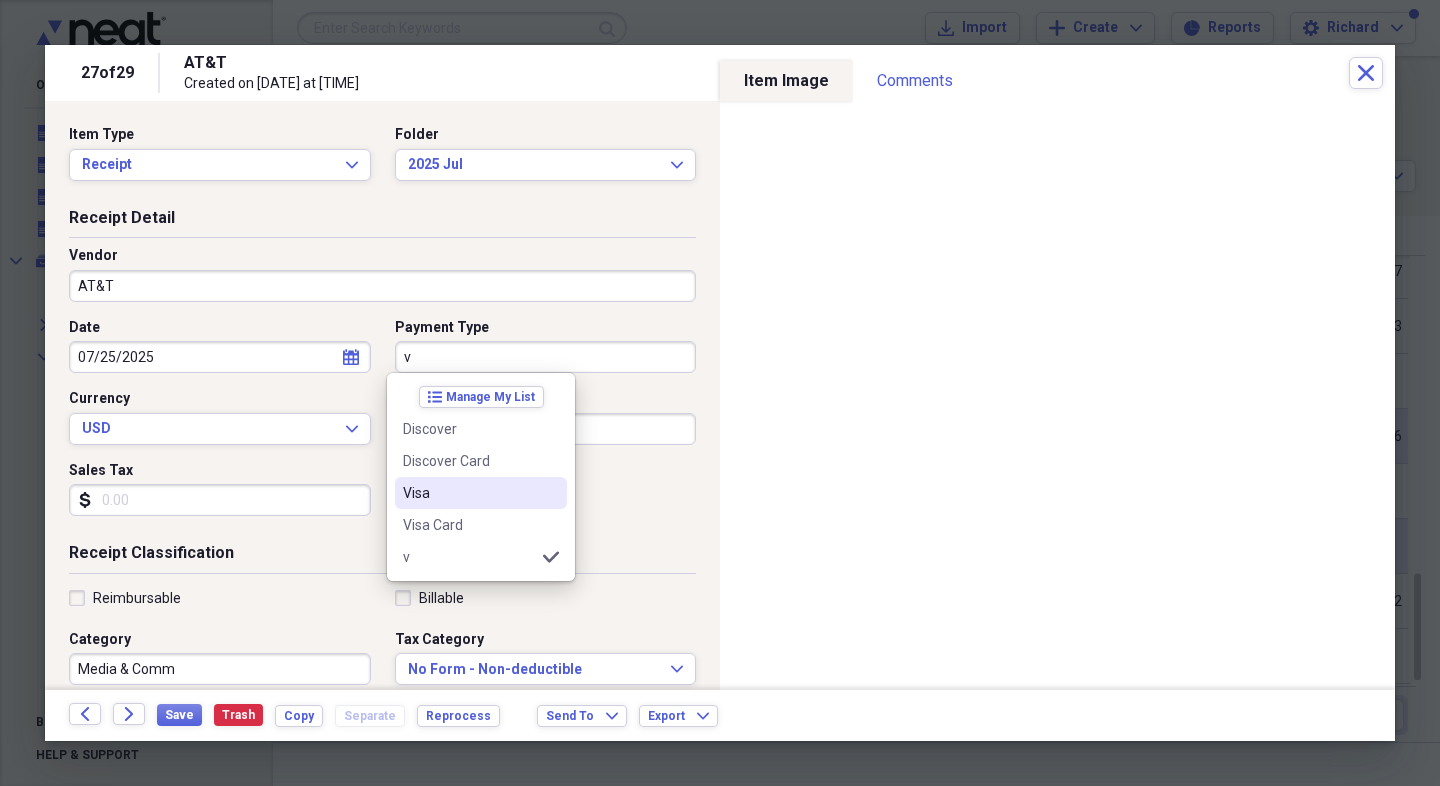click on "Visa" at bounding box center (469, 493) 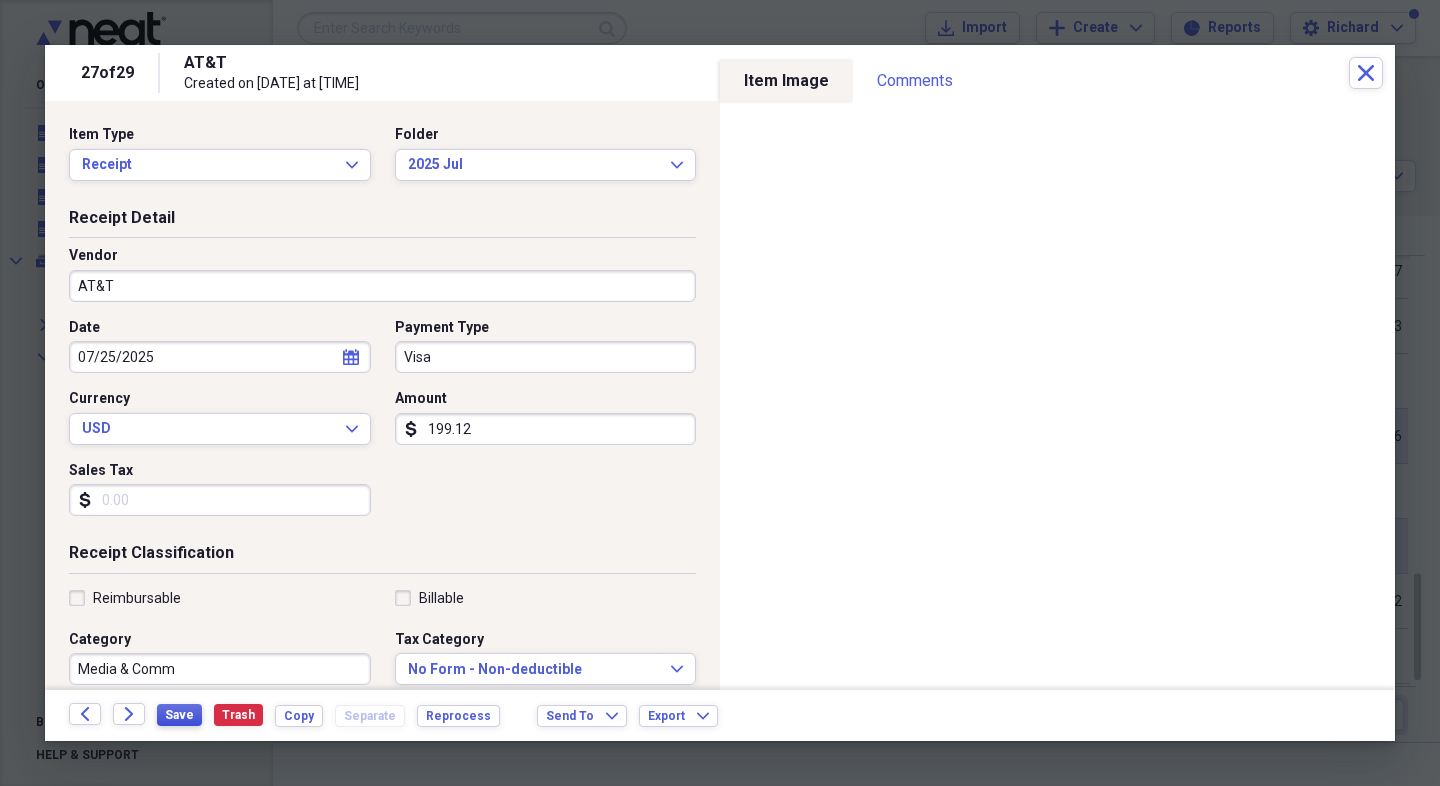 click on "Save" at bounding box center [179, 715] 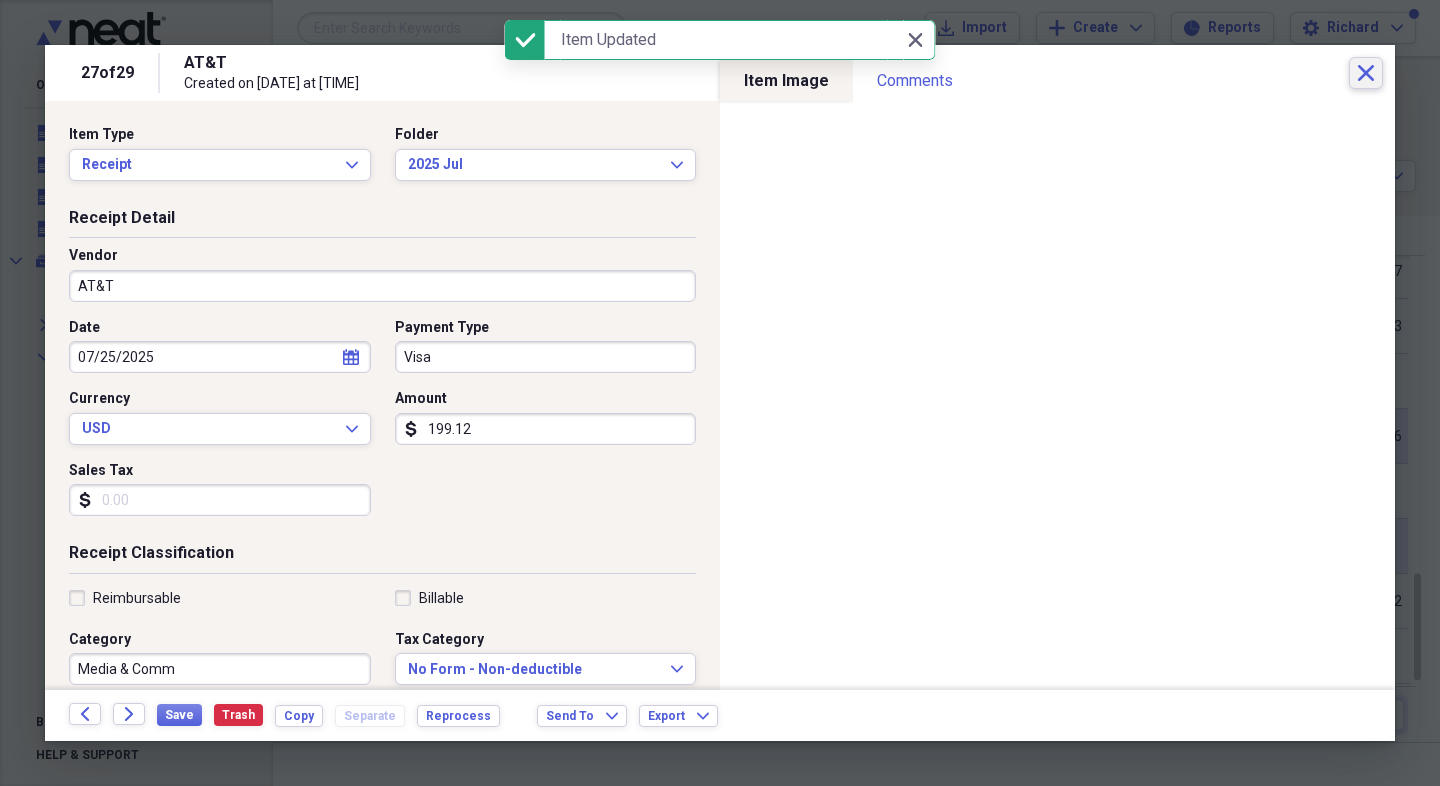 click 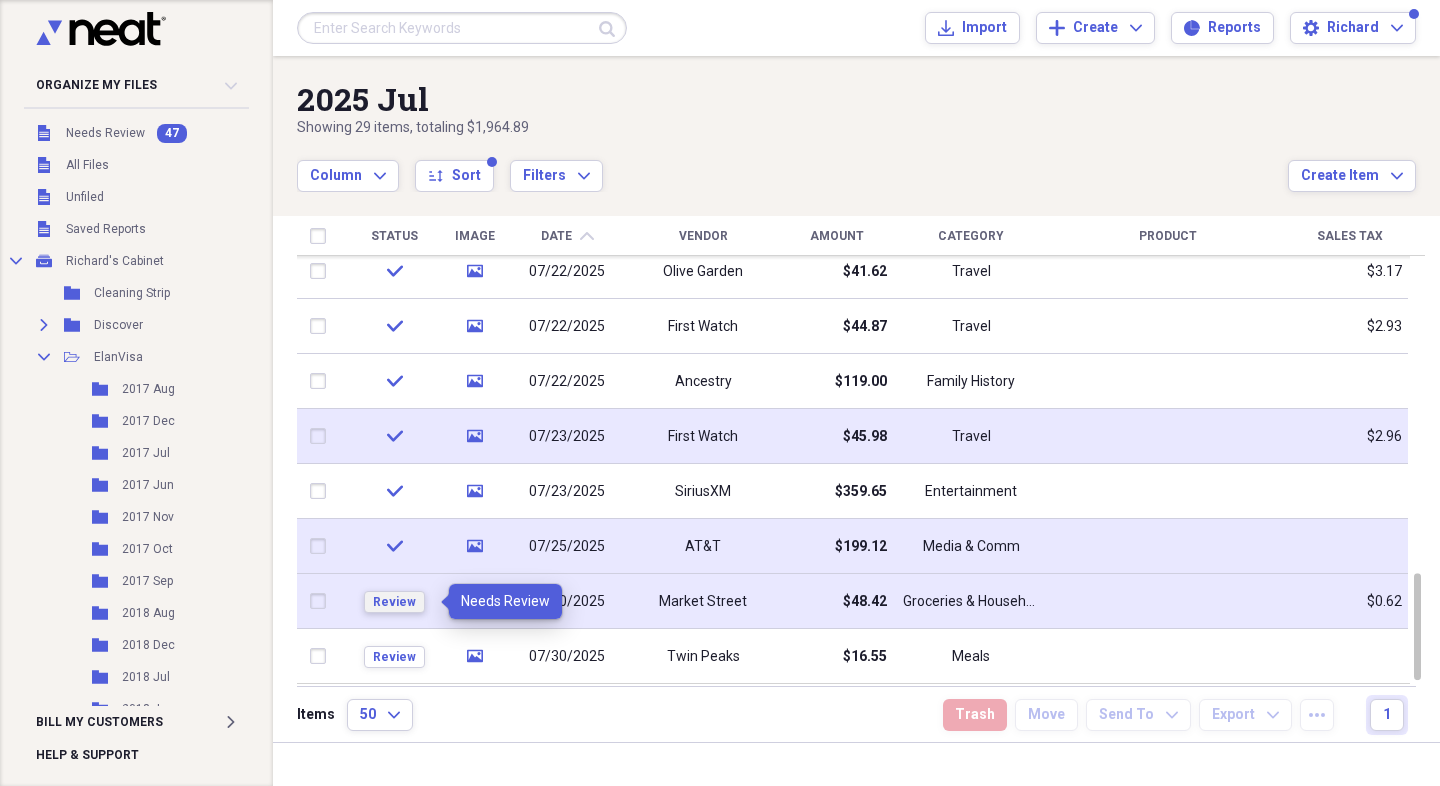 click on "Review" at bounding box center (394, 602) 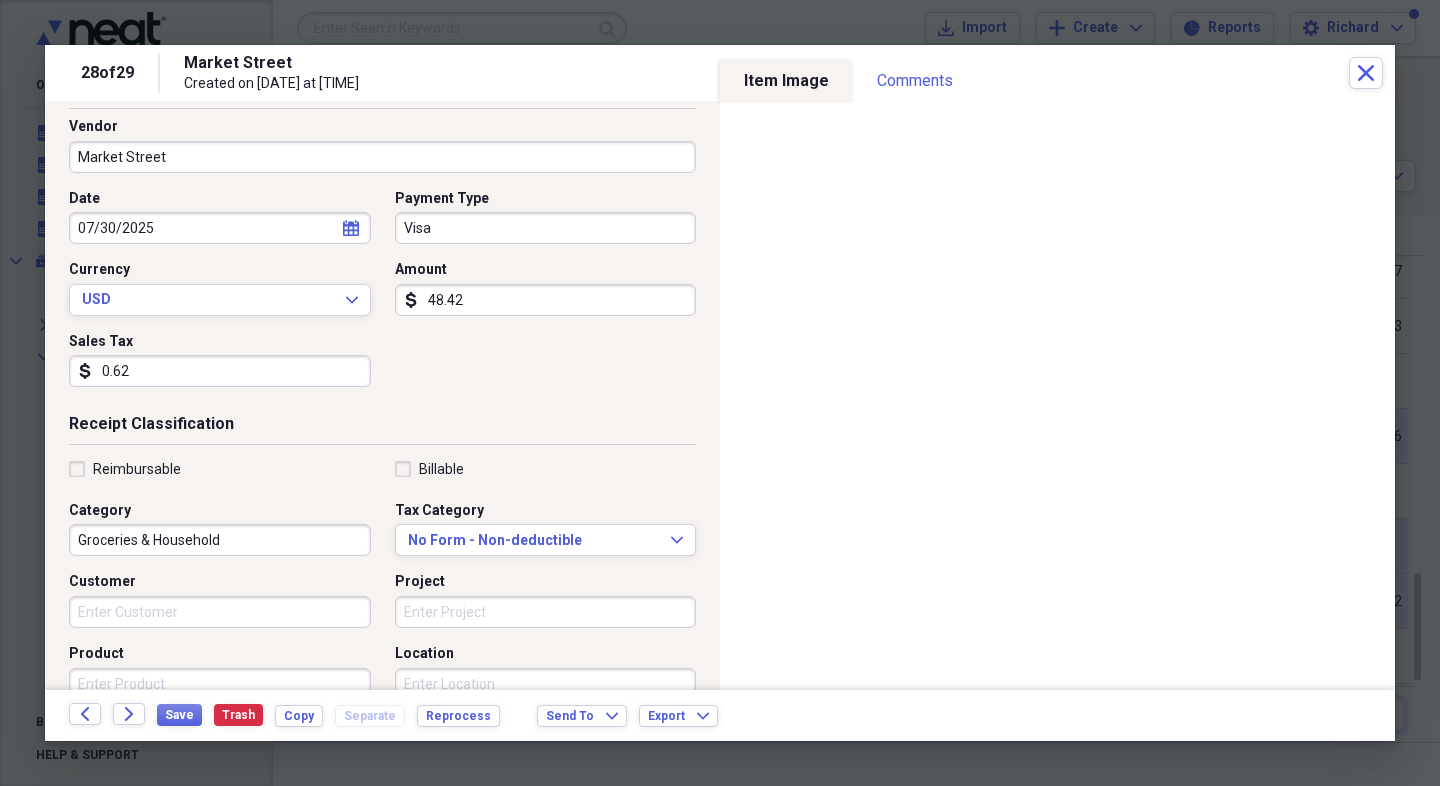 scroll, scrollTop: 130, scrollLeft: 0, axis: vertical 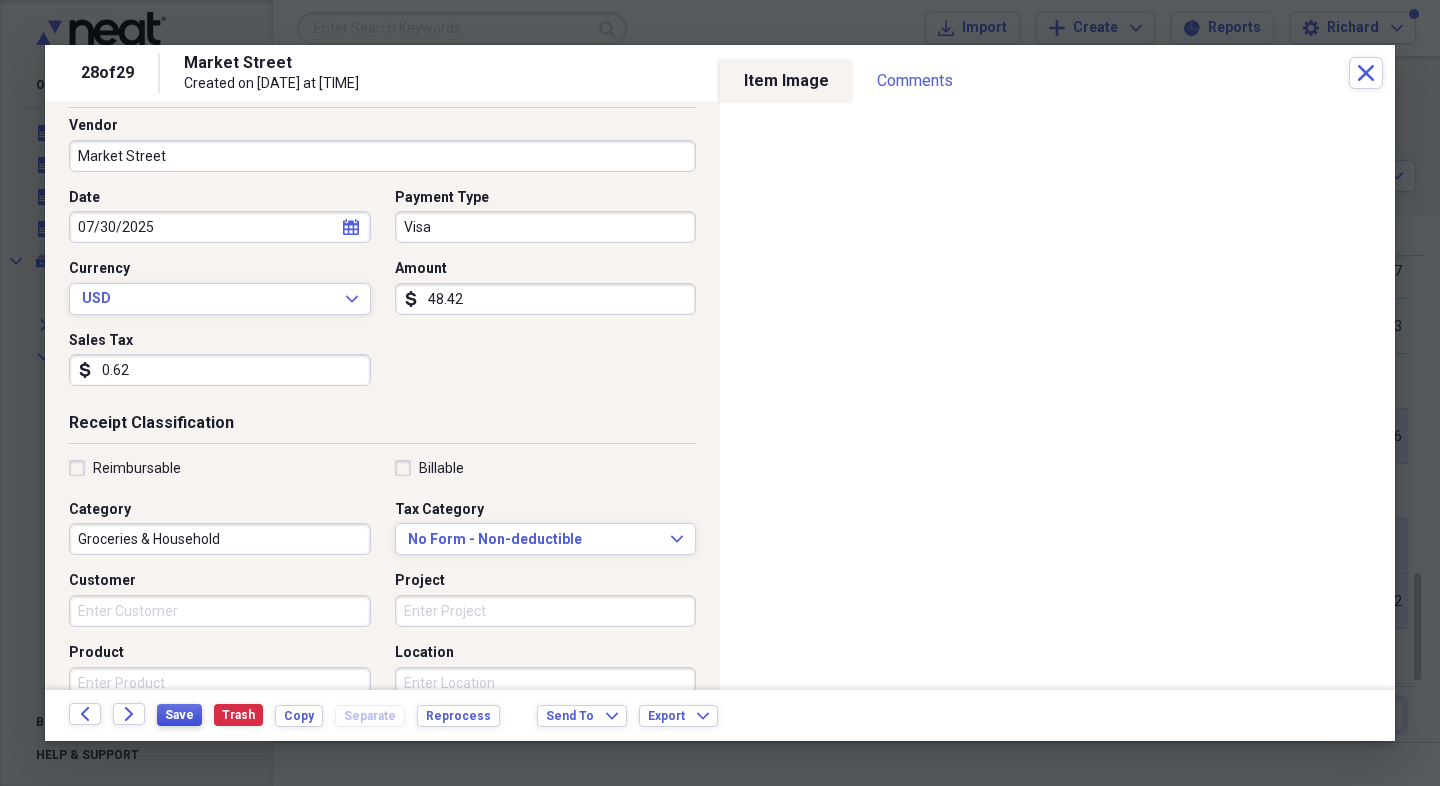 click on "Save" at bounding box center [179, 715] 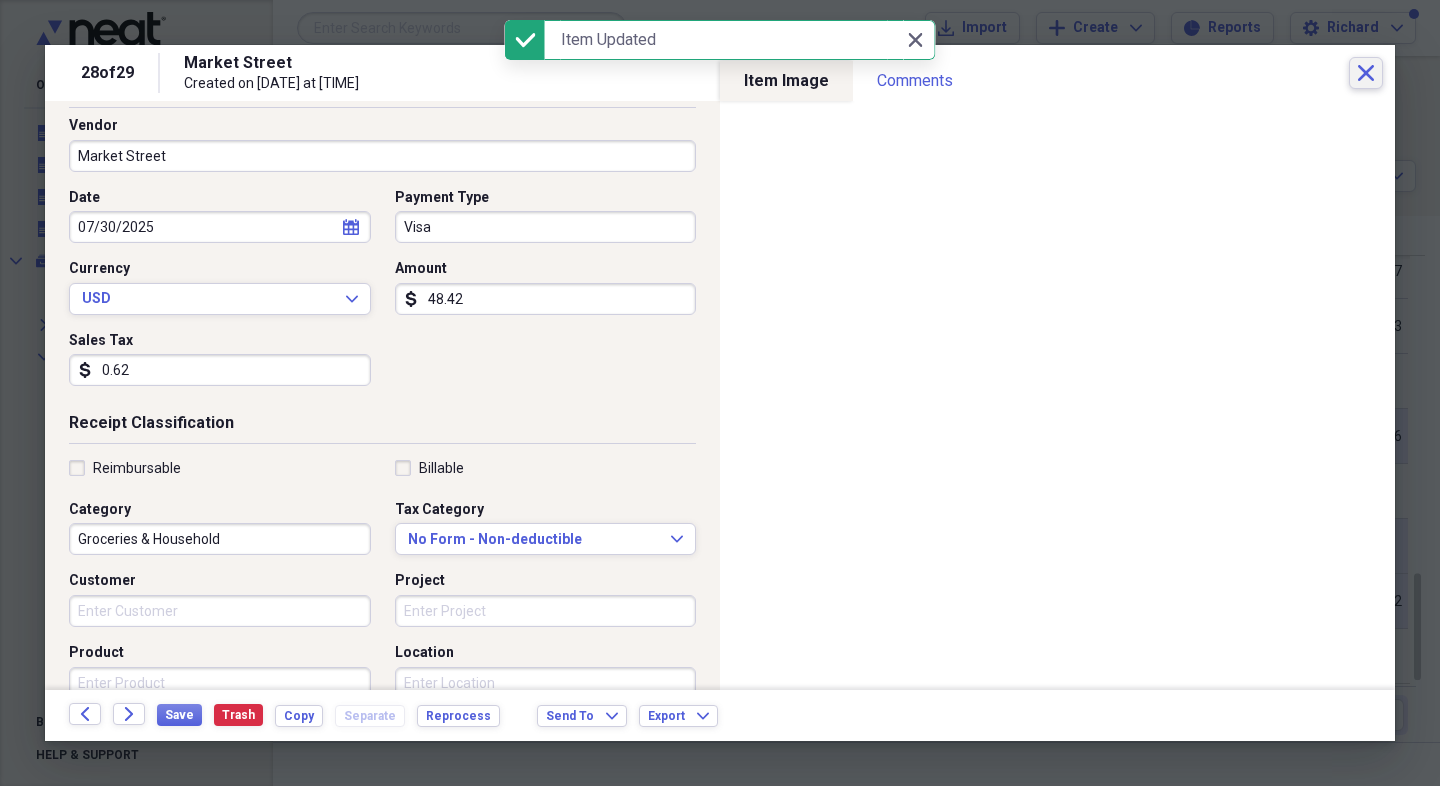 click on "Close" 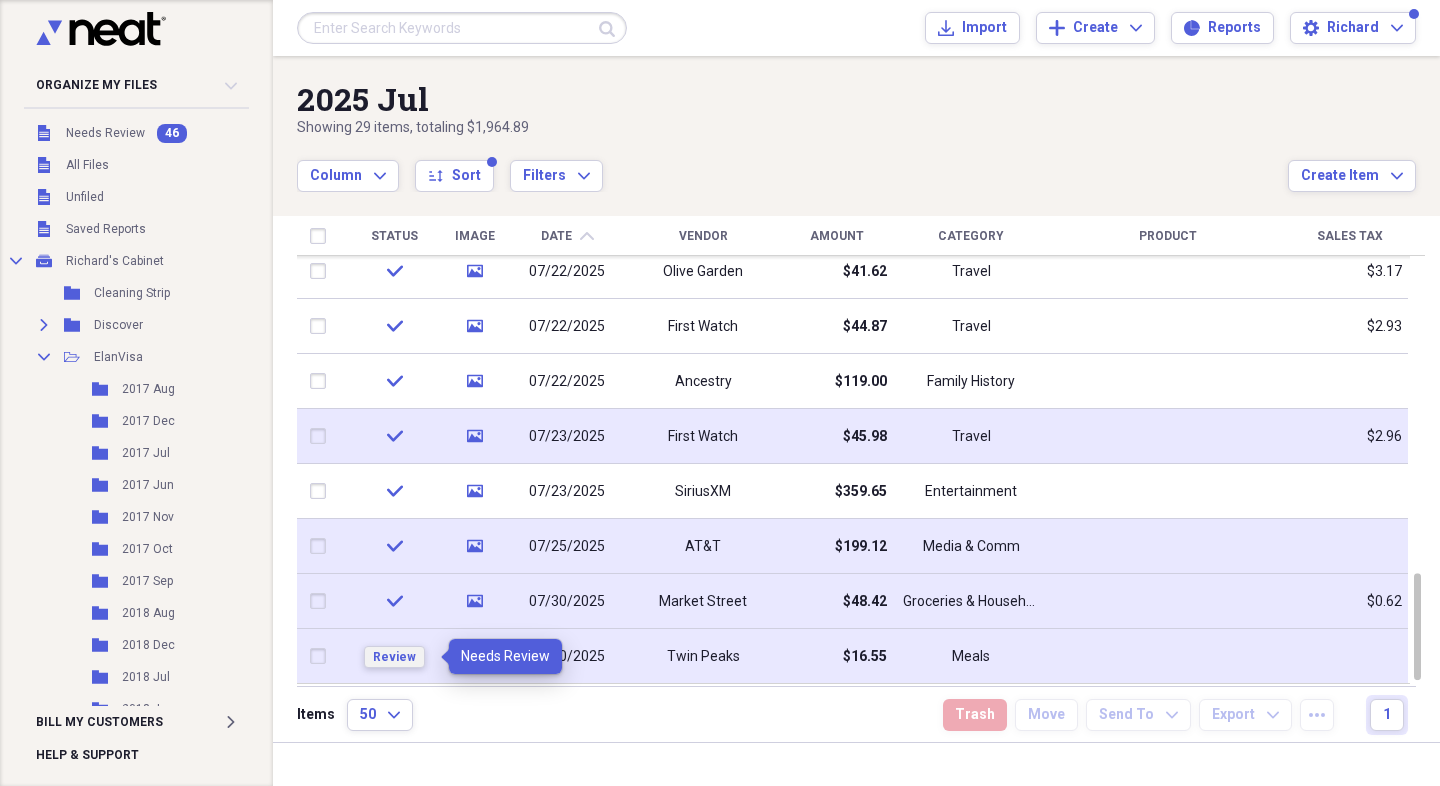 click on "Review" at bounding box center [394, 657] 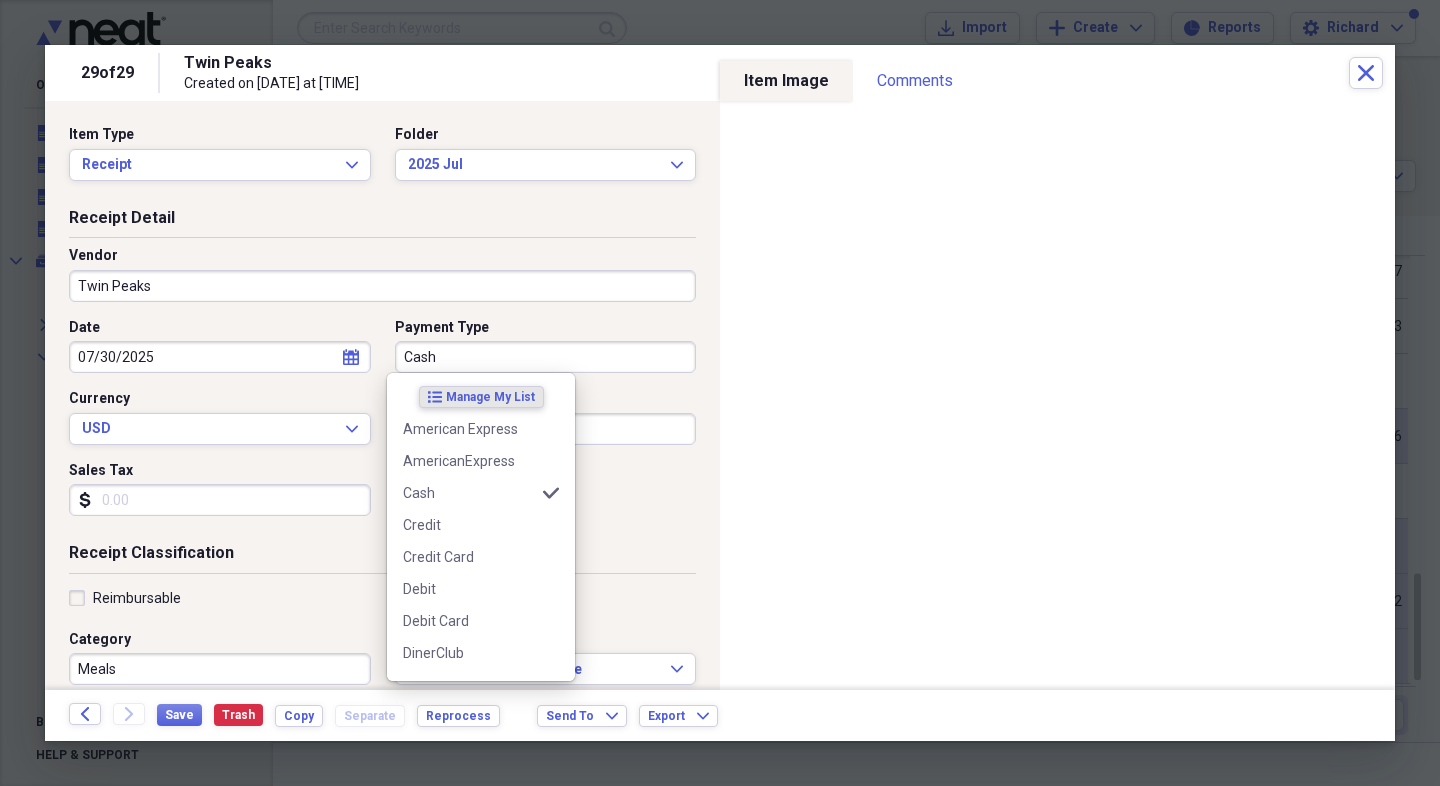 click on "Cash" at bounding box center (546, 357) 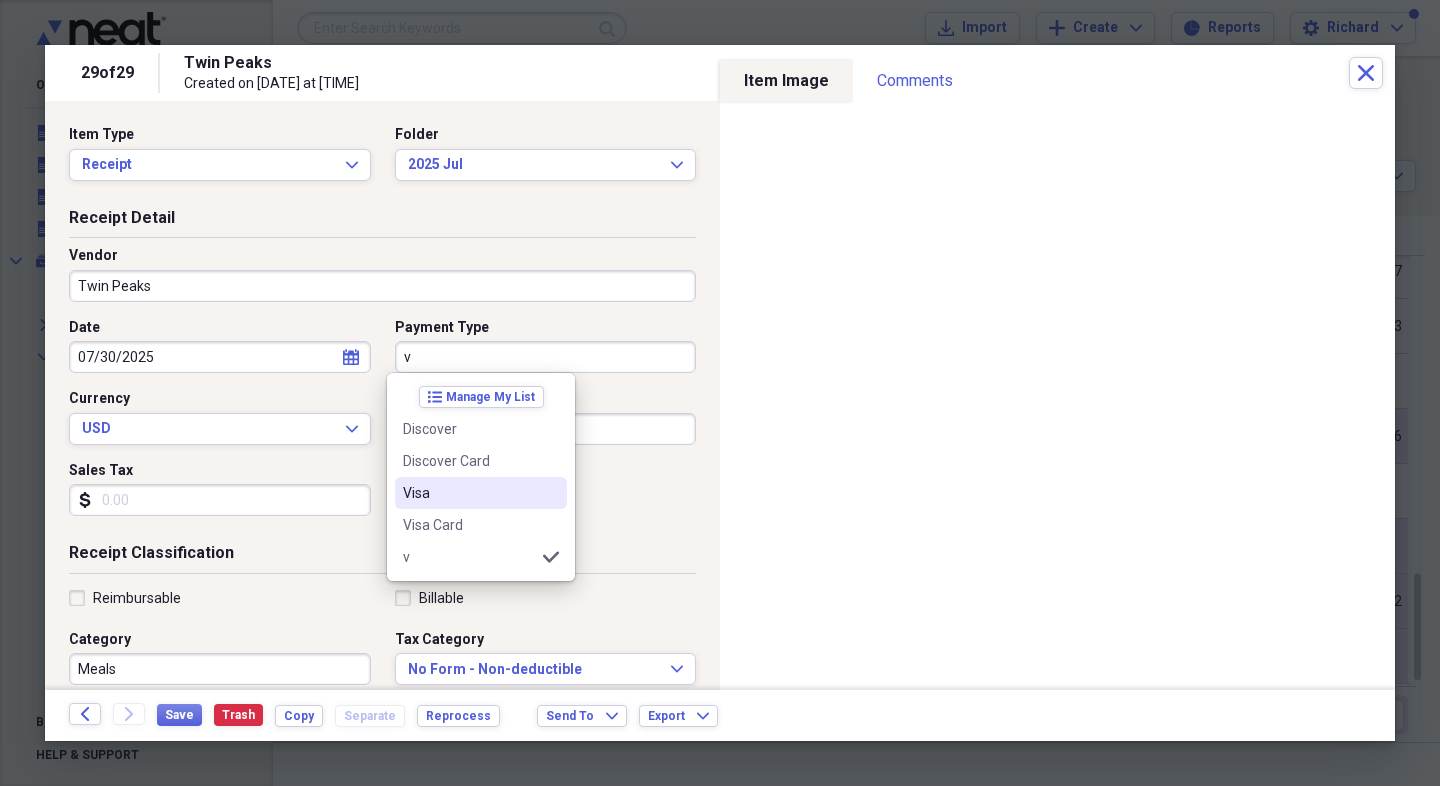click on "Visa" at bounding box center (469, 493) 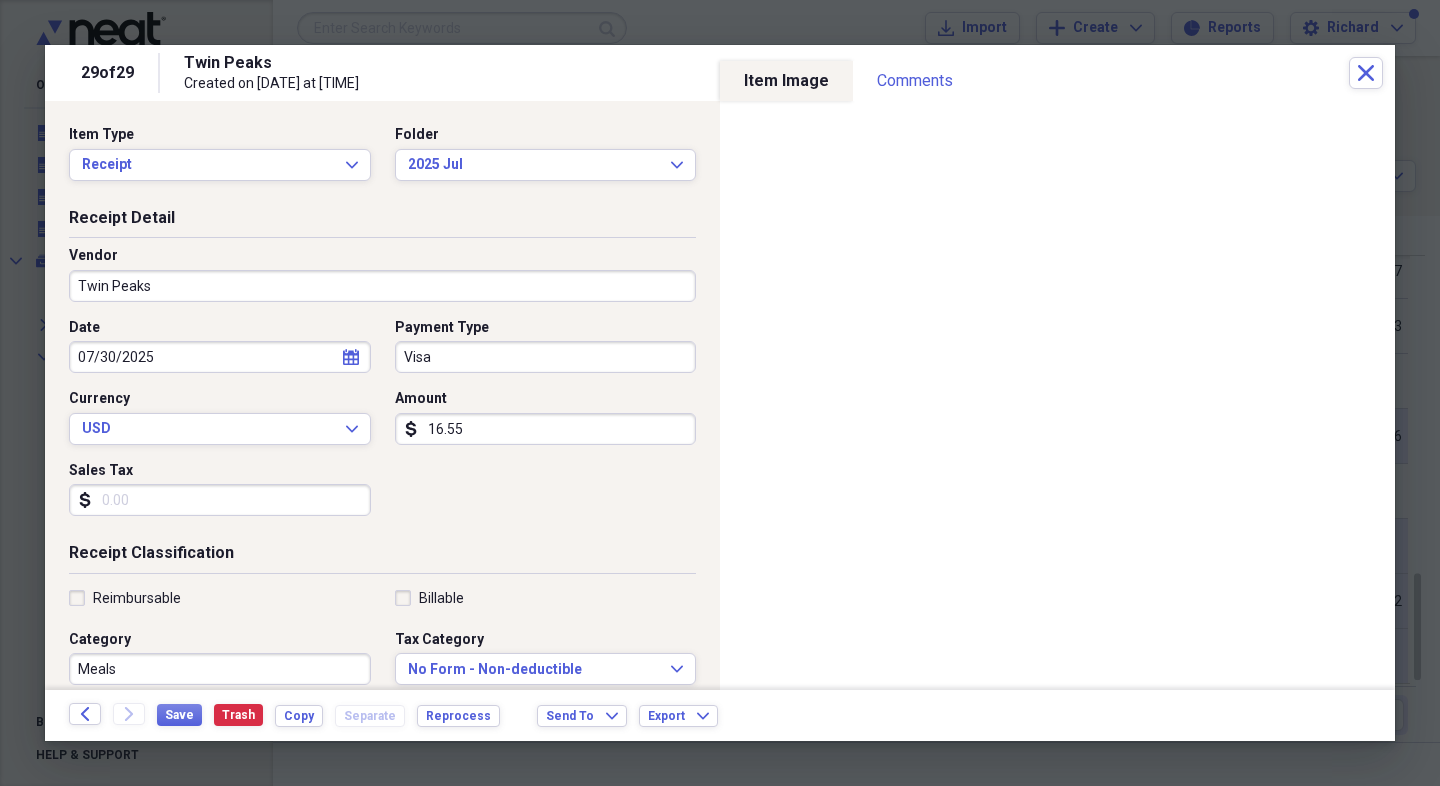 click on "Sales Tax" at bounding box center [220, 500] 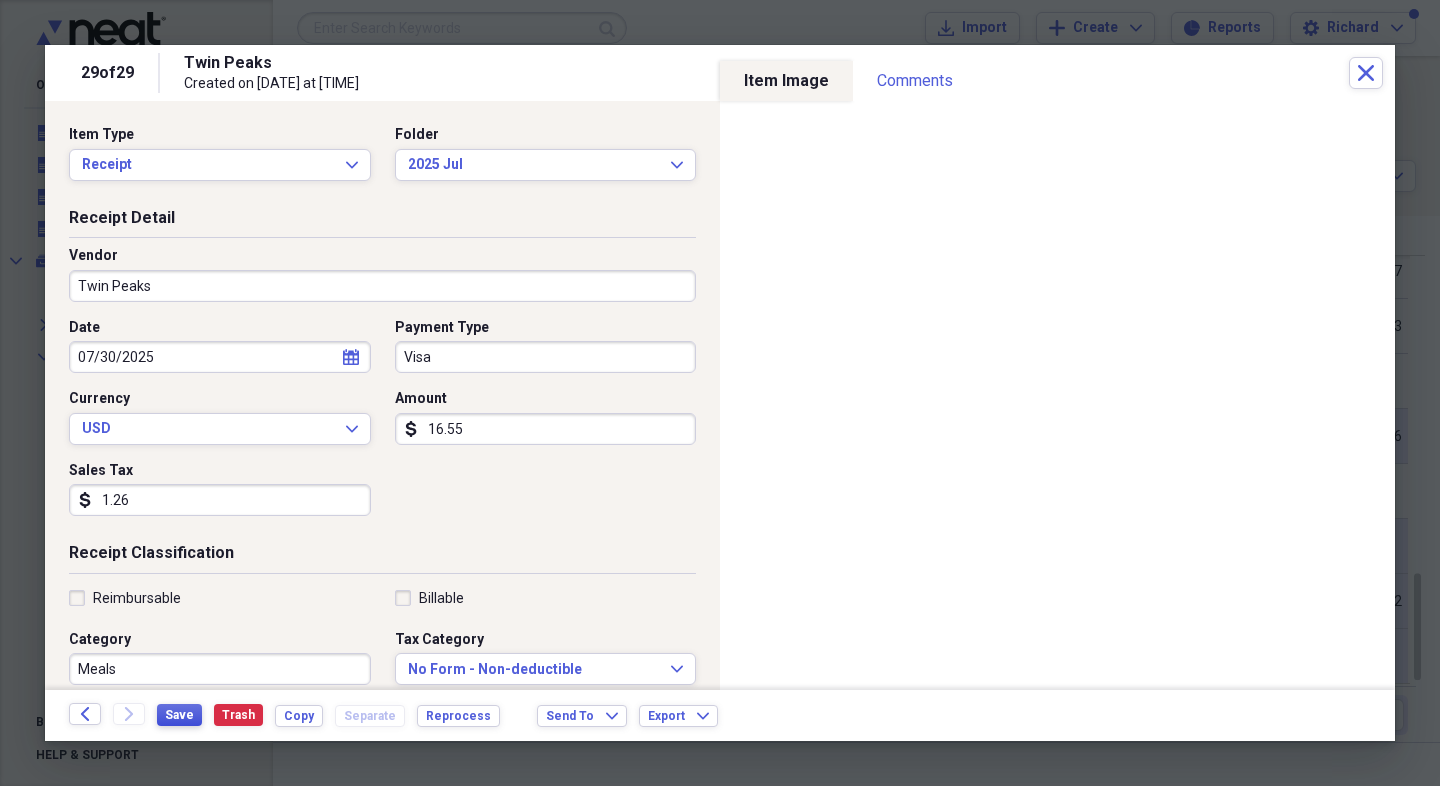 type on "1.26" 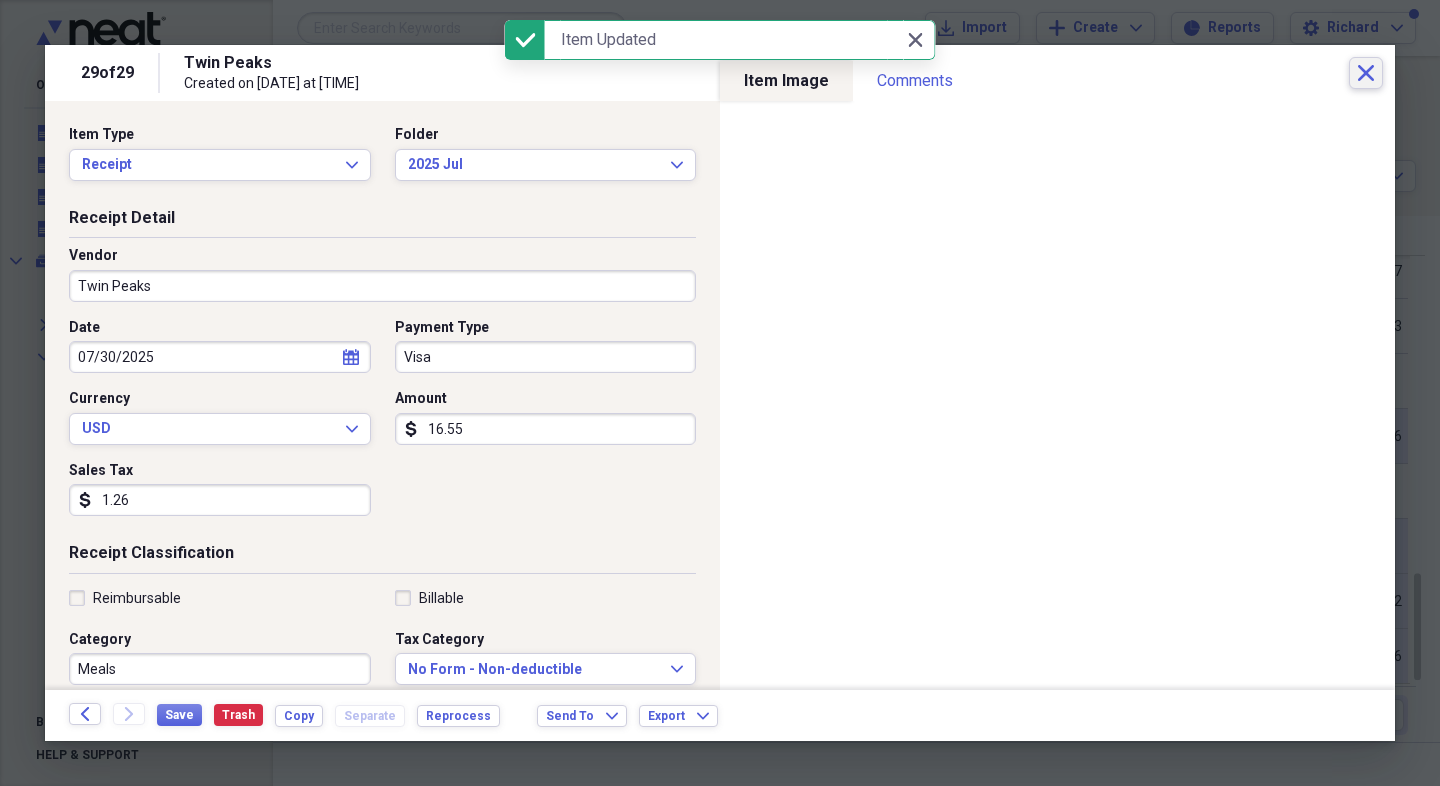 click on "Close" at bounding box center [1366, 73] 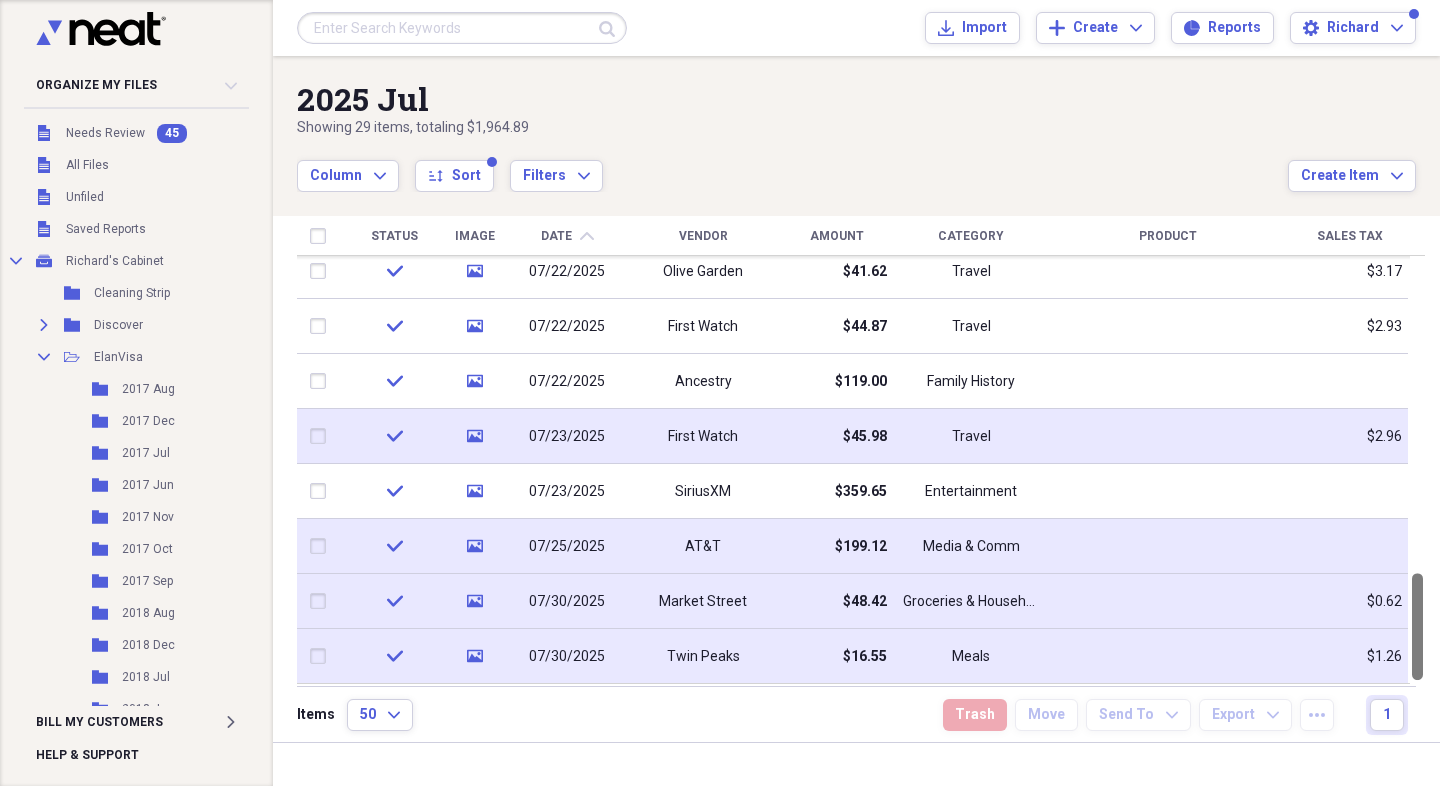 drag, startPoint x: 1432, startPoint y: 612, endPoint x: 1433, endPoint y: 695, distance: 83.00603 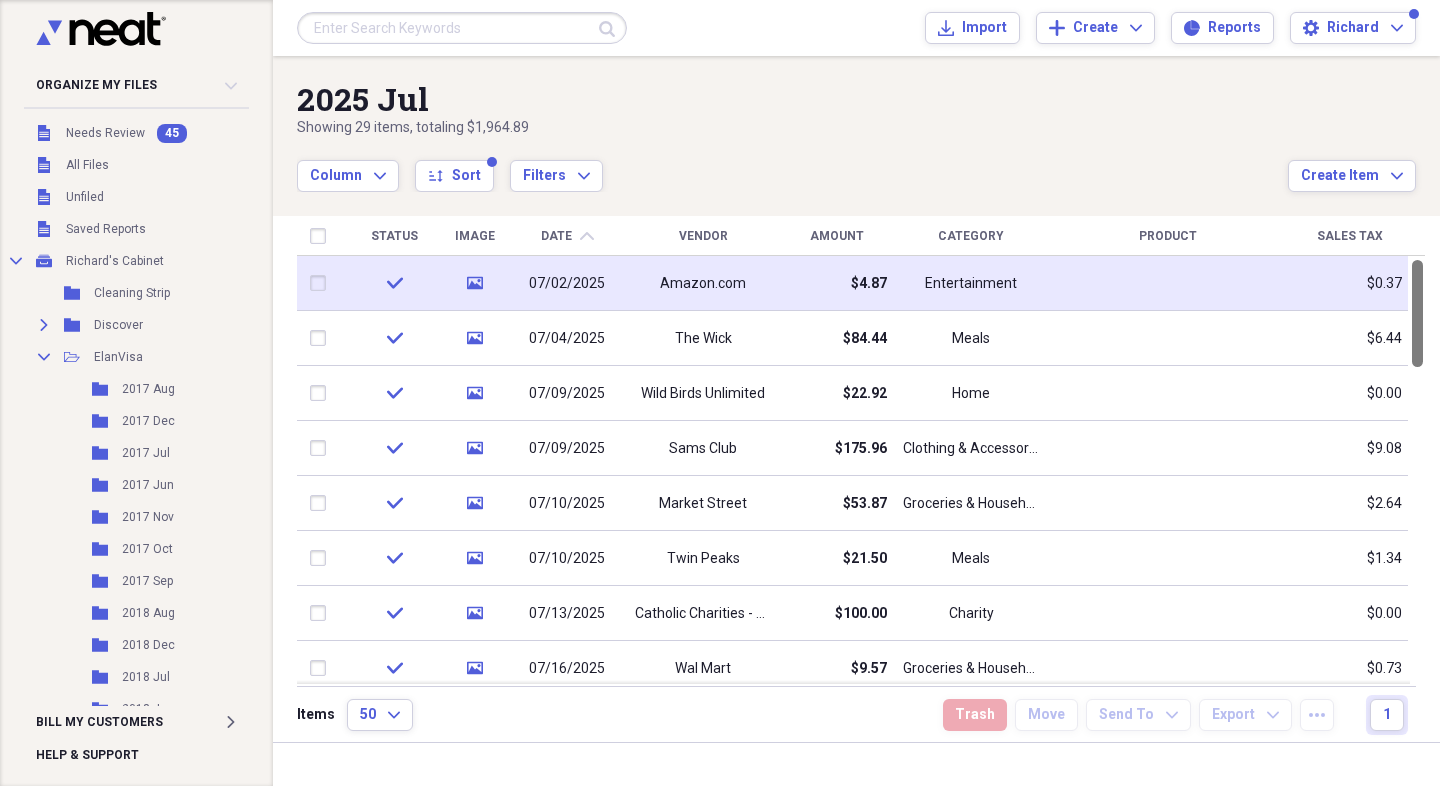 drag, startPoint x: 1430, startPoint y: 629, endPoint x: 1407, endPoint y: 267, distance: 362.72992 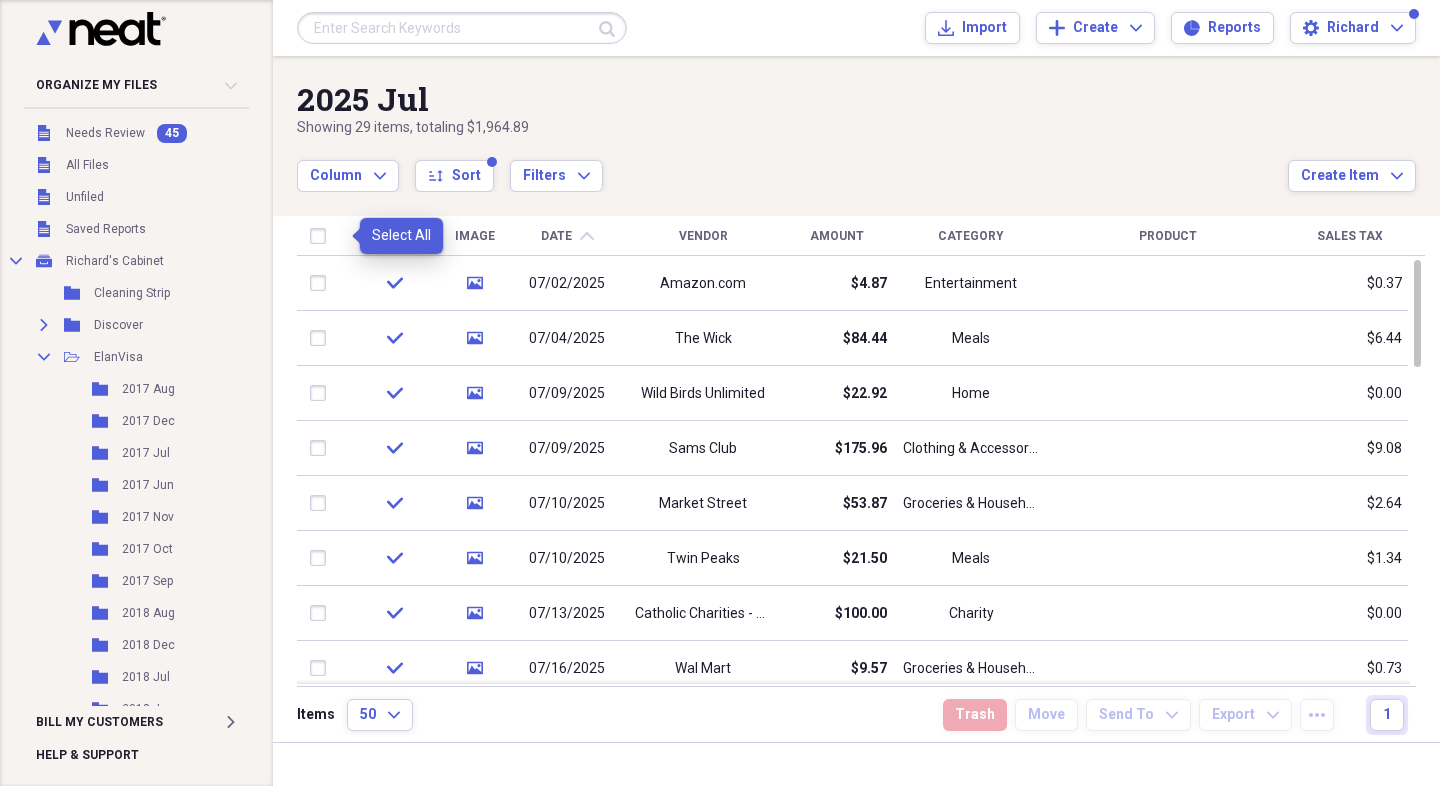 click at bounding box center [322, 236] 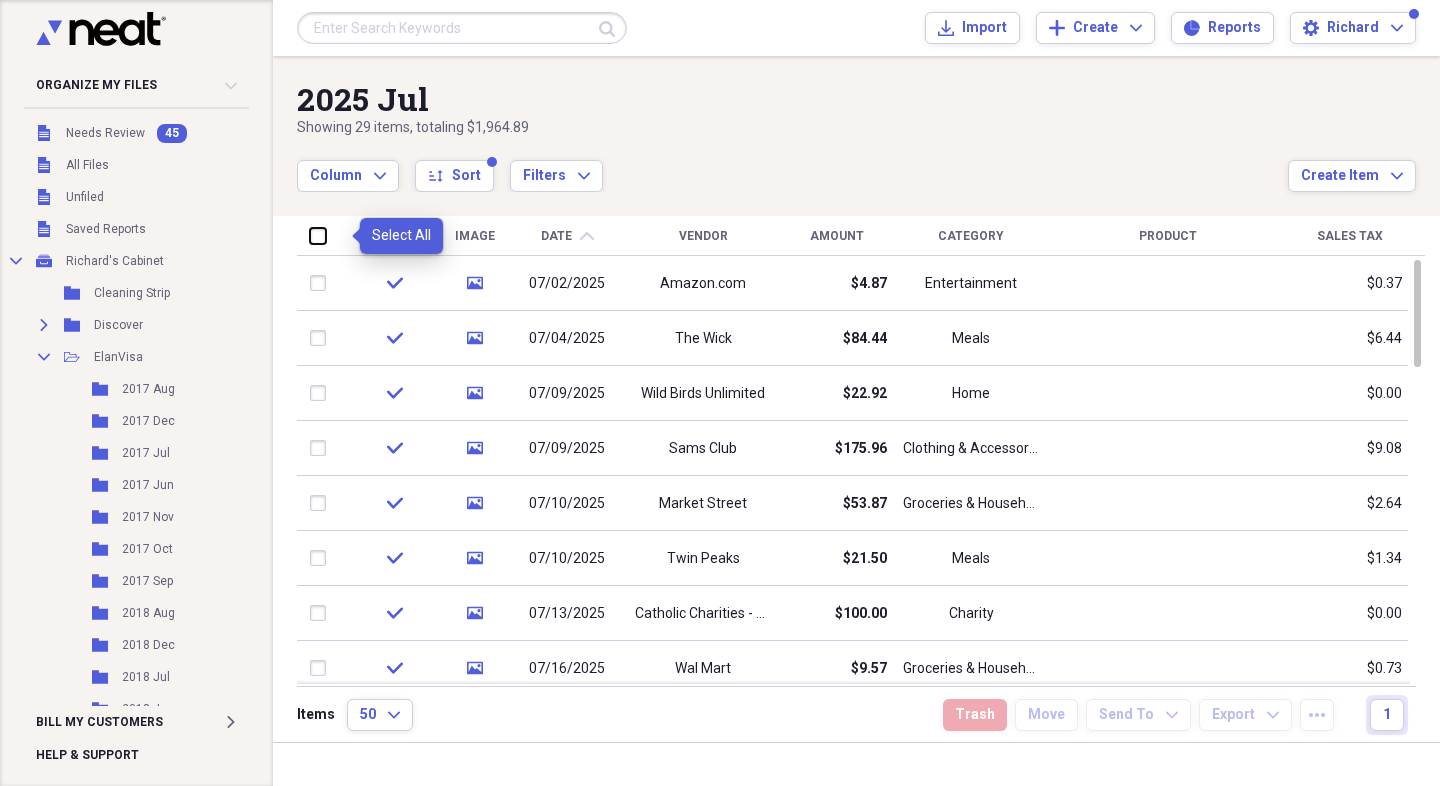 click at bounding box center (310, 235) 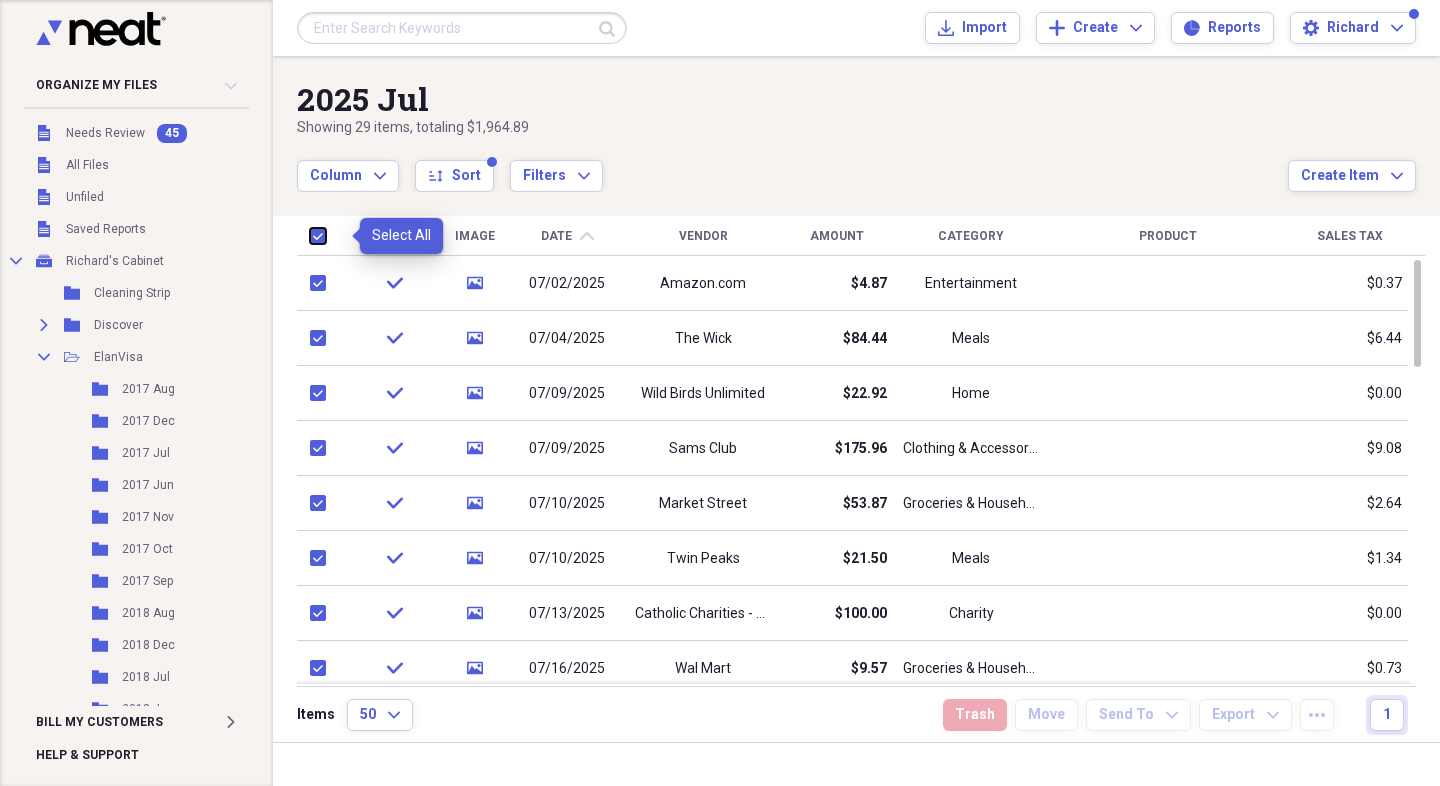 checkbox on "true" 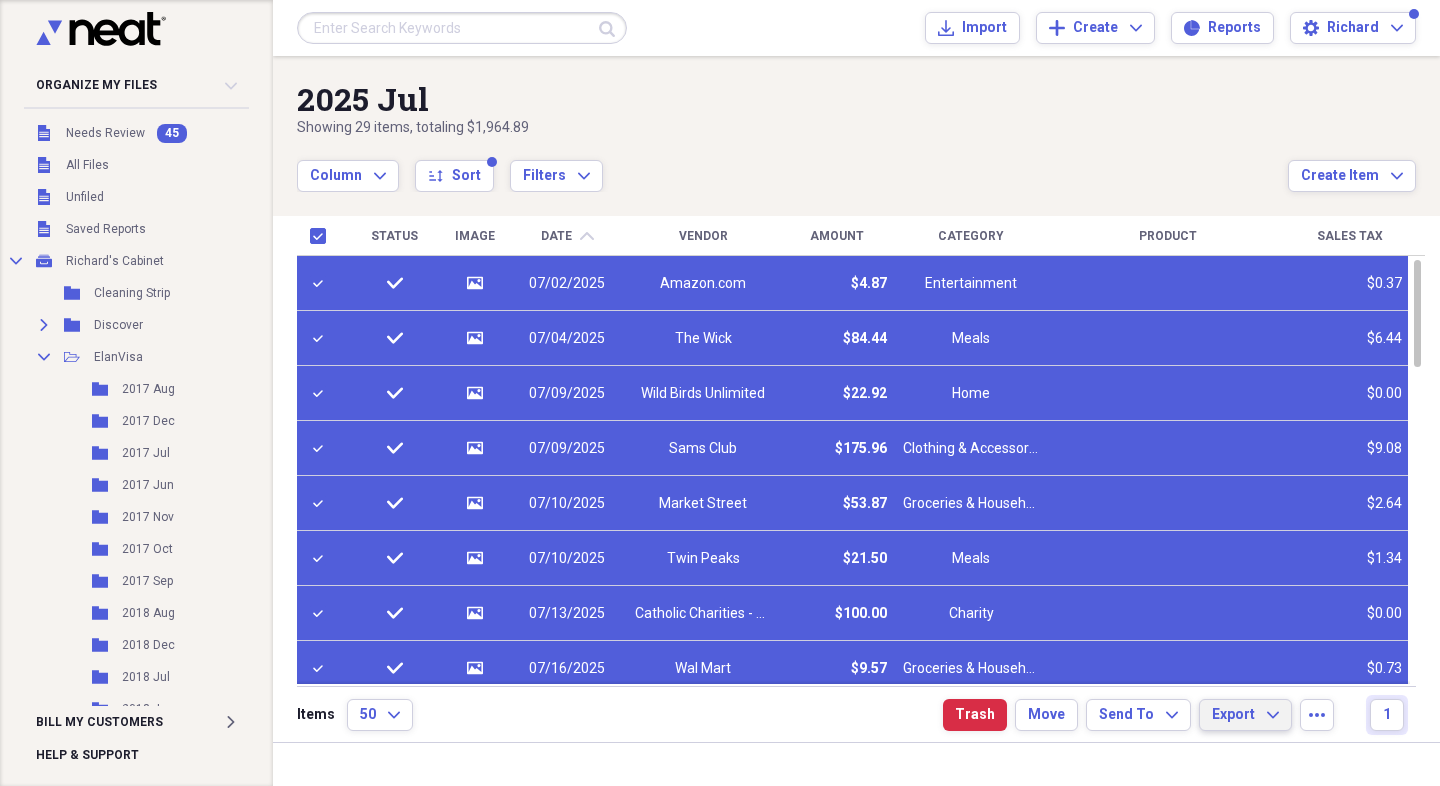 click on "Expand" 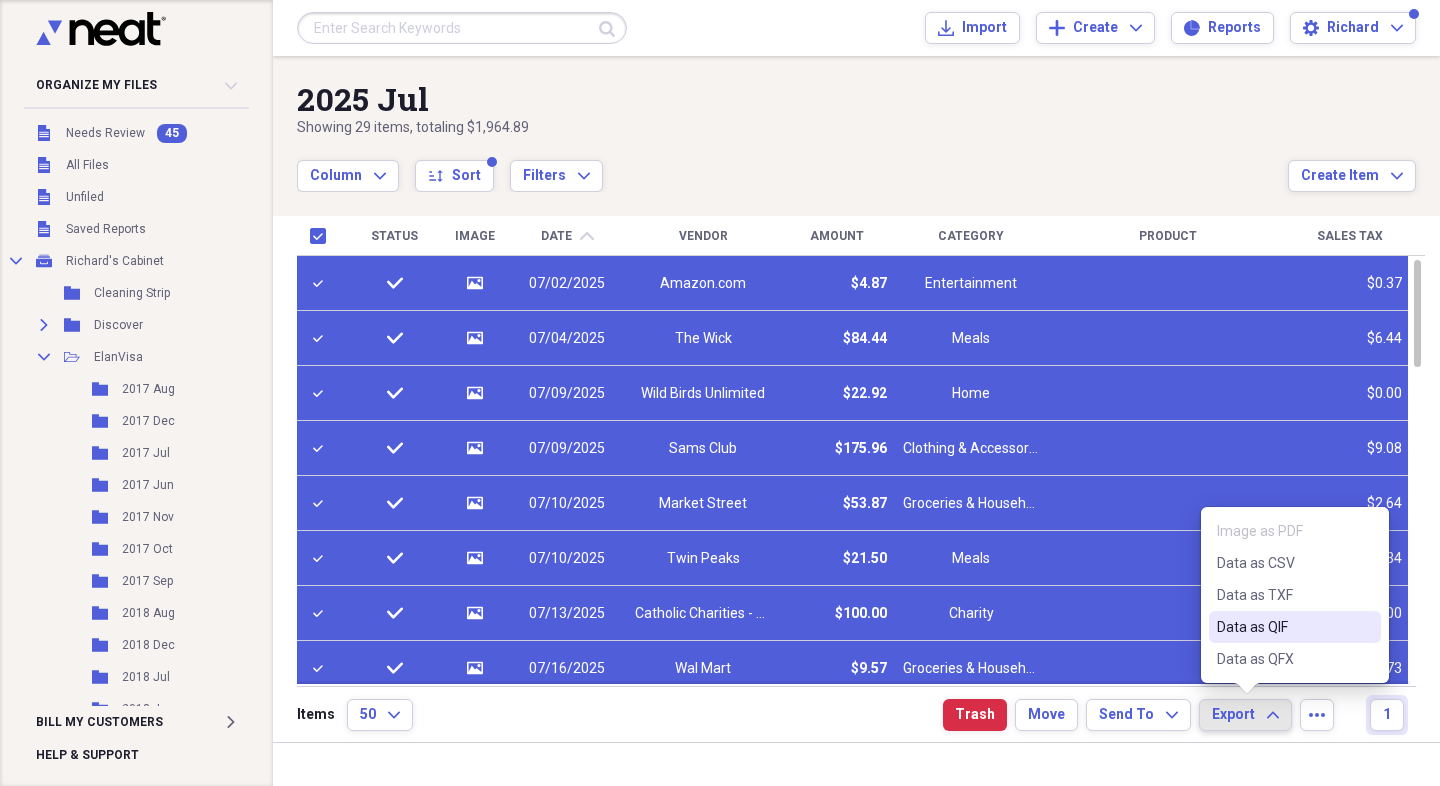 click on "Data as QIF" at bounding box center (1283, 627) 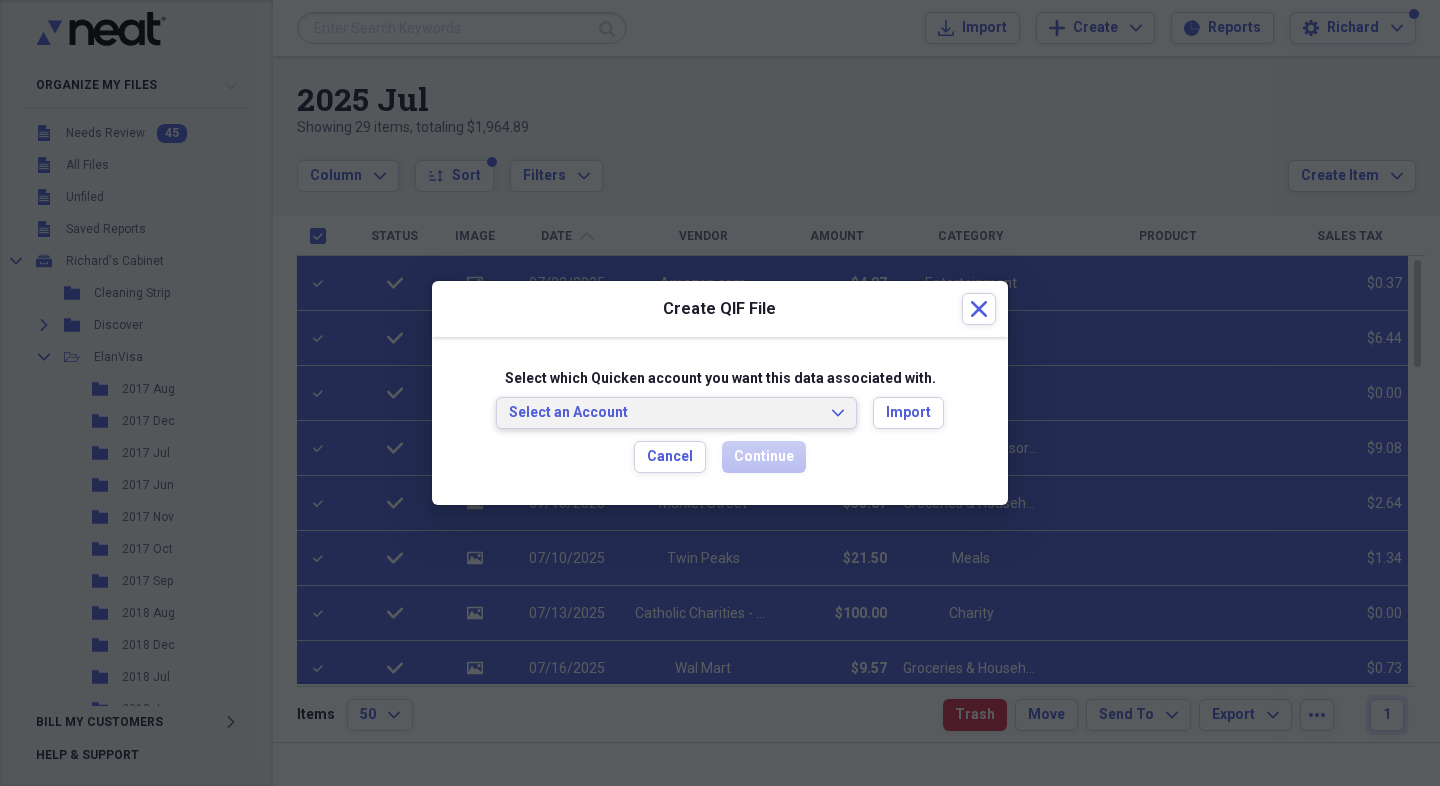 click on "Expand" 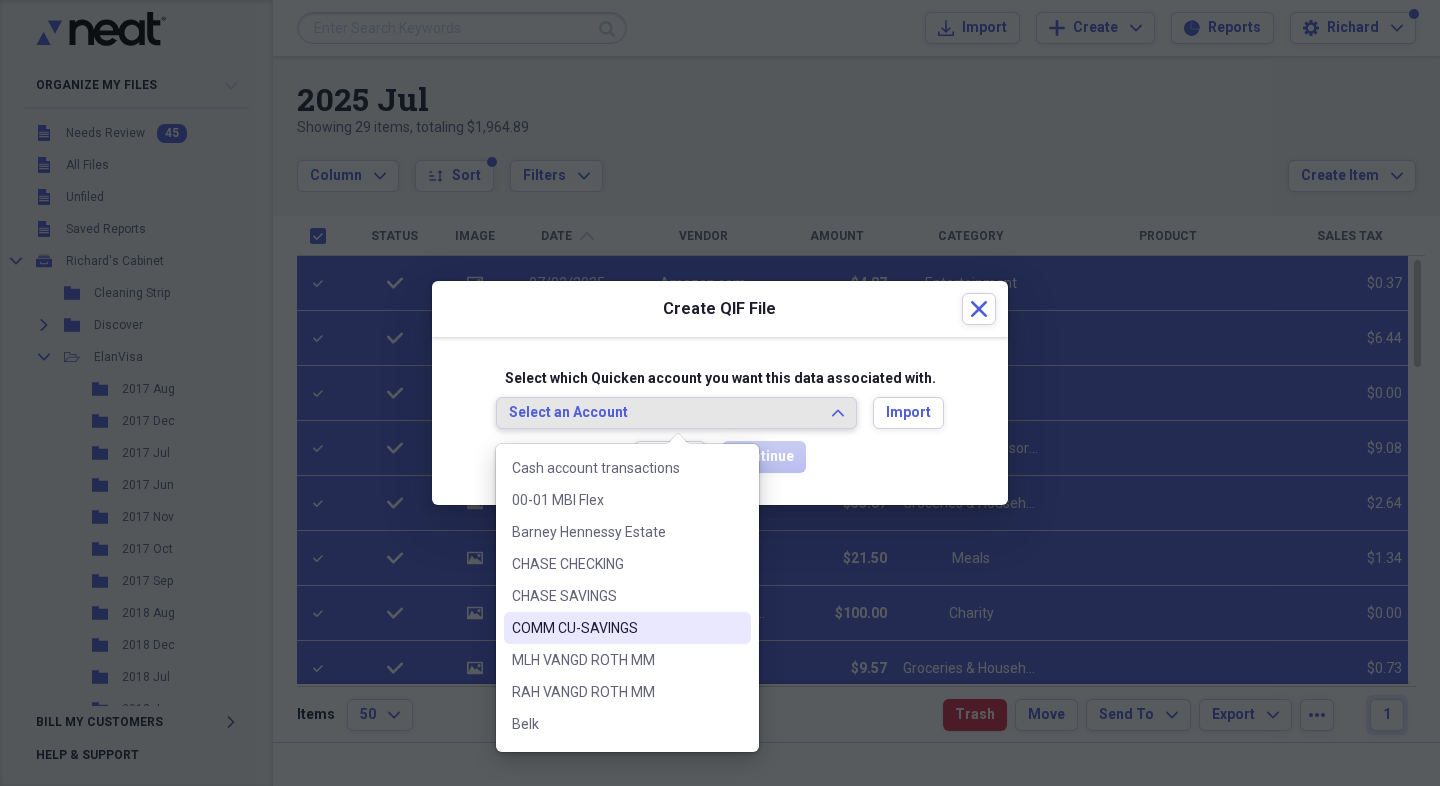scroll, scrollTop: 262, scrollLeft: 0, axis: vertical 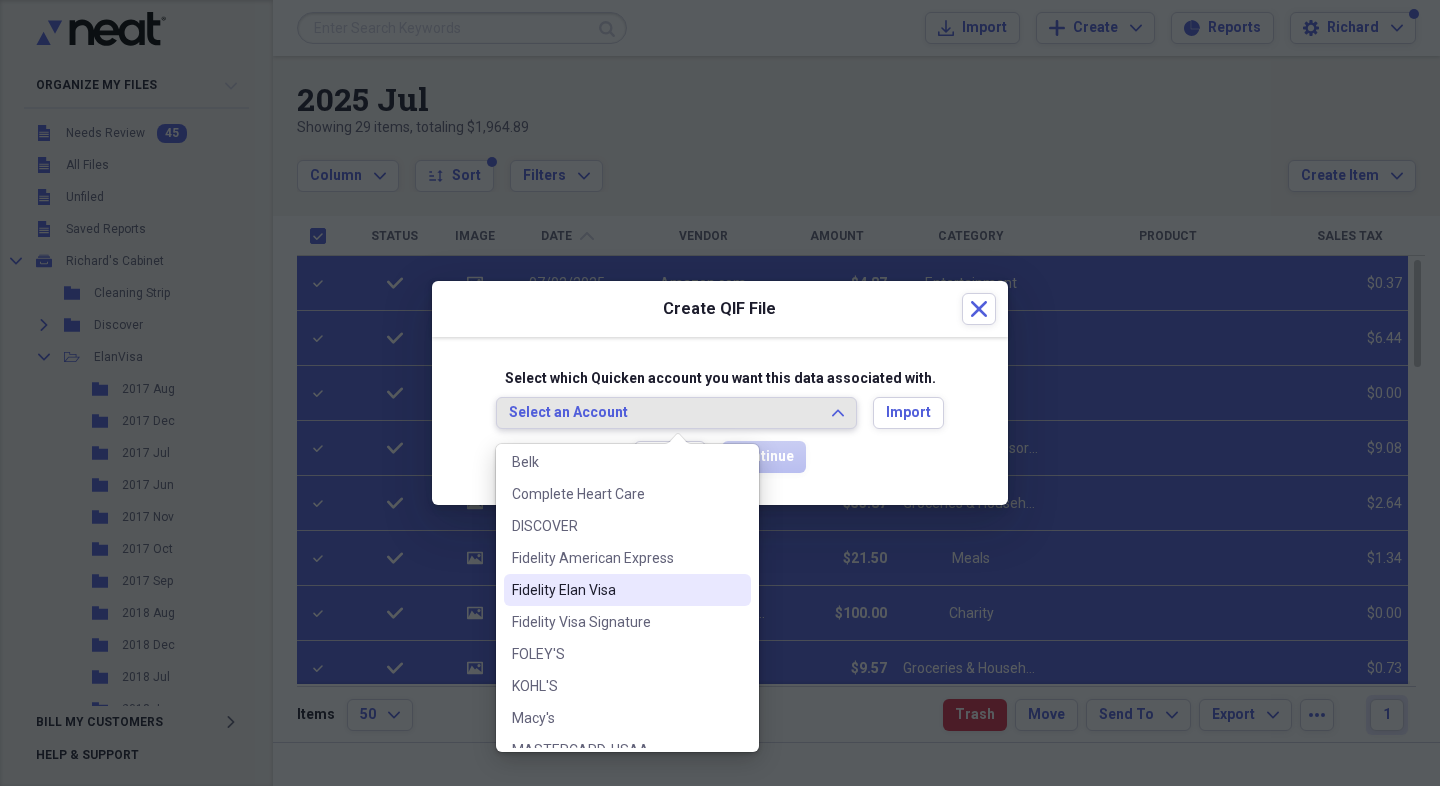 click on "Fidelity Elan Visa" at bounding box center (615, 590) 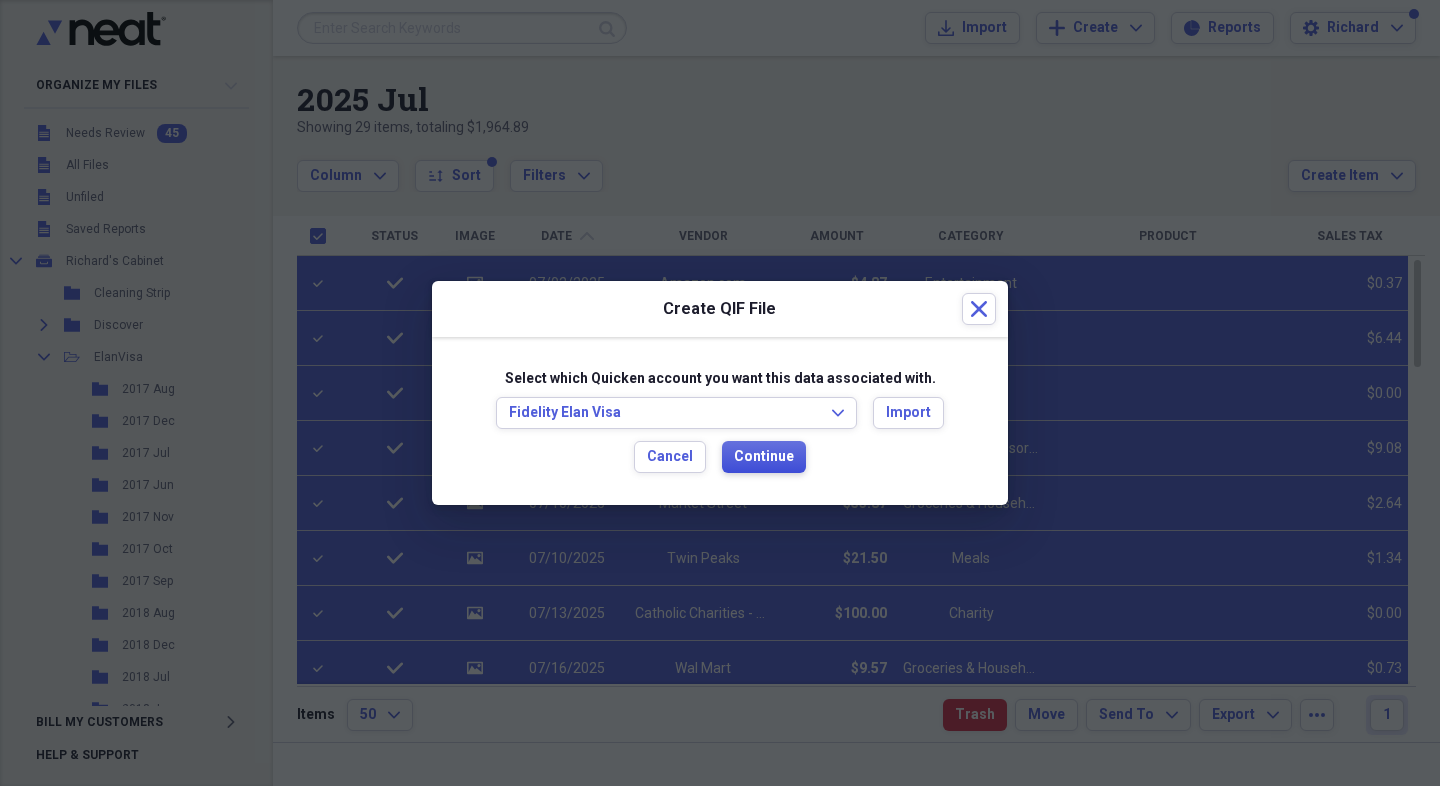 click on "Continue" at bounding box center [764, 457] 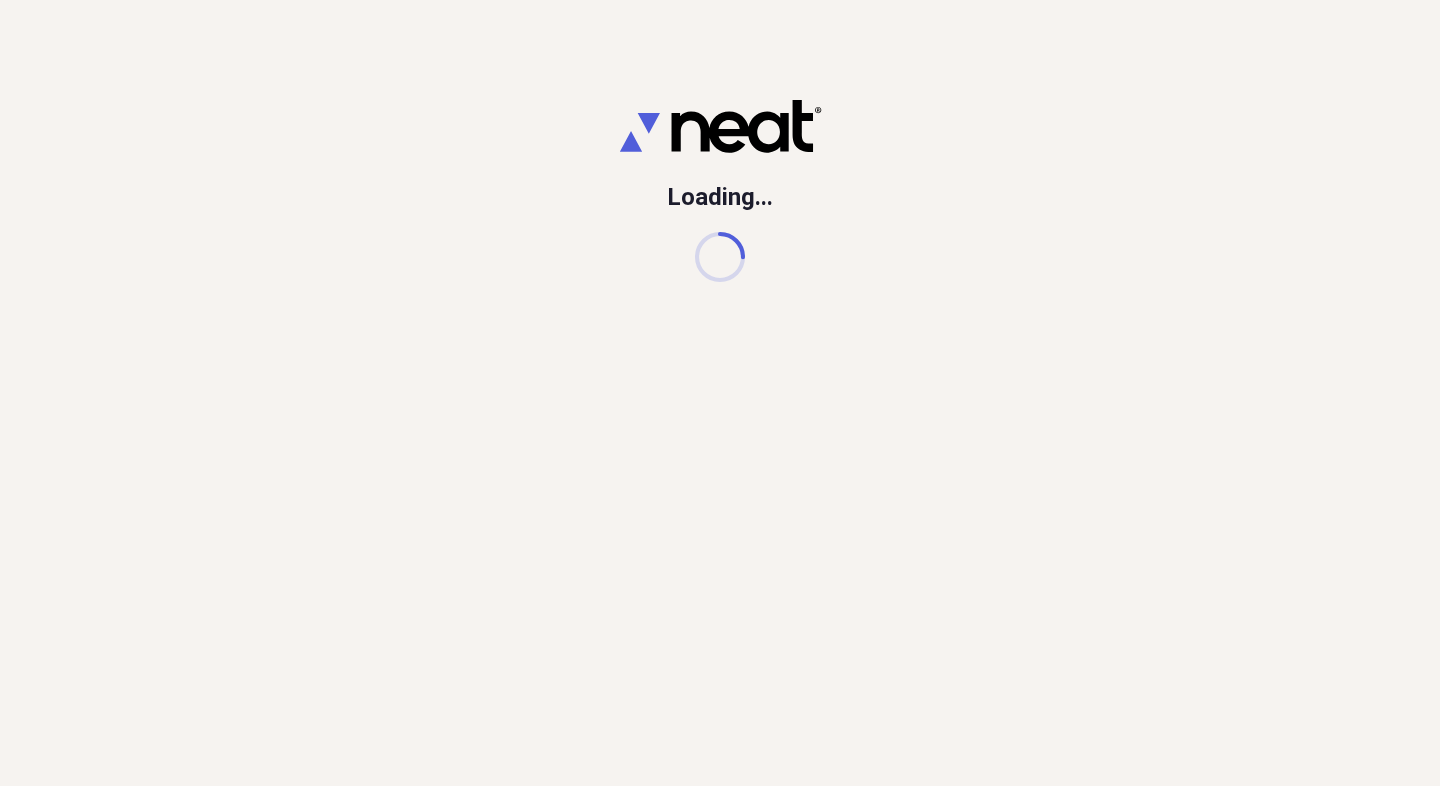 scroll, scrollTop: 0, scrollLeft: 0, axis: both 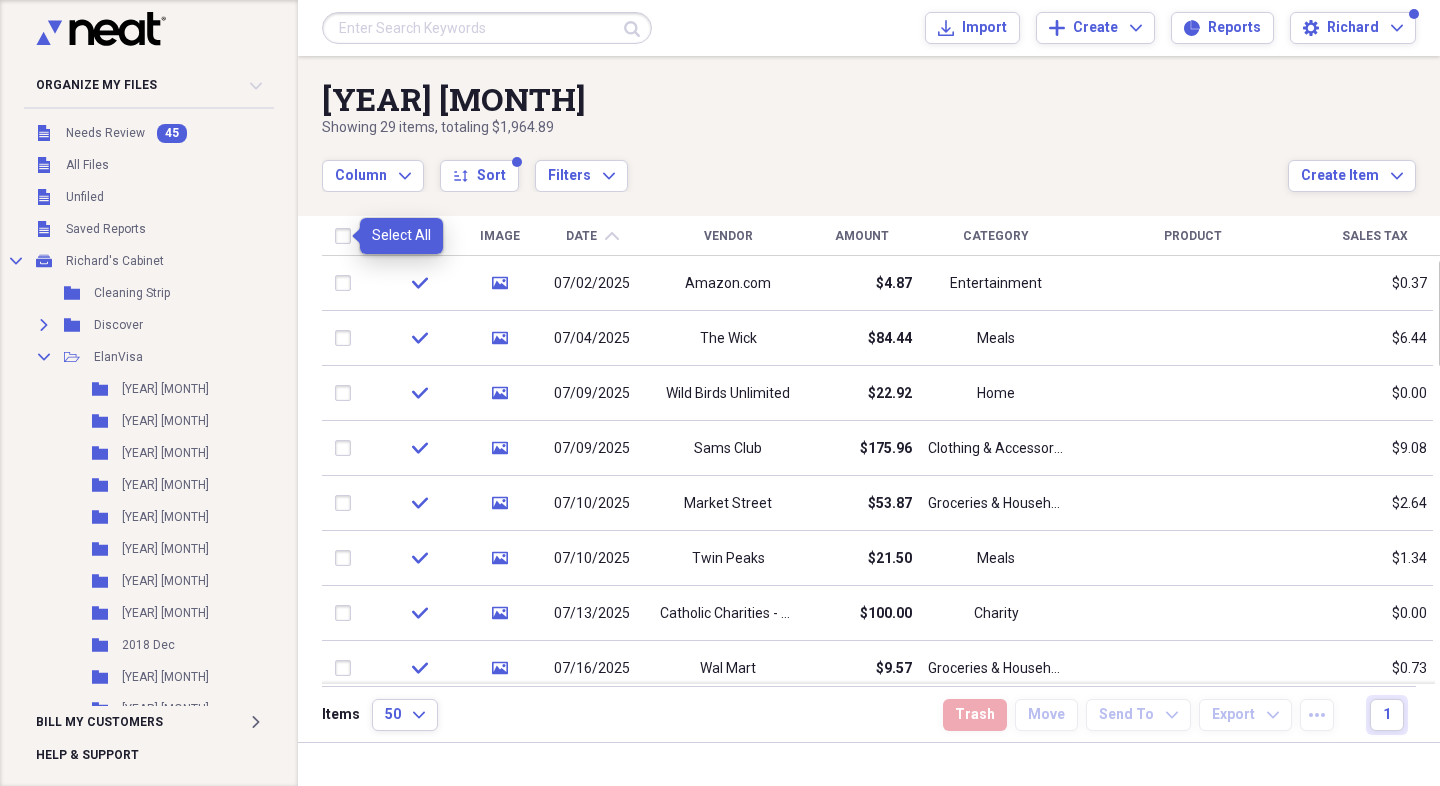 click at bounding box center (347, 236) 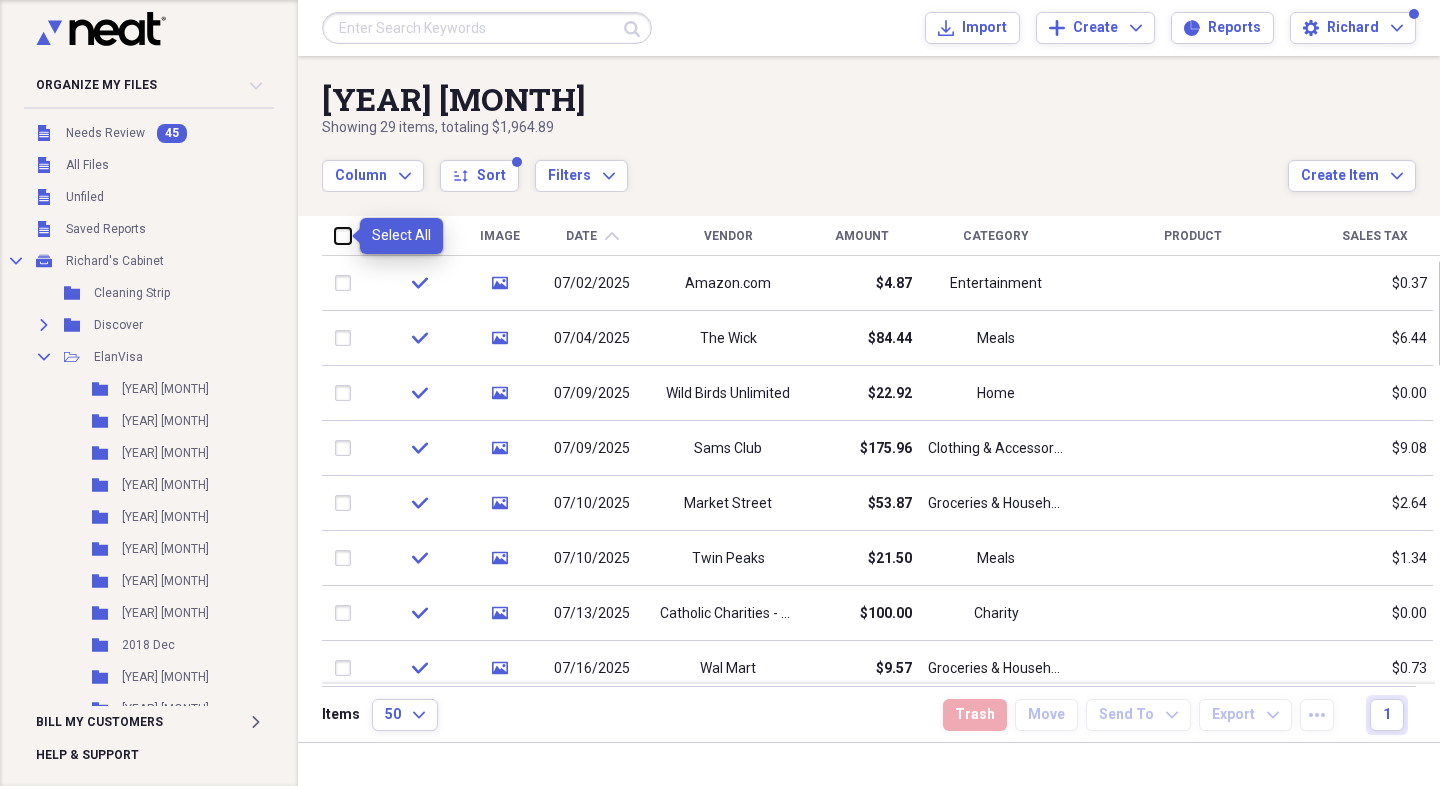 click at bounding box center [335, 235] 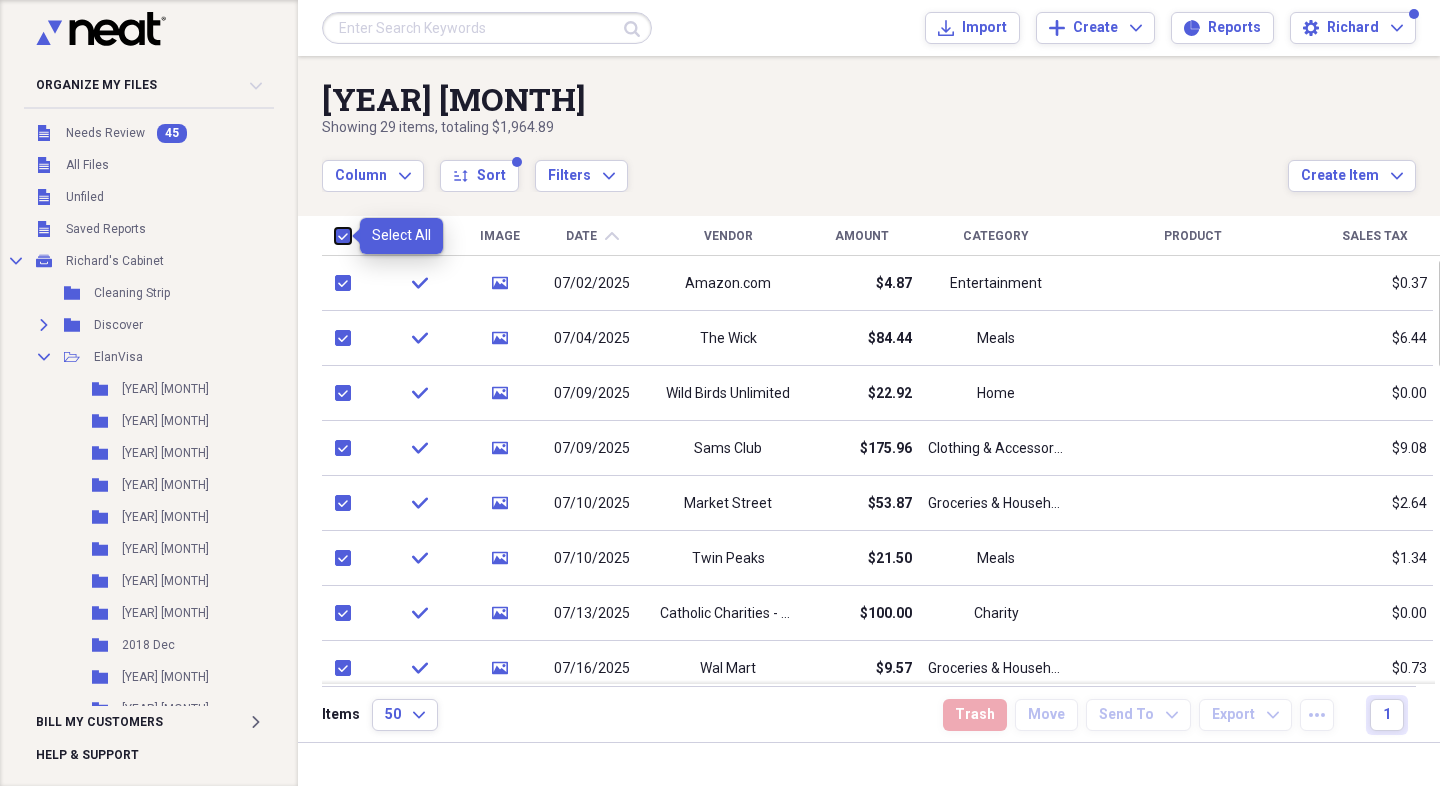 checkbox on "true" 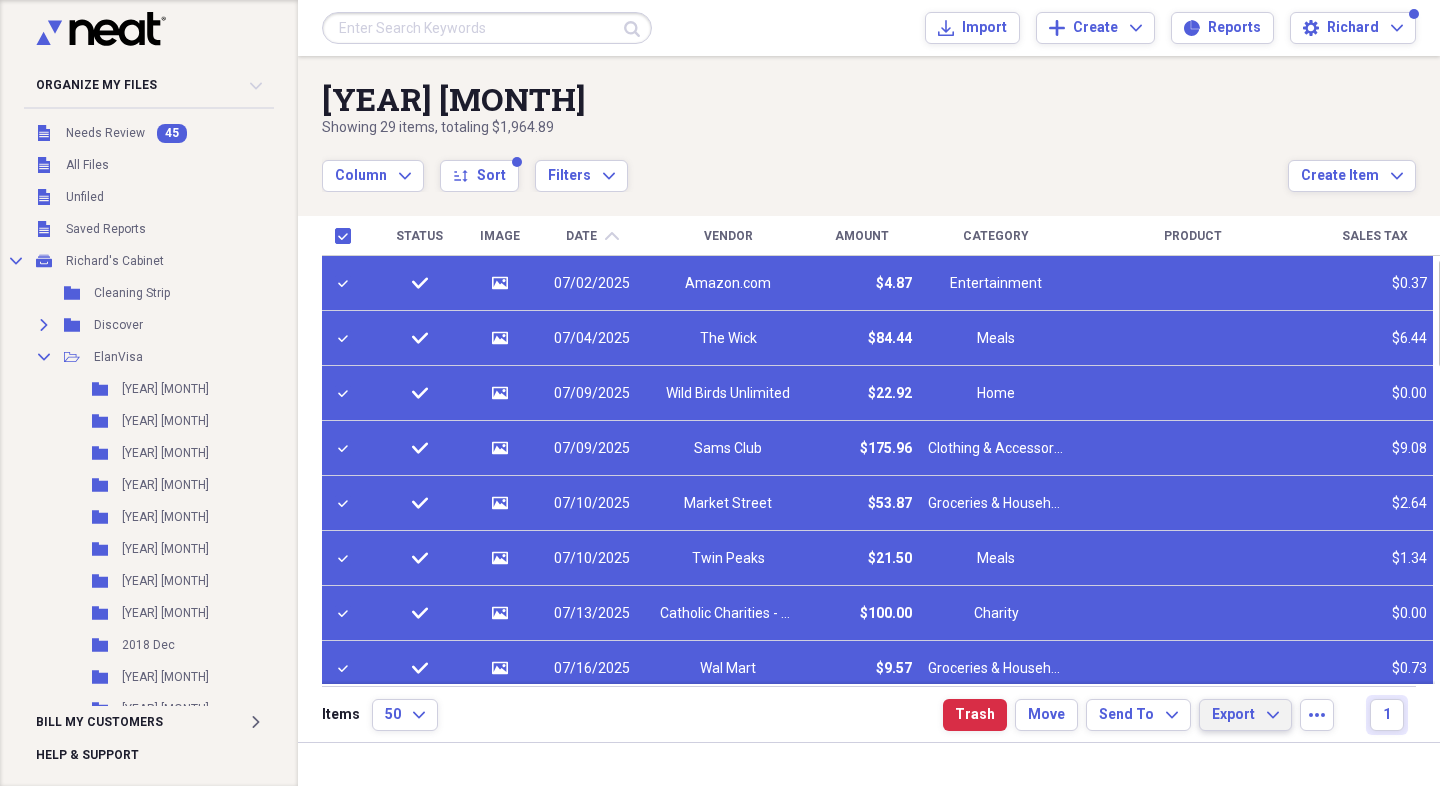 click 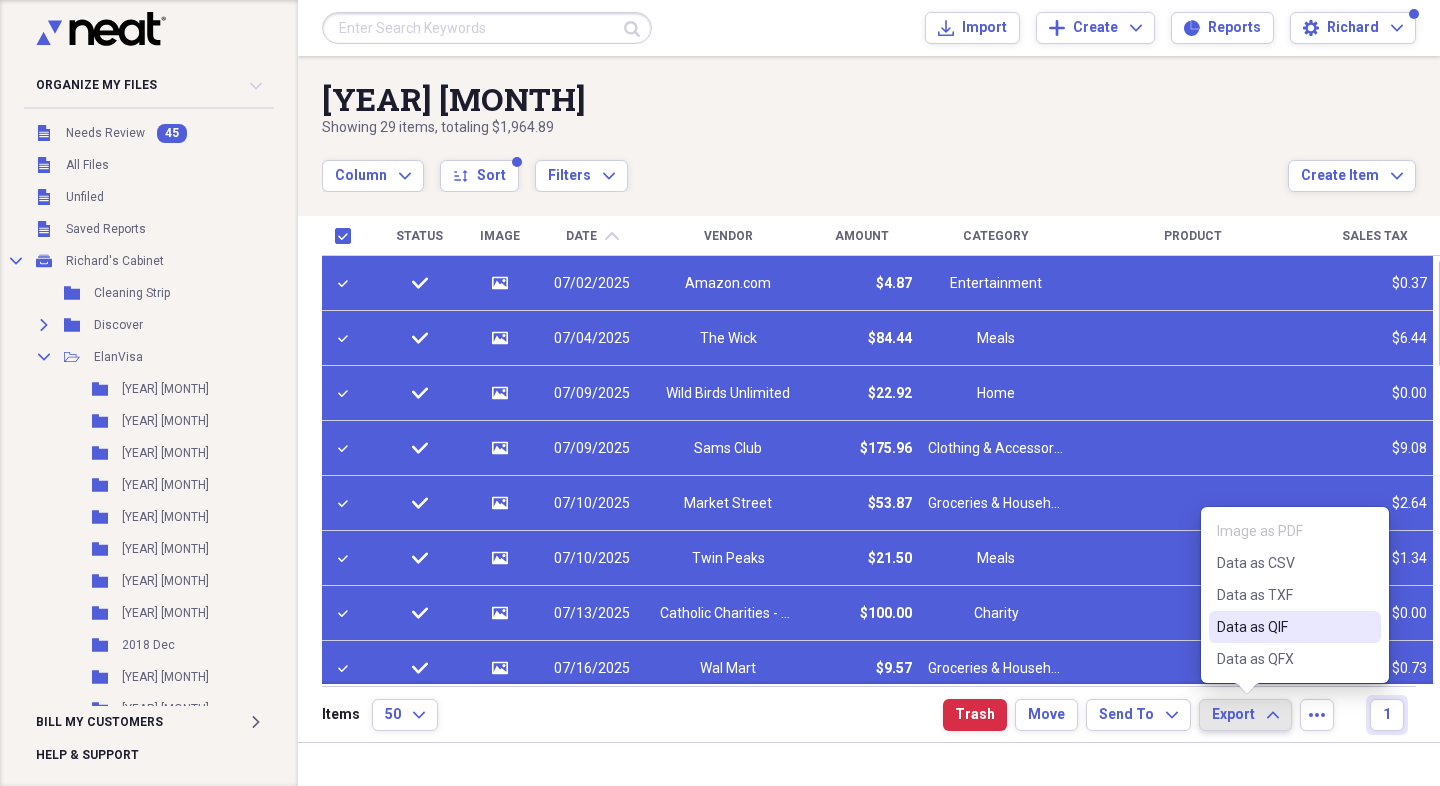 click on "Data as QIF" at bounding box center (1283, 627) 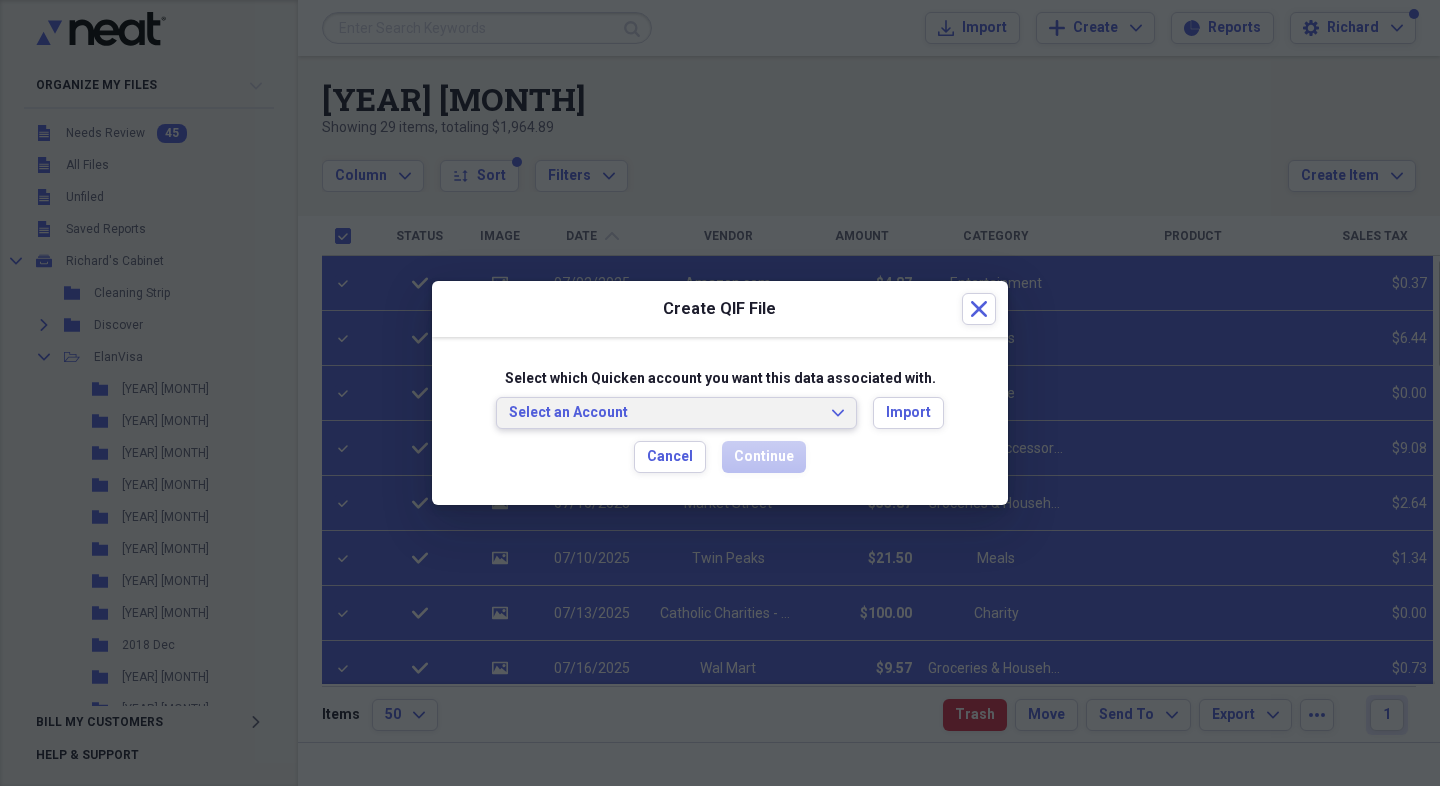 click on "Expand" 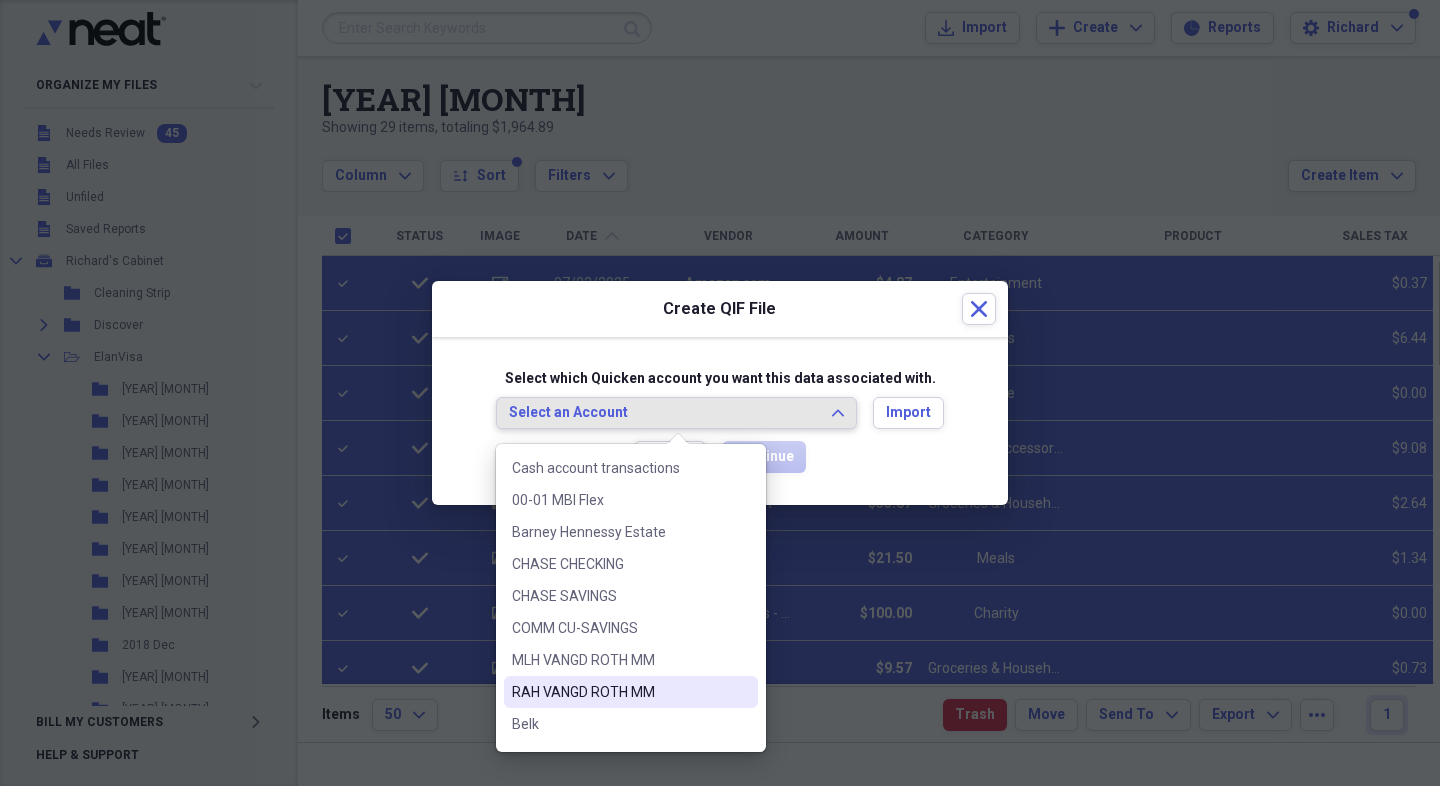 scroll, scrollTop: 262, scrollLeft: 0, axis: vertical 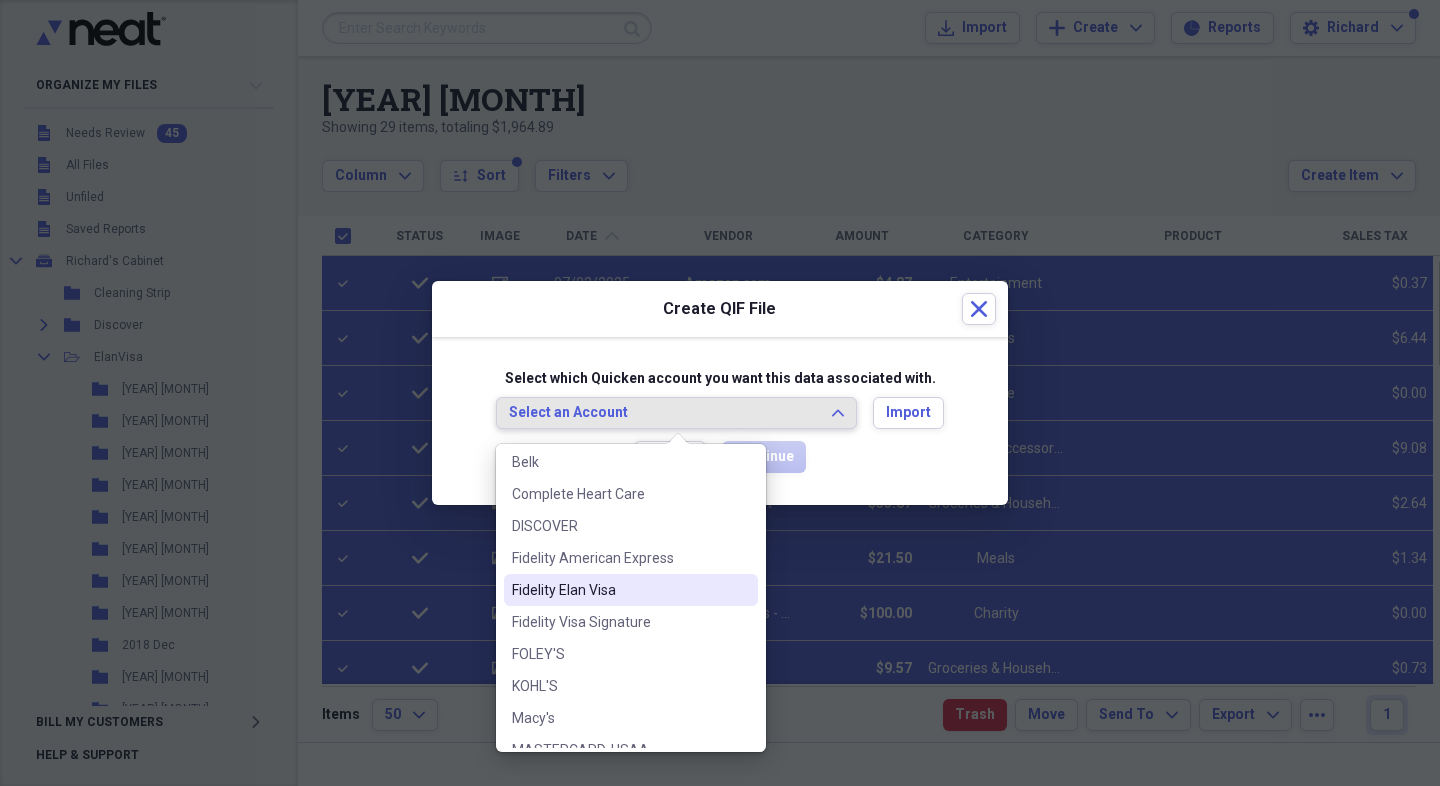 click on "Fidelity Elan Visa" at bounding box center (619, 590) 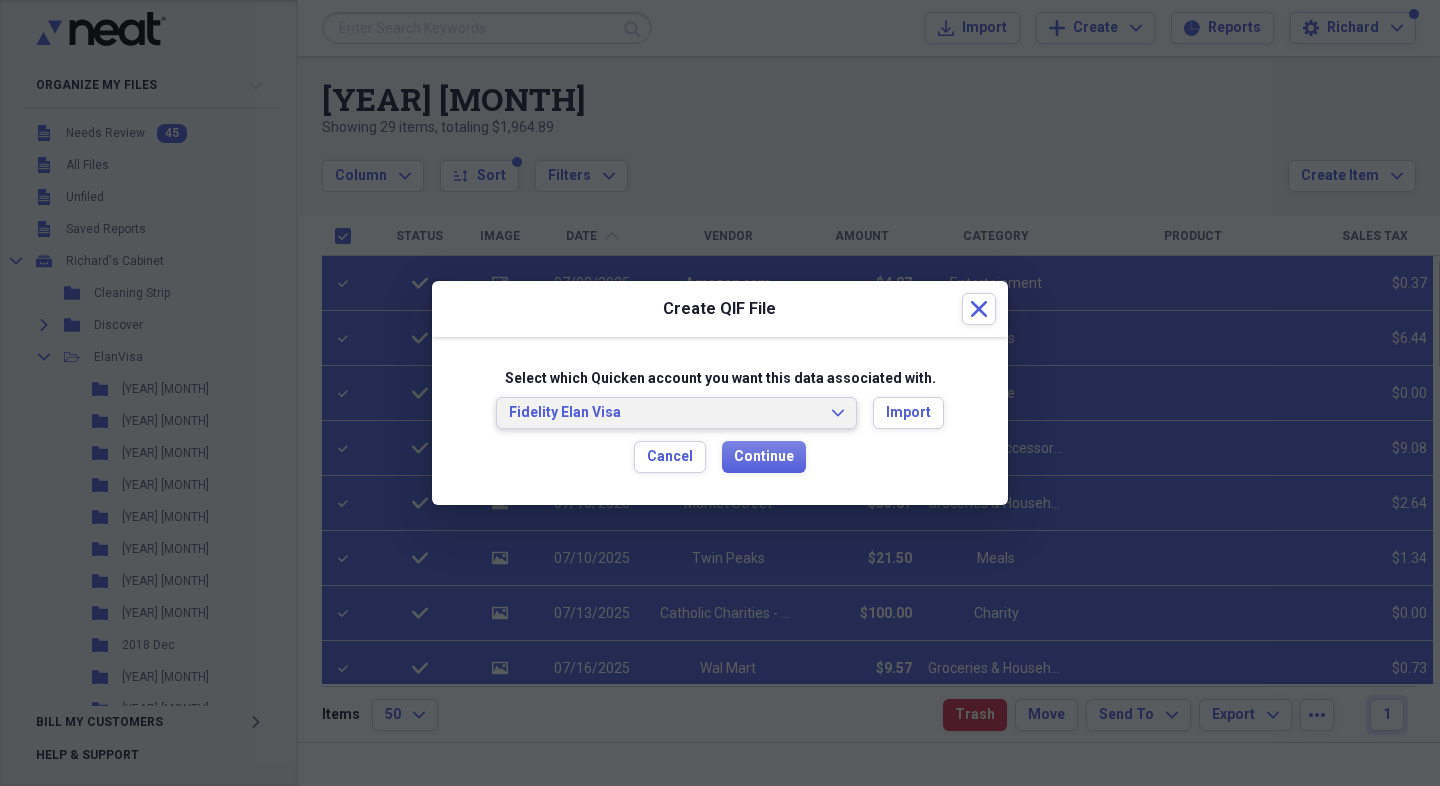 scroll, scrollTop: 0, scrollLeft: 0, axis: both 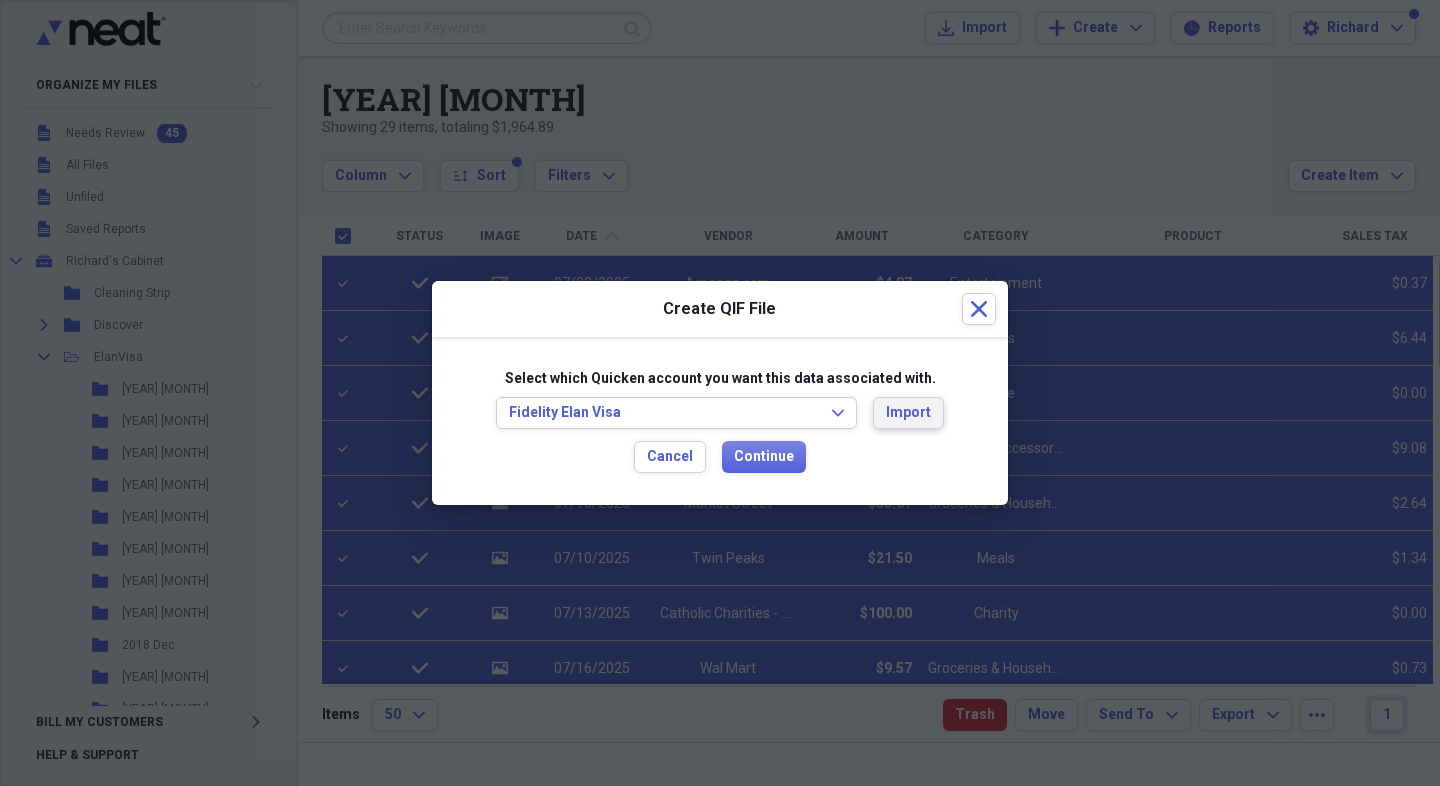 click on "Import" at bounding box center (908, 413) 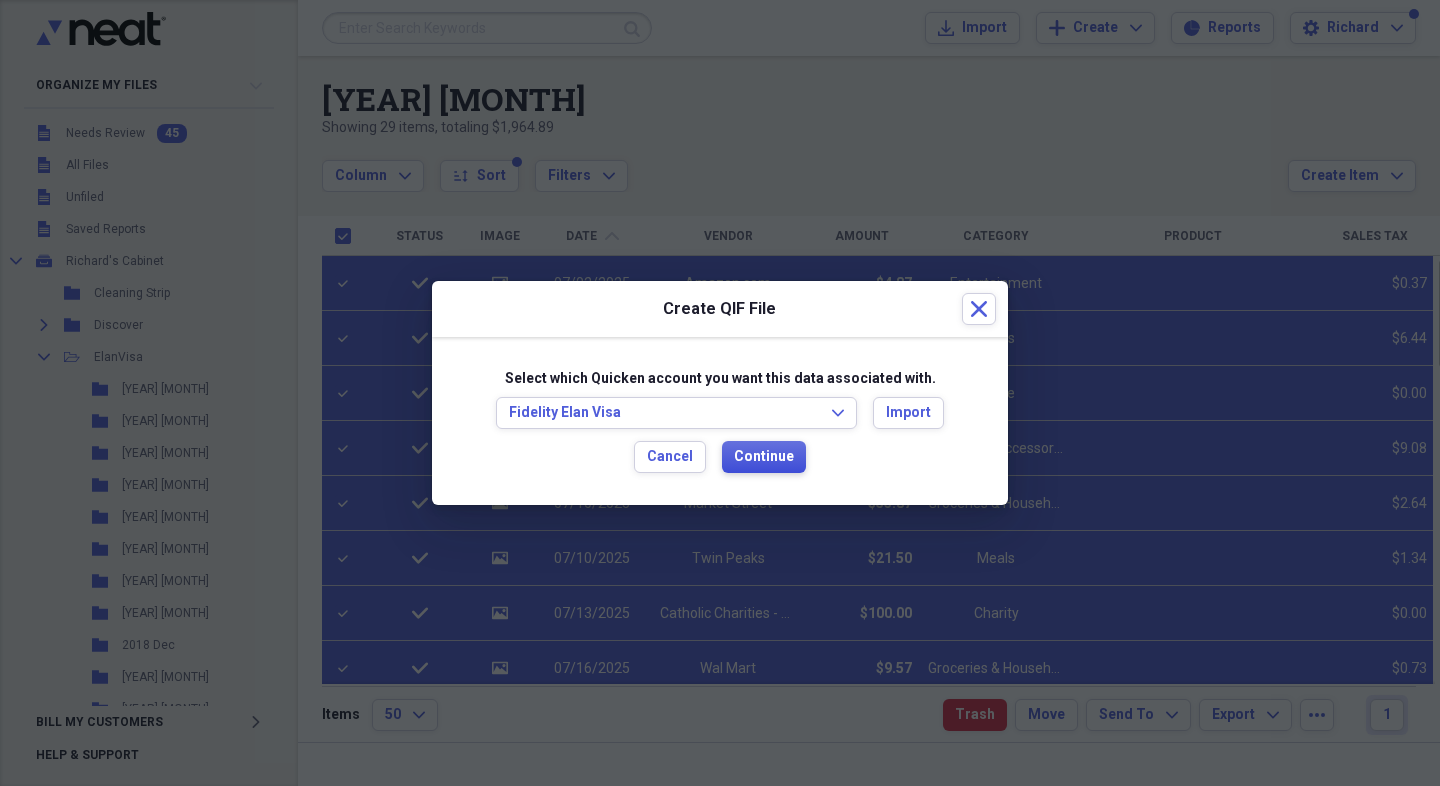 click on "Continue" at bounding box center [764, 457] 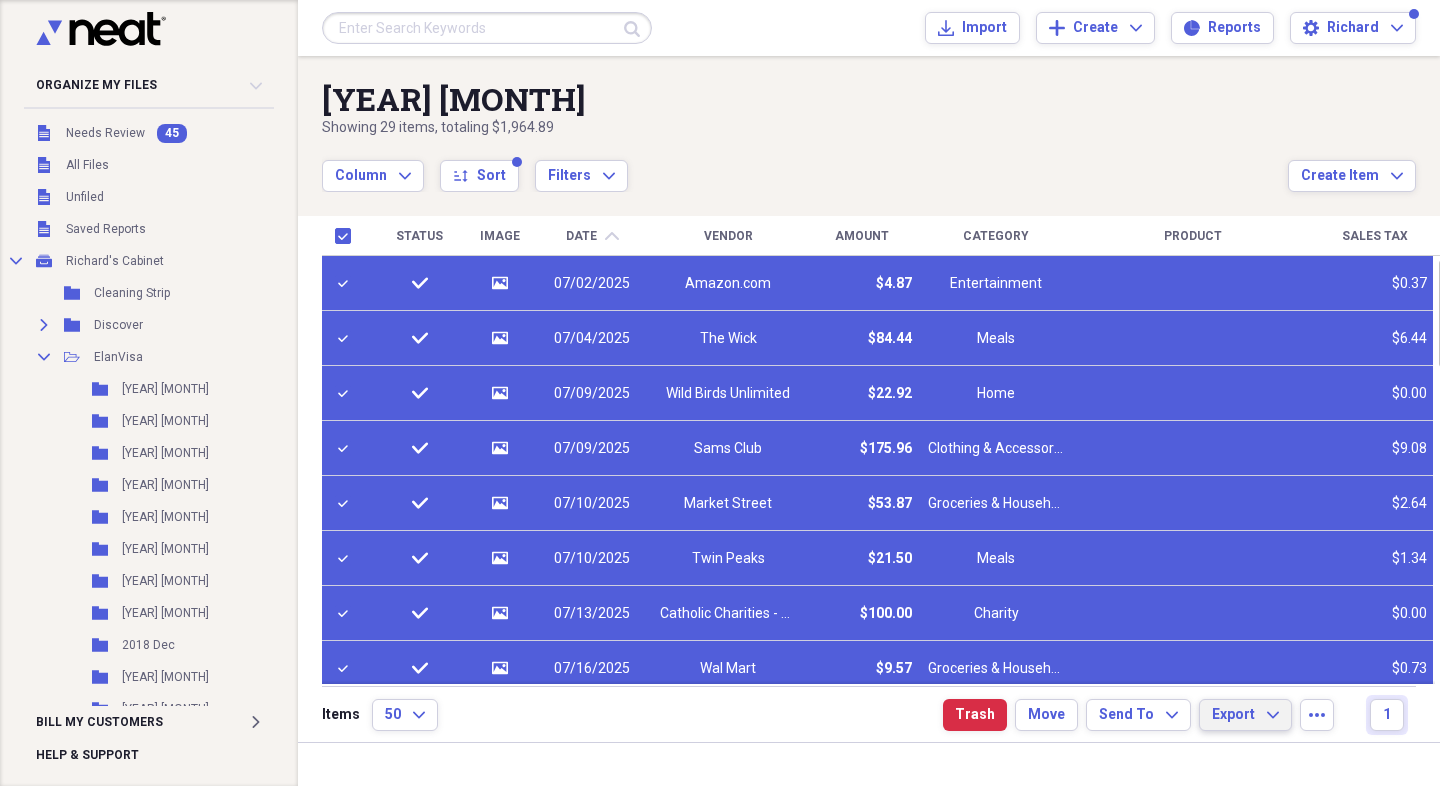 click on "Expand" 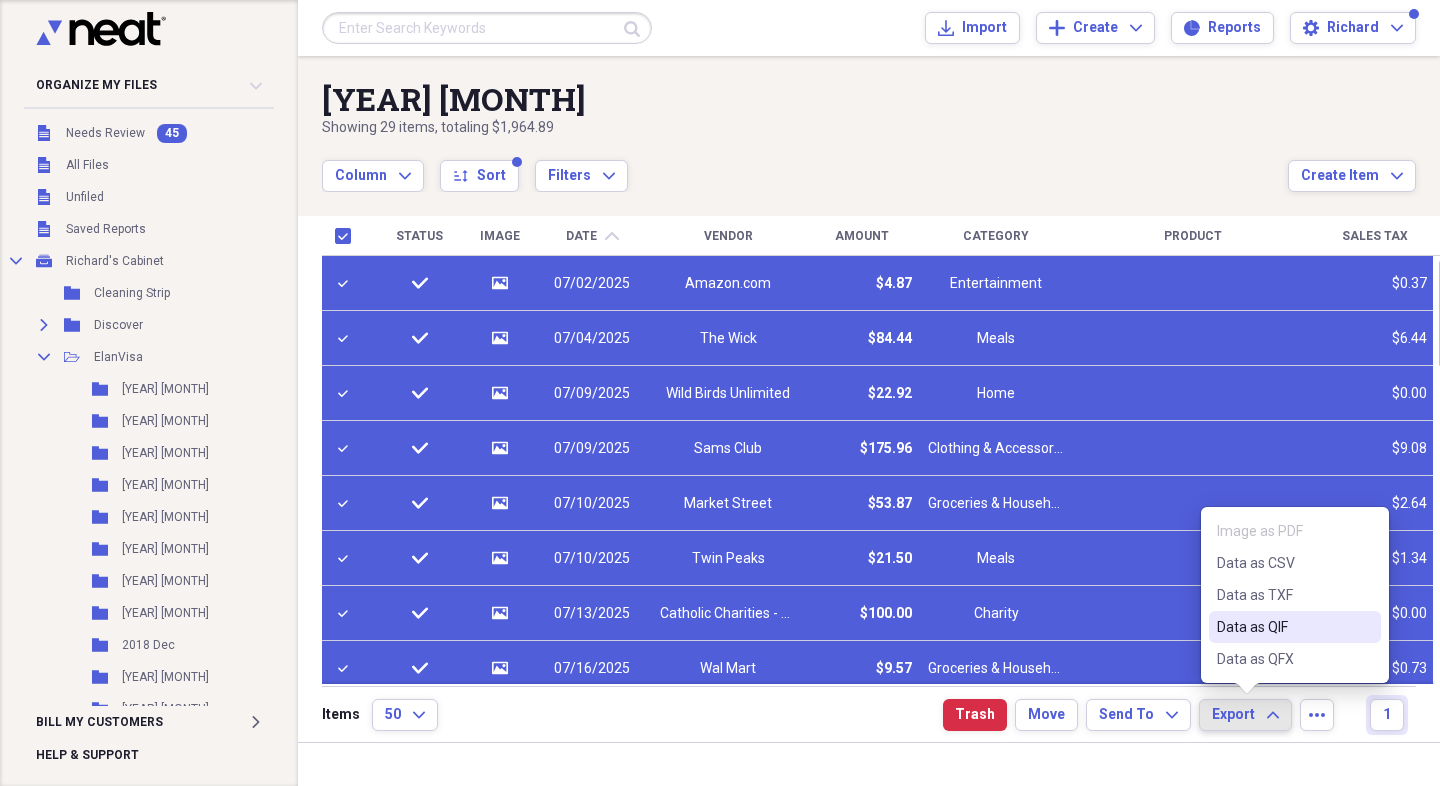 click on "Data as QIF" at bounding box center [1283, 627] 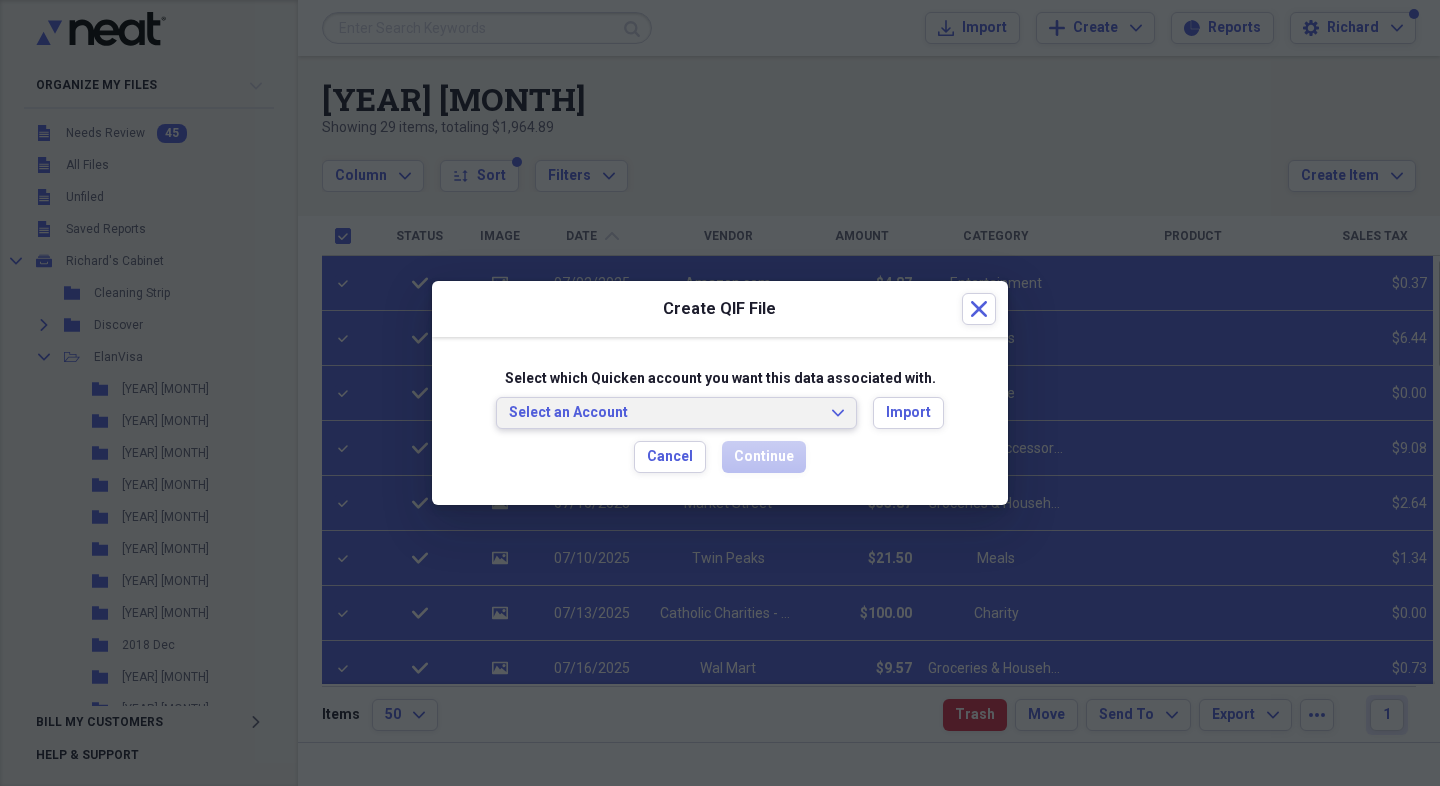 click on "Expand" 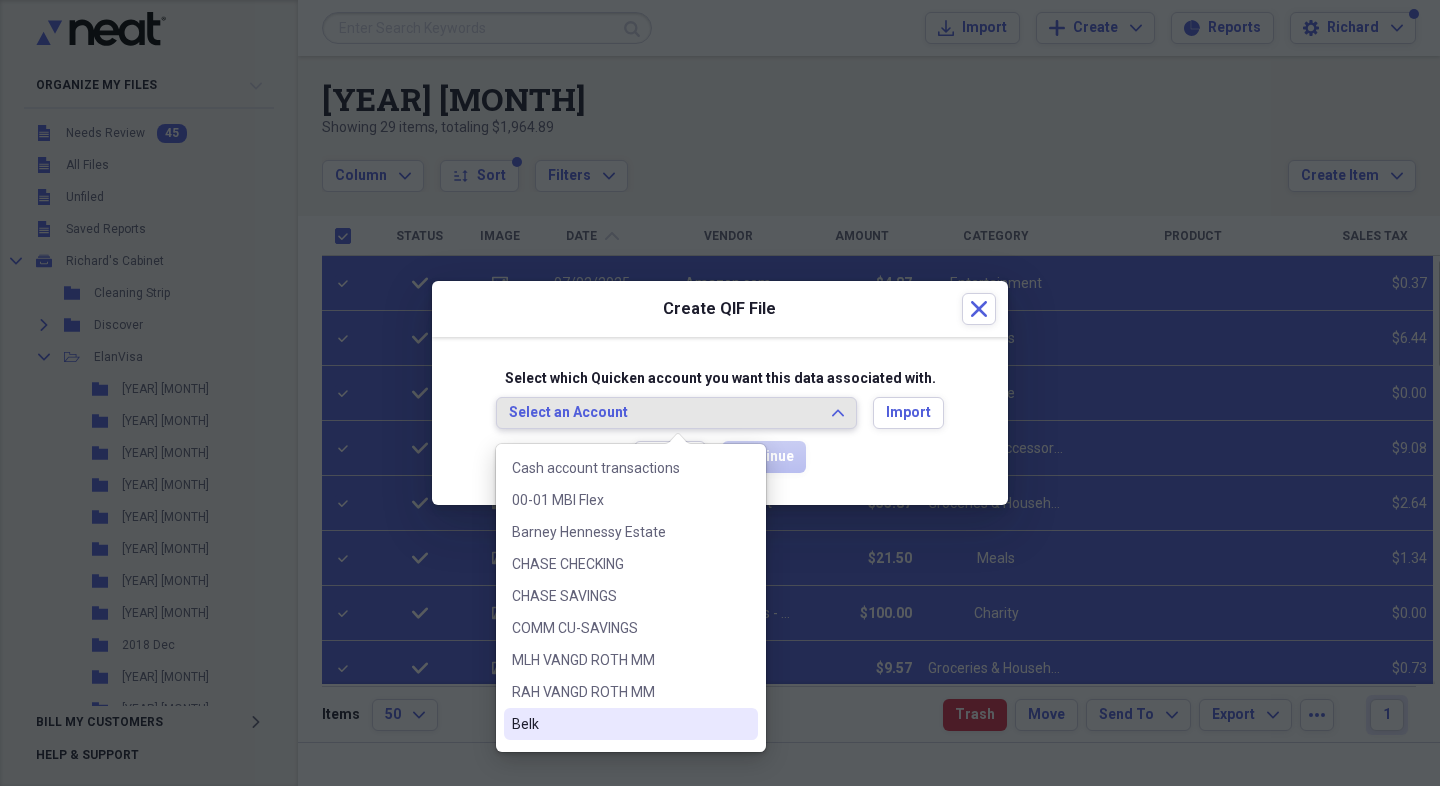scroll, scrollTop: 262, scrollLeft: 0, axis: vertical 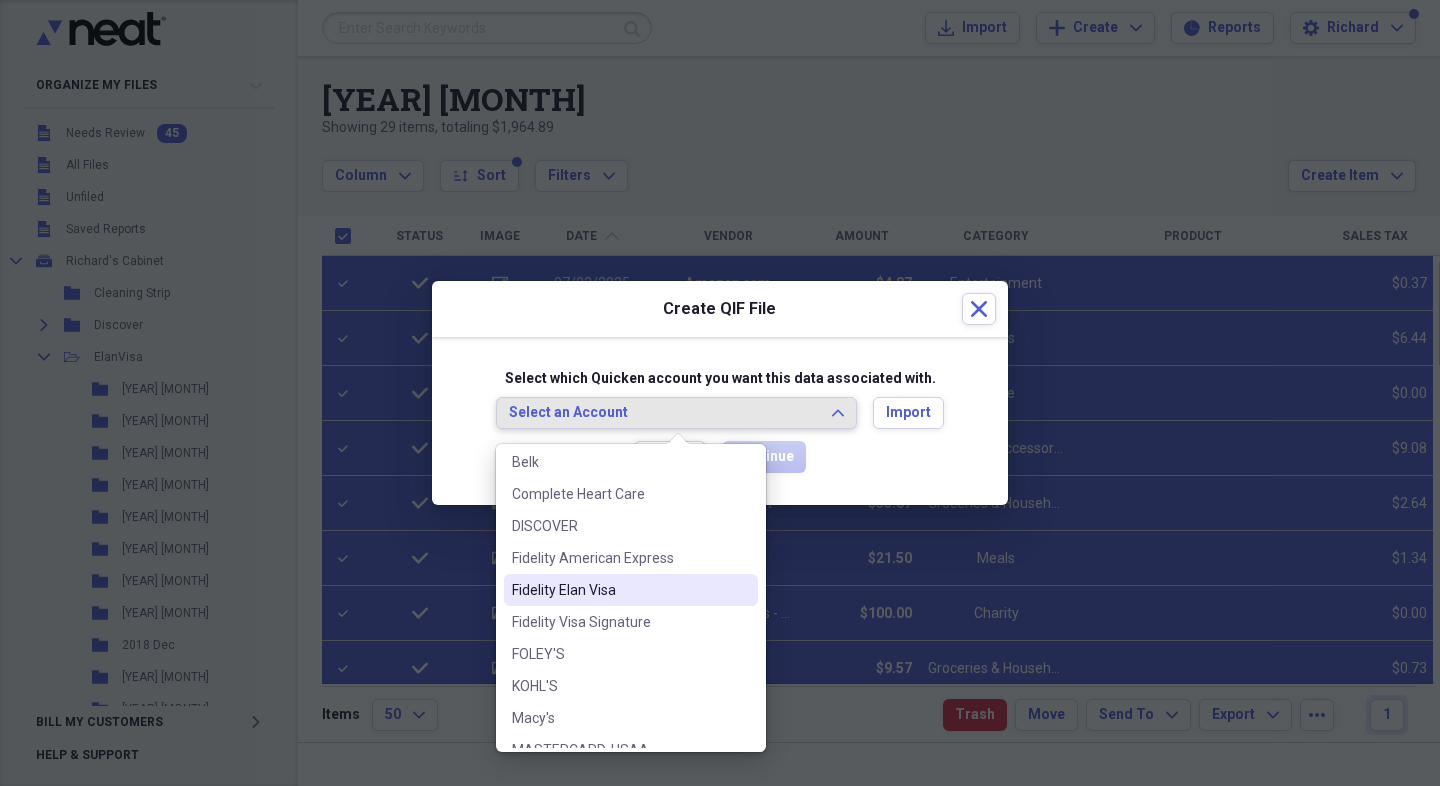 click on "Fidelity Elan Visa" at bounding box center (619, 590) 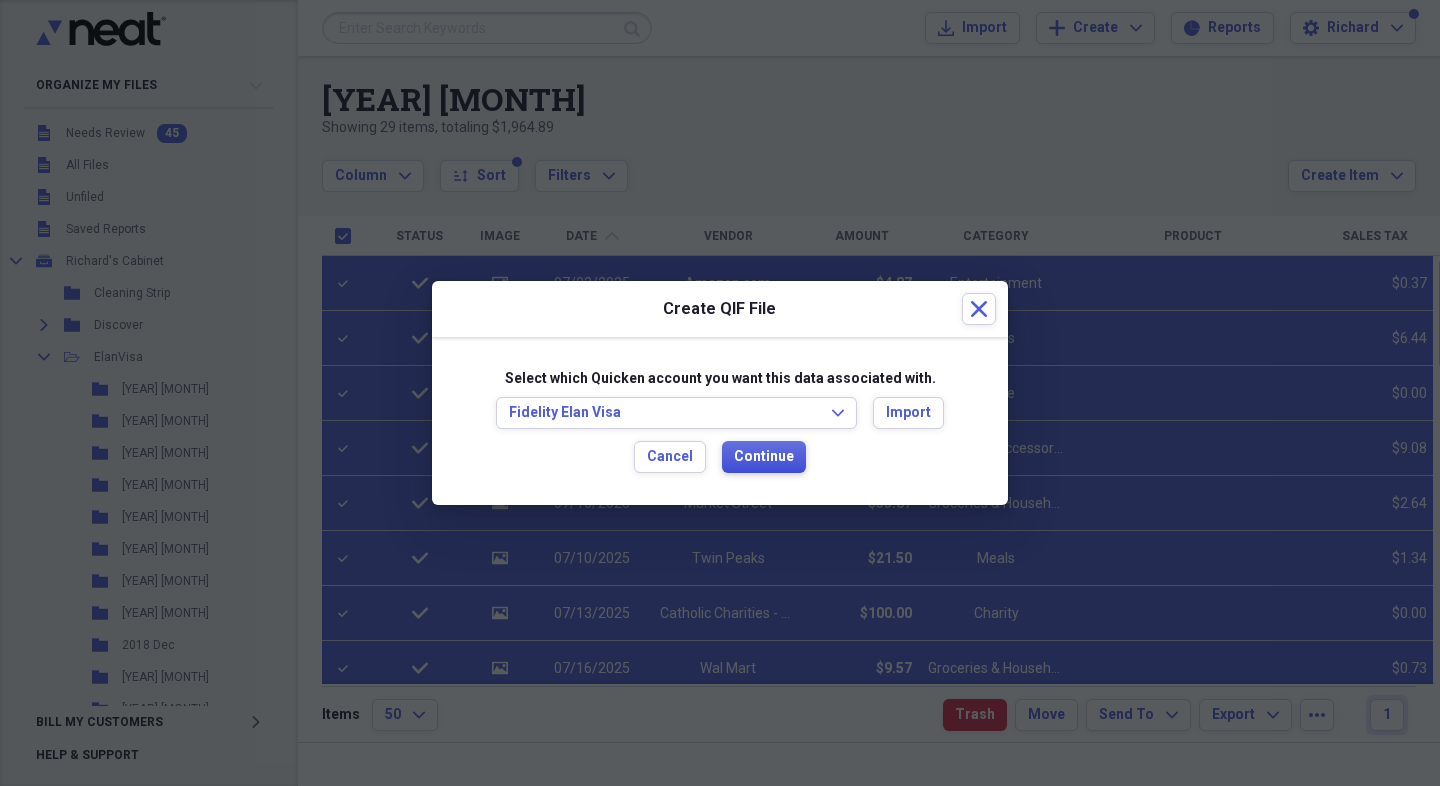 click on "Continue" at bounding box center (764, 457) 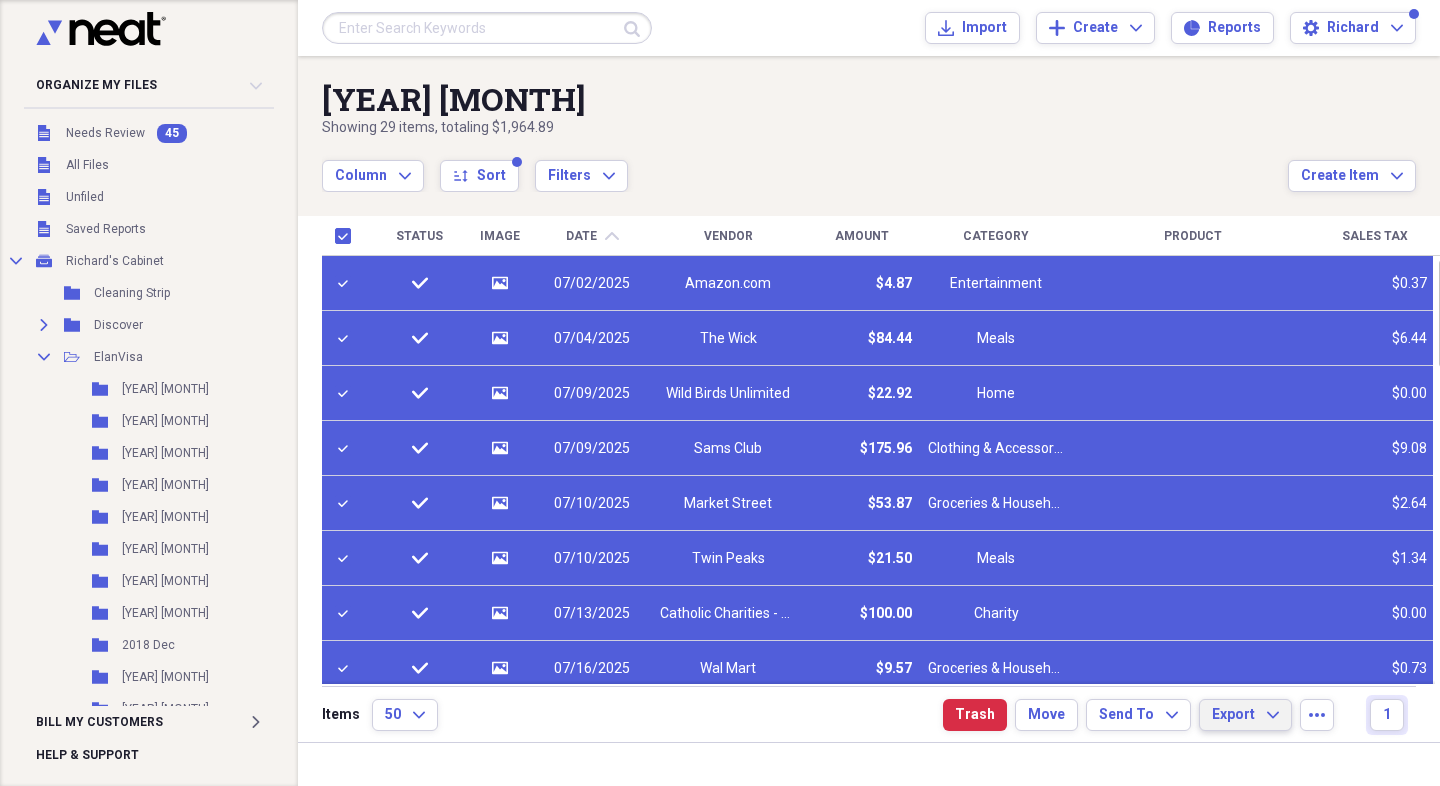click on "Expand" 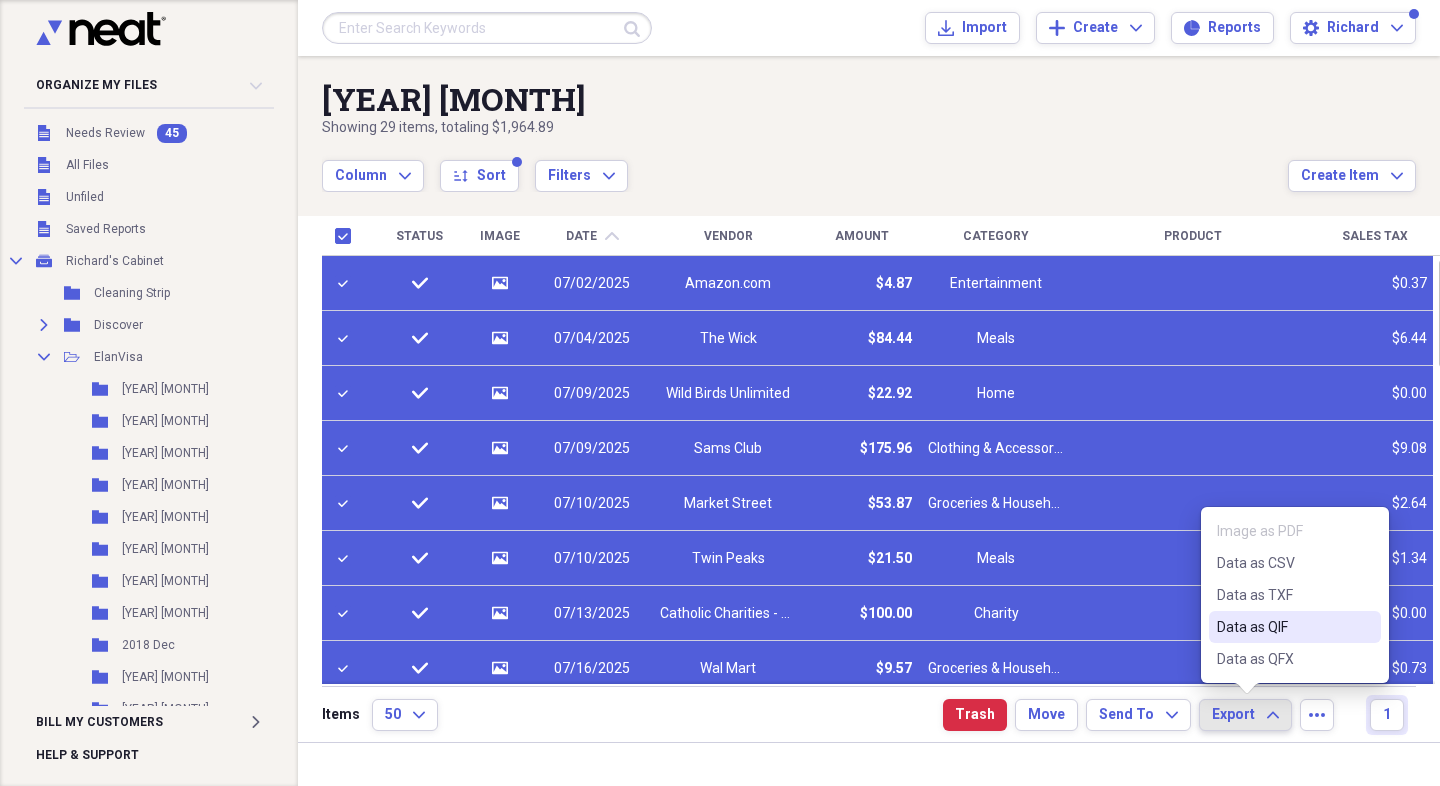 click on "Data as QIF" at bounding box center (1283, 627) 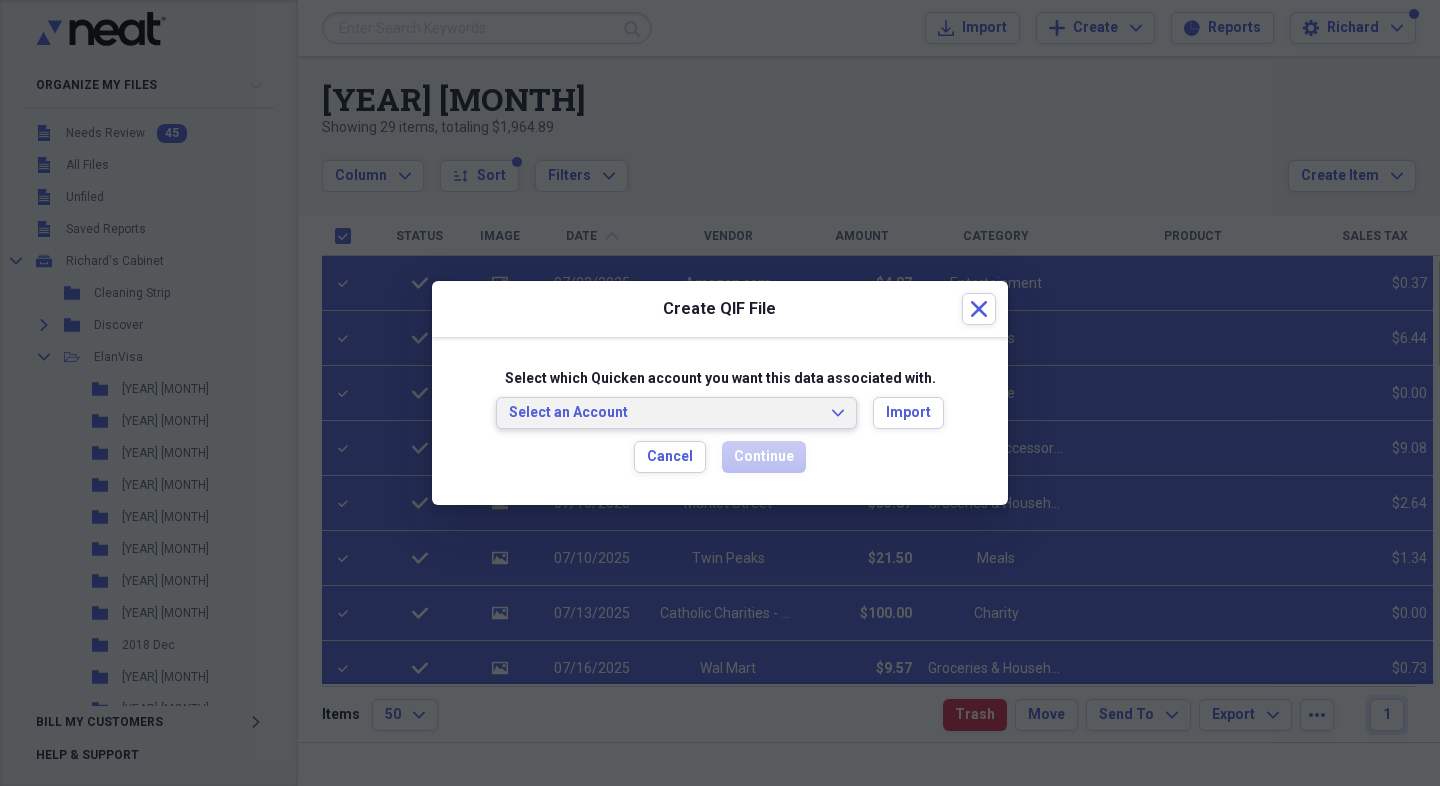 click on "Expand" 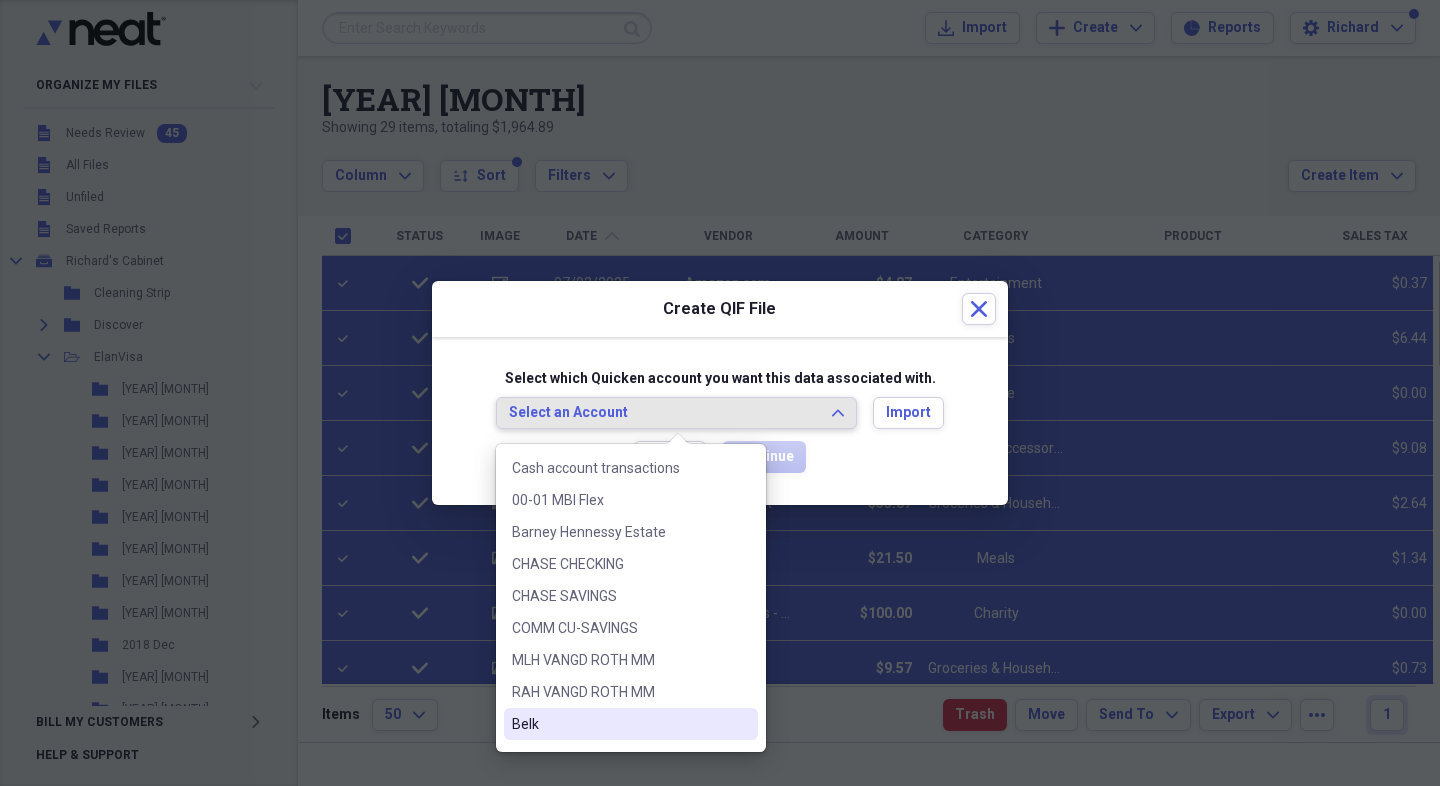 scroll, scrollTop: 262, scrollLeft: 0, axis: vertical 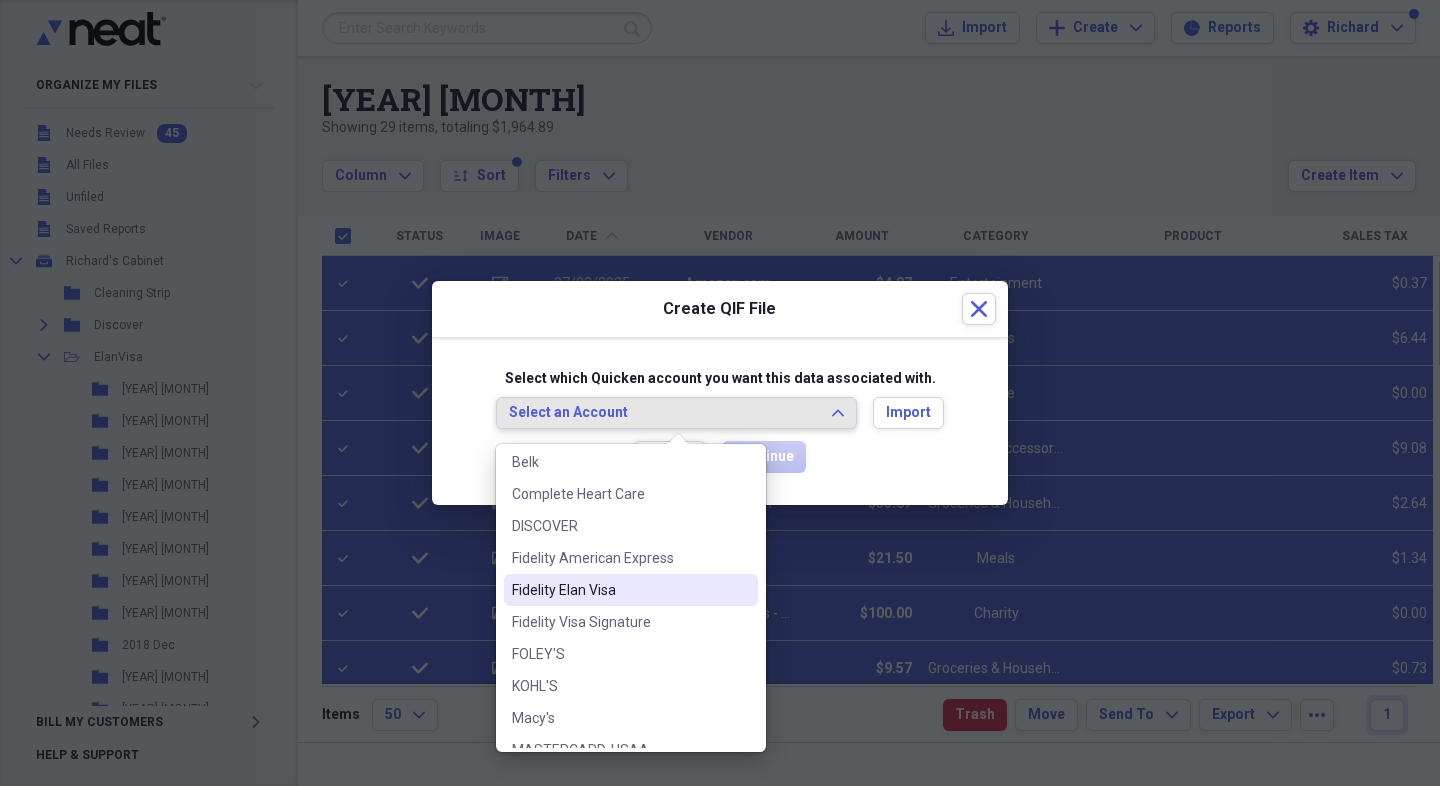 click on "Fidelity Elan Visa" at bounding box center (619, 590) 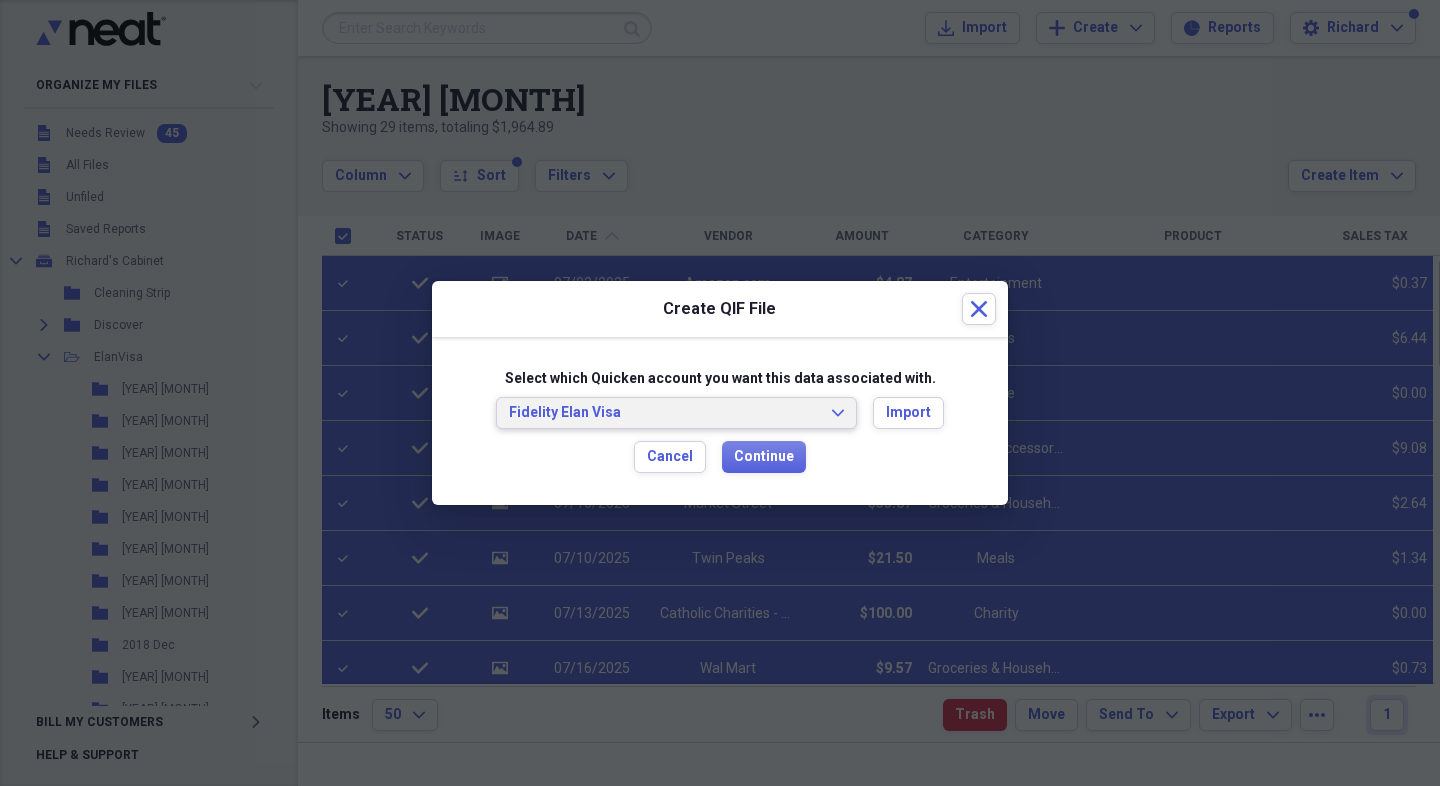 scroll, scrollTop: 0, scrollLeft: 0, axis: both 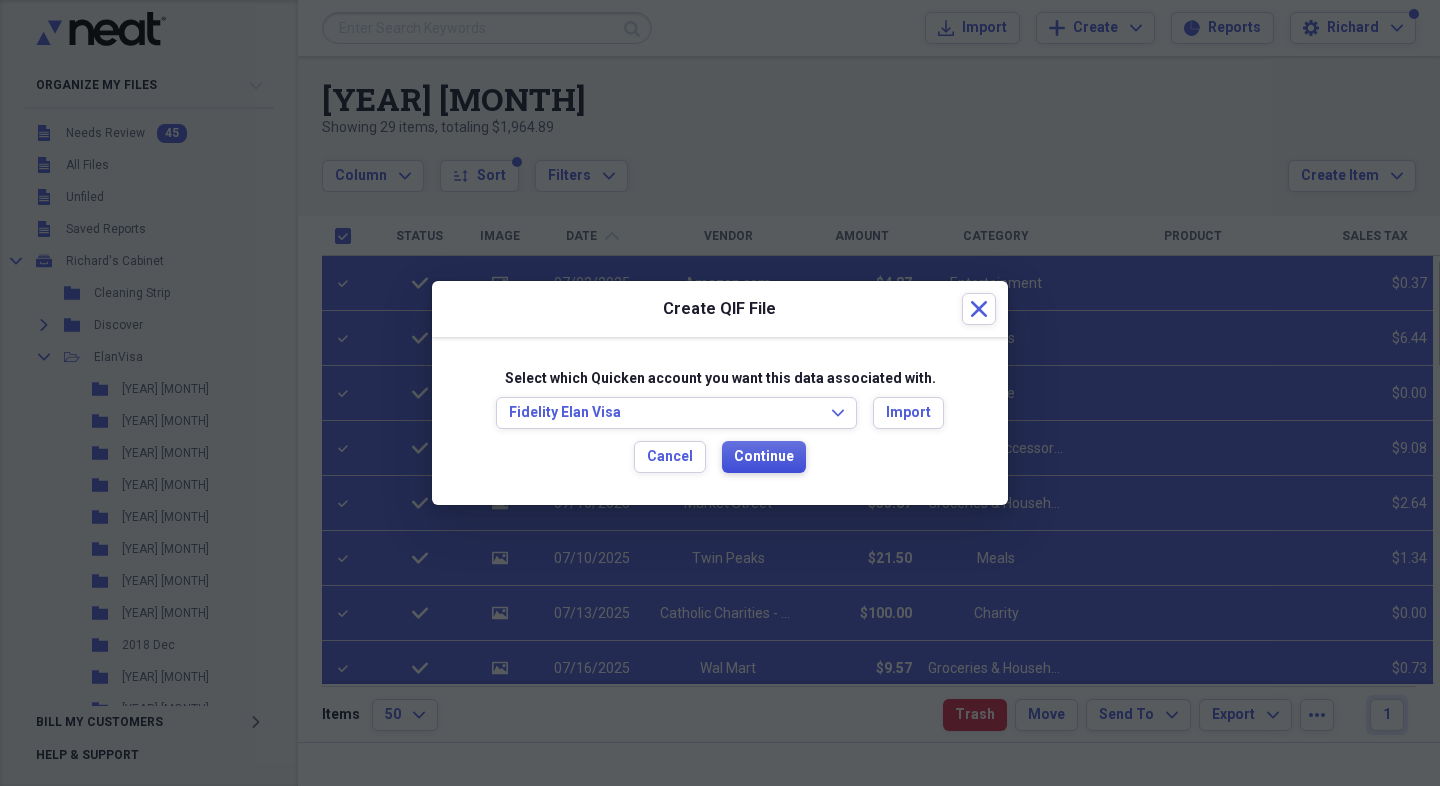 click on "Continue" at bounding box center (764, 457) 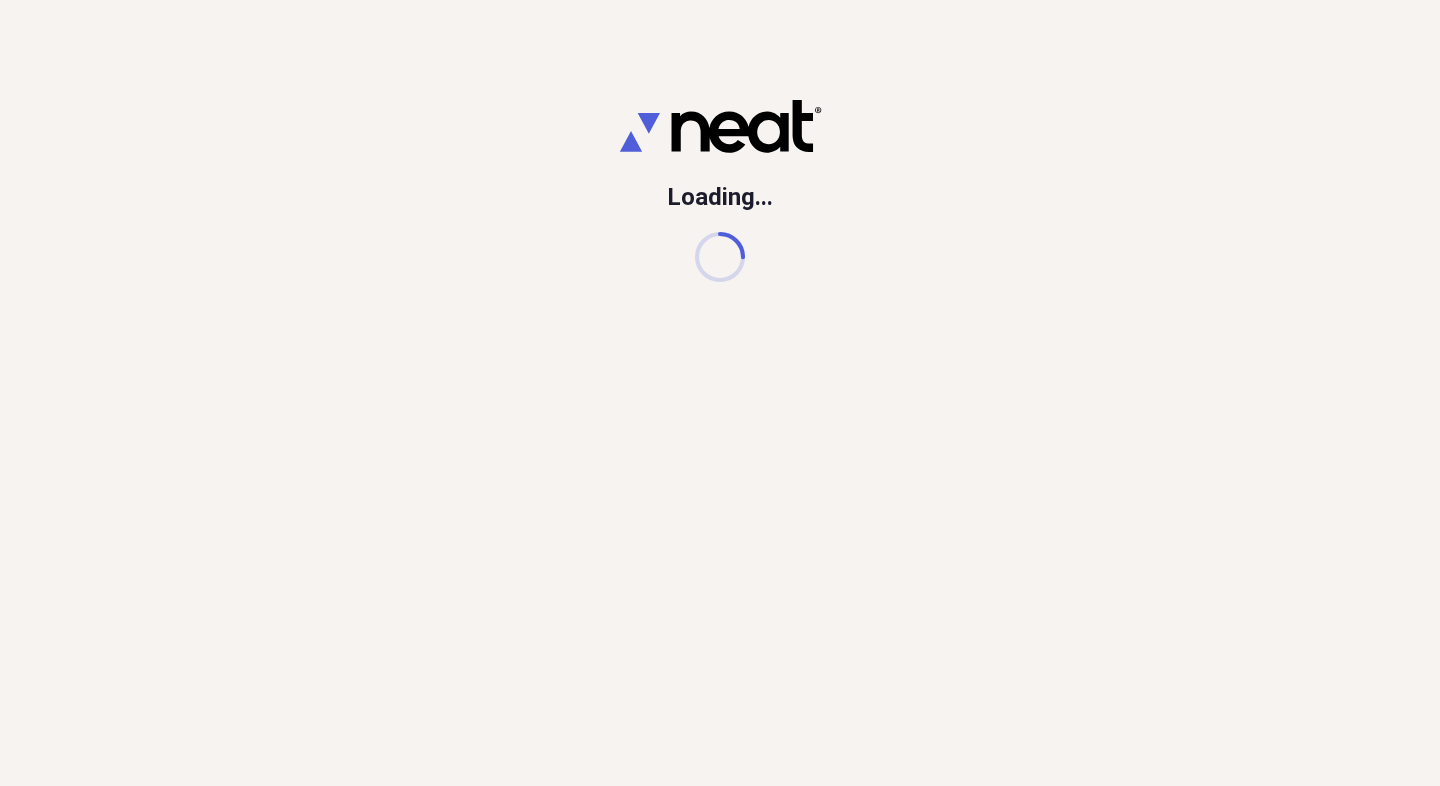 scroll, scrollTop: 0, scrollLeft: 0, axis: both 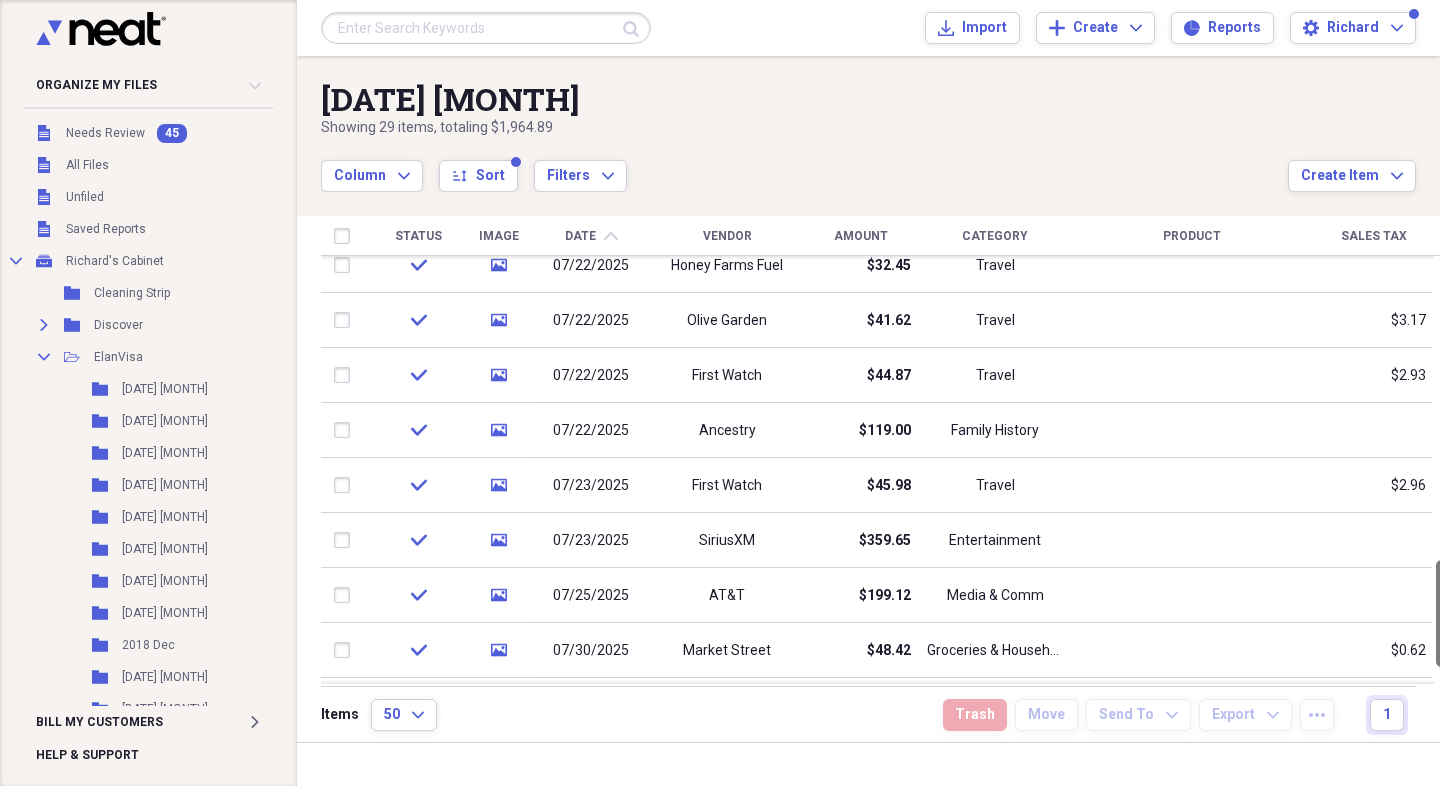 drag, startPoint x: 1431, startPoint y: 306, endPoint x: 1439, endPoint y: 605, distance: 299.107 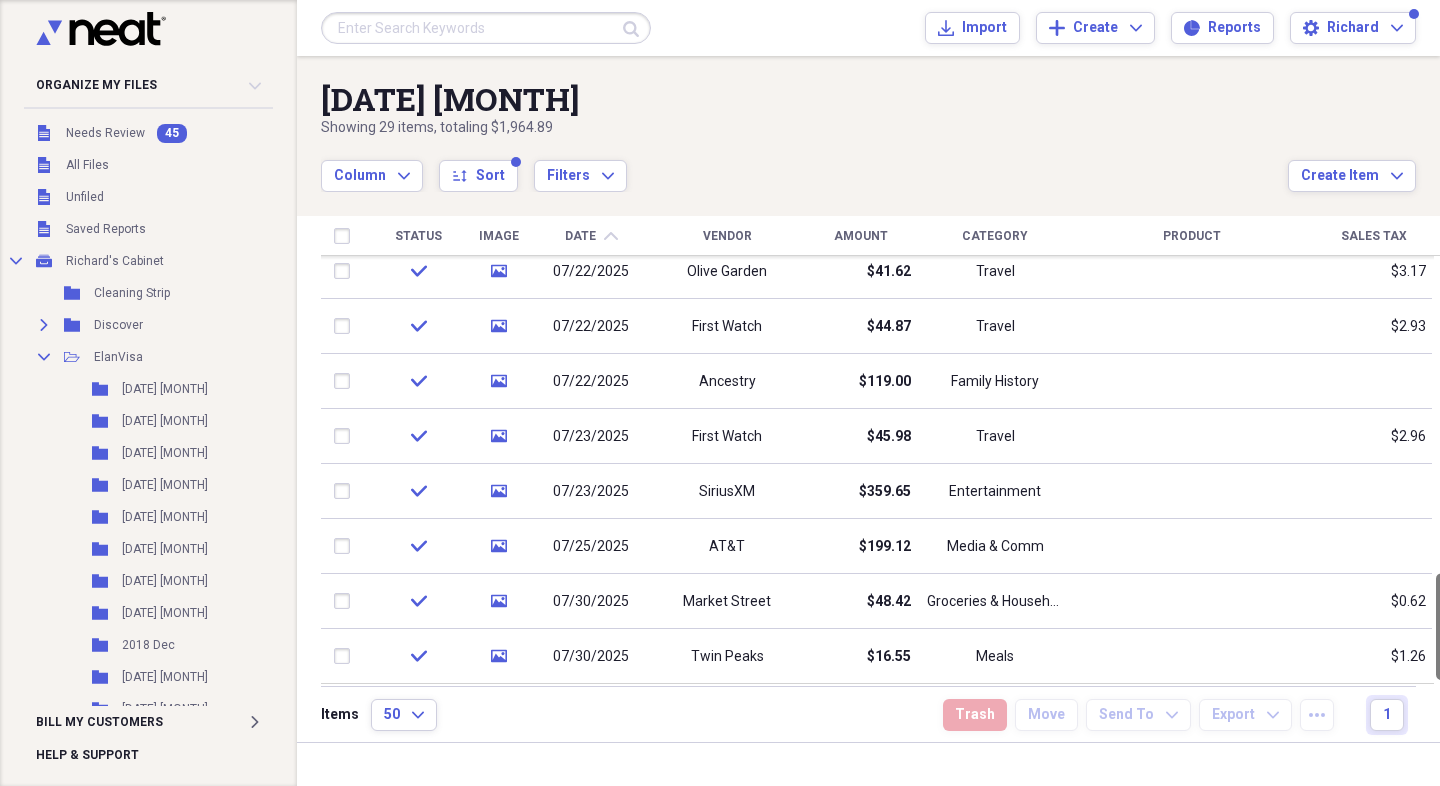 drag, startPoint x: 1434, startPoint y: 608, endPoint x: 1421, endPoint y: 685, distance: 78.08969 